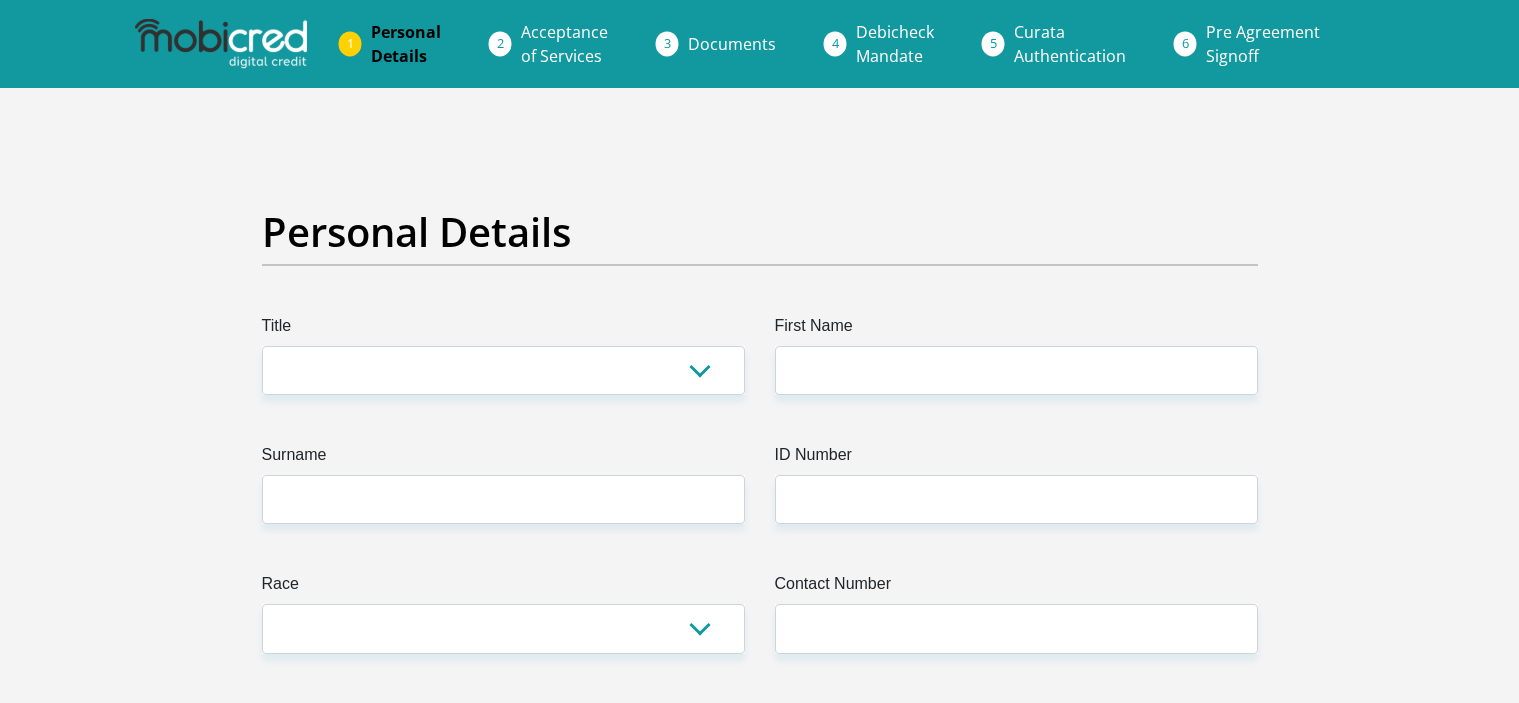 scroll, scrollTop: 0, scrollLeft: 0, axis: both 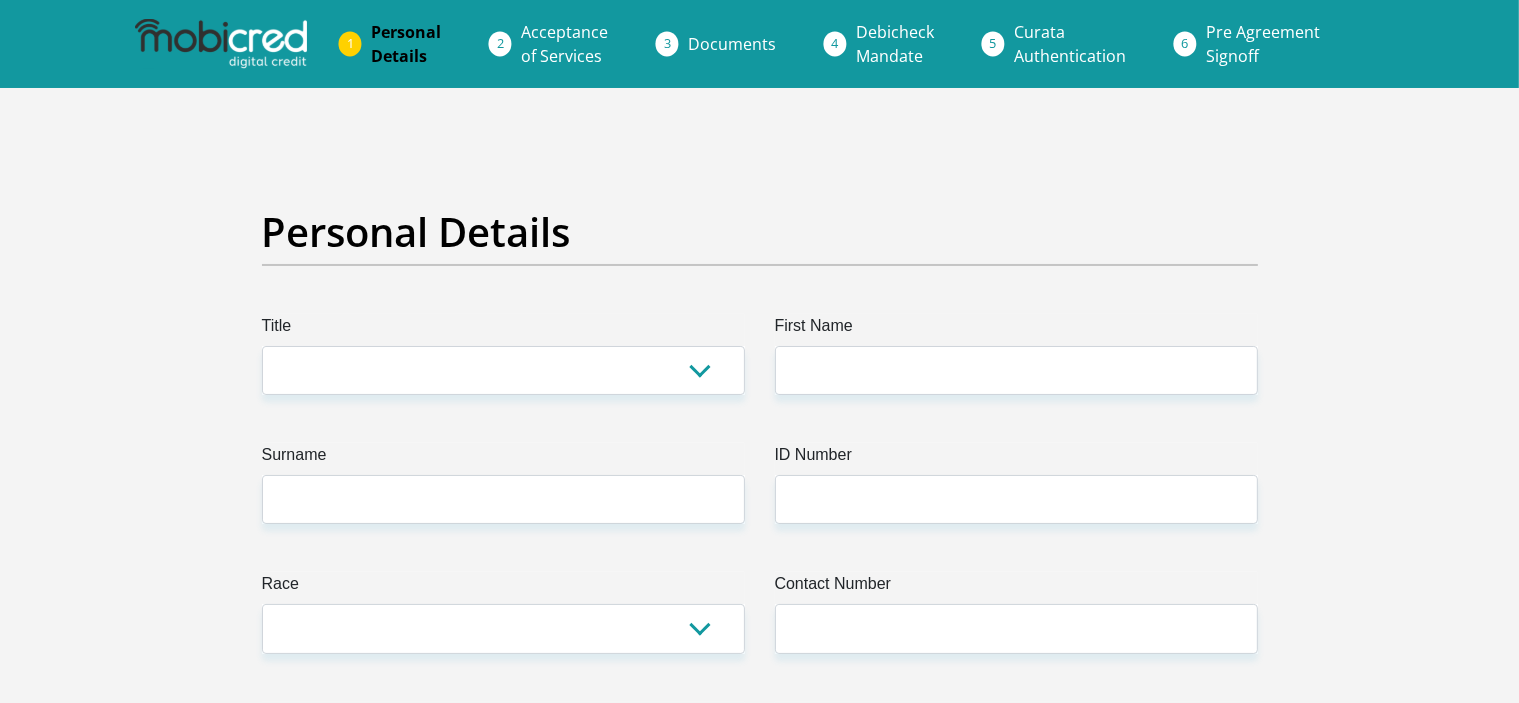 drag, startPoint x: 460, startPoint y: 339, endPoint x: 464, endPoint y: 355, distance: 16.492422 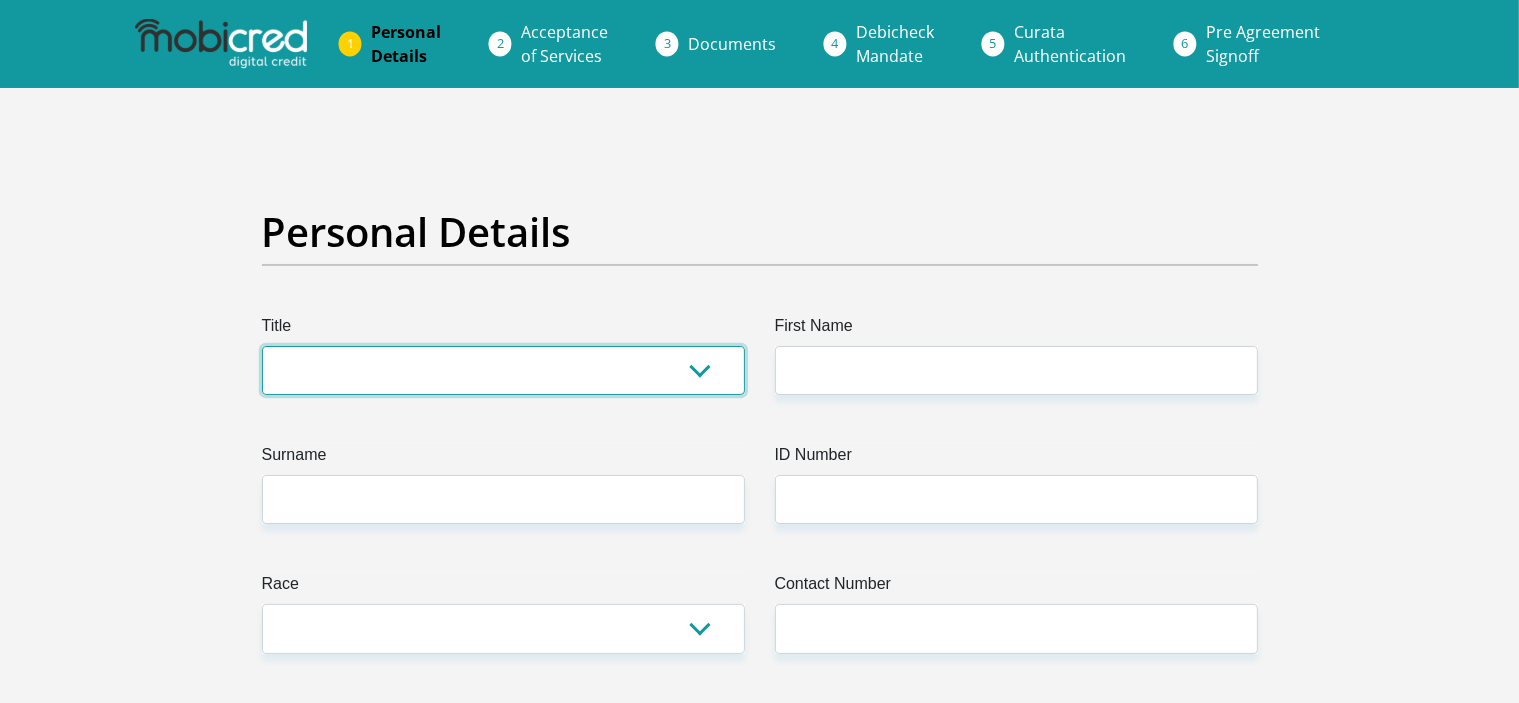 click on "Mr
Ms
Mrs
Dr
Other" at bounding box center (503, 370) 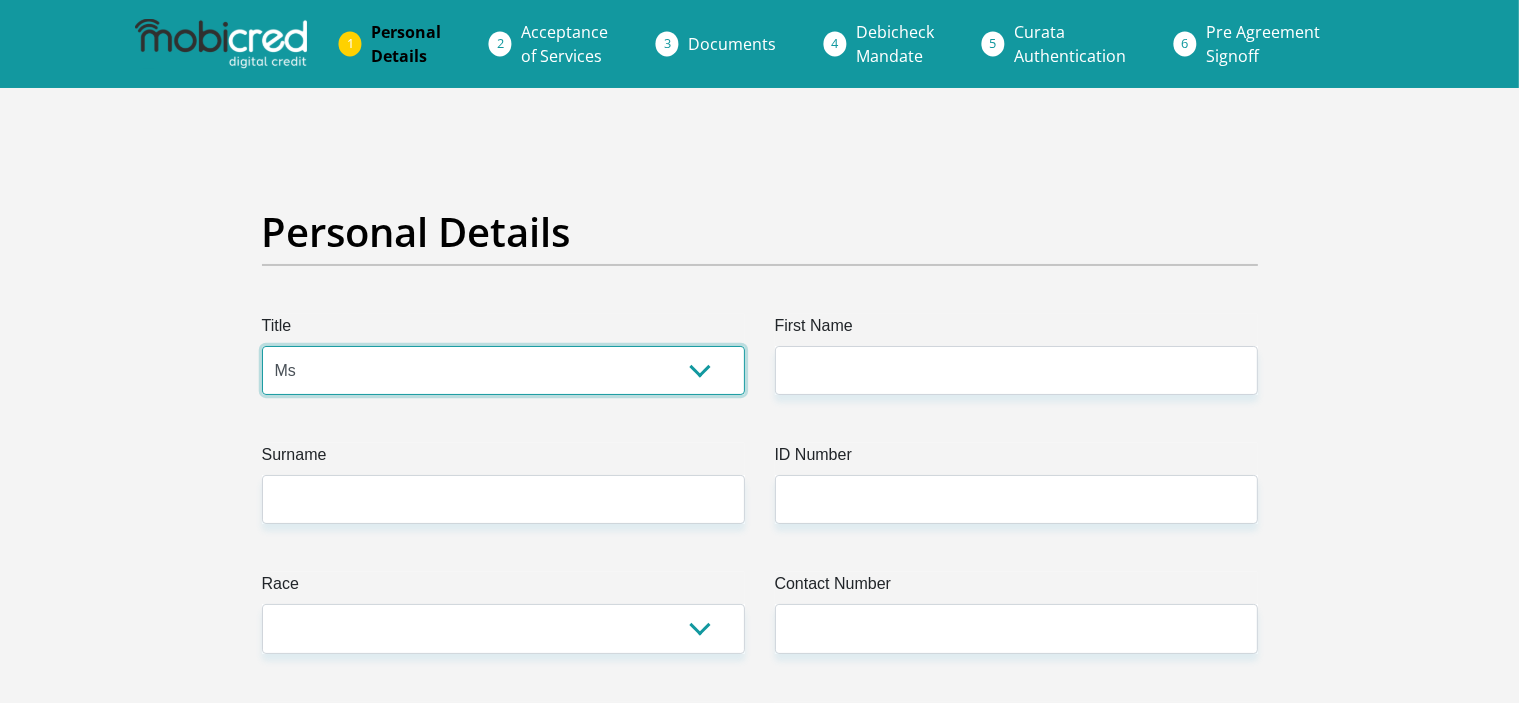 click on "Mr
Ms
Mrs
Dr
Other" at bounding box center [503, 370] 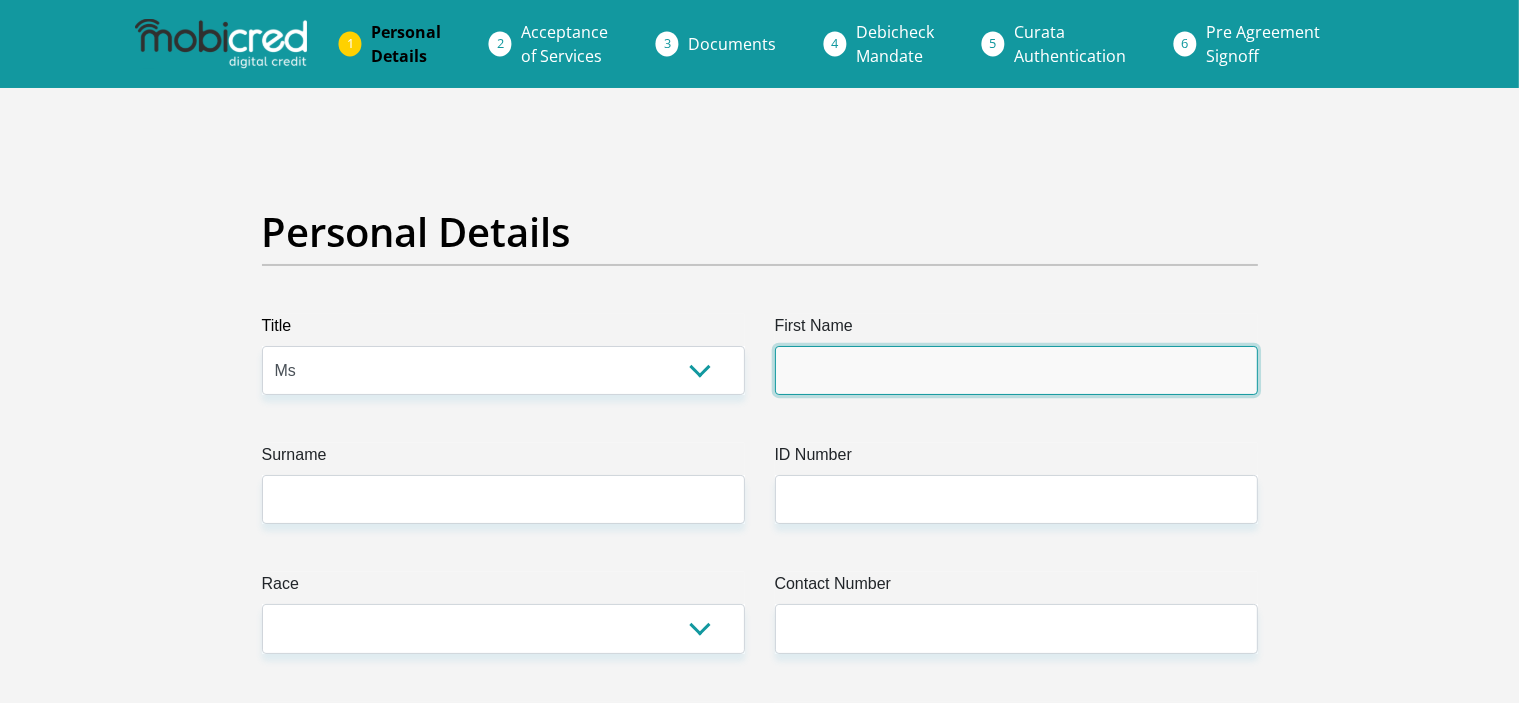 click on "First Name" at bounding box center (1016, 370) 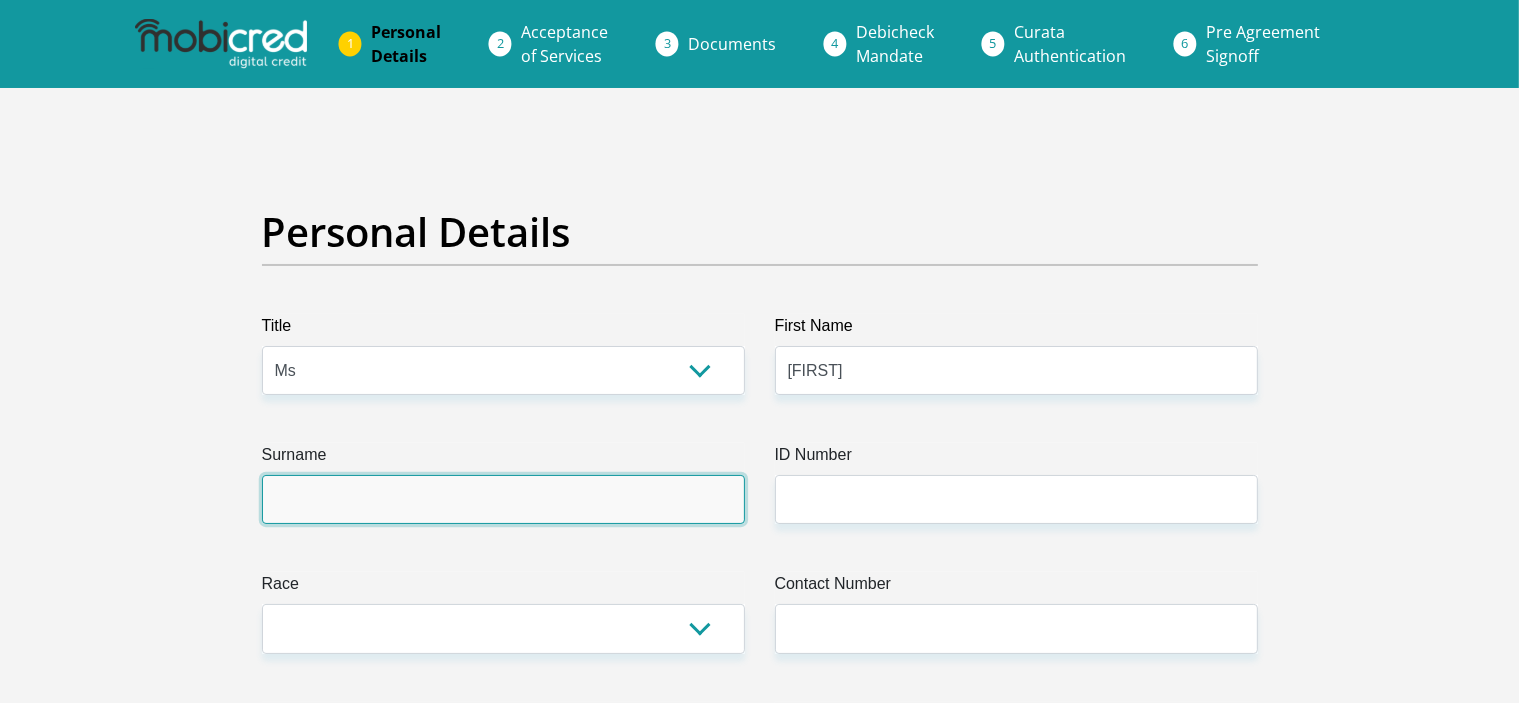 click on "Surname" at bounding box center (503, 499) 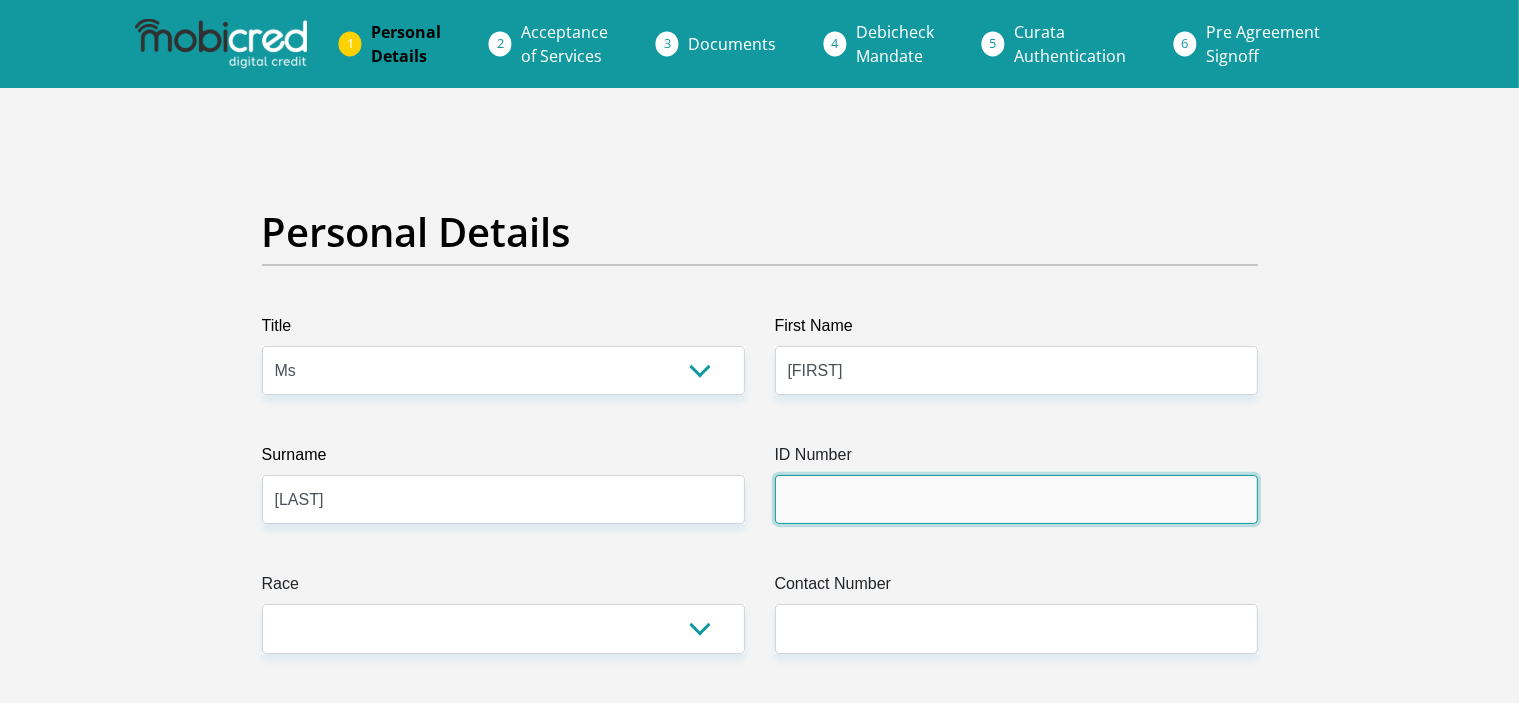 click on "ID Number" at bounding box center (1016, 499) 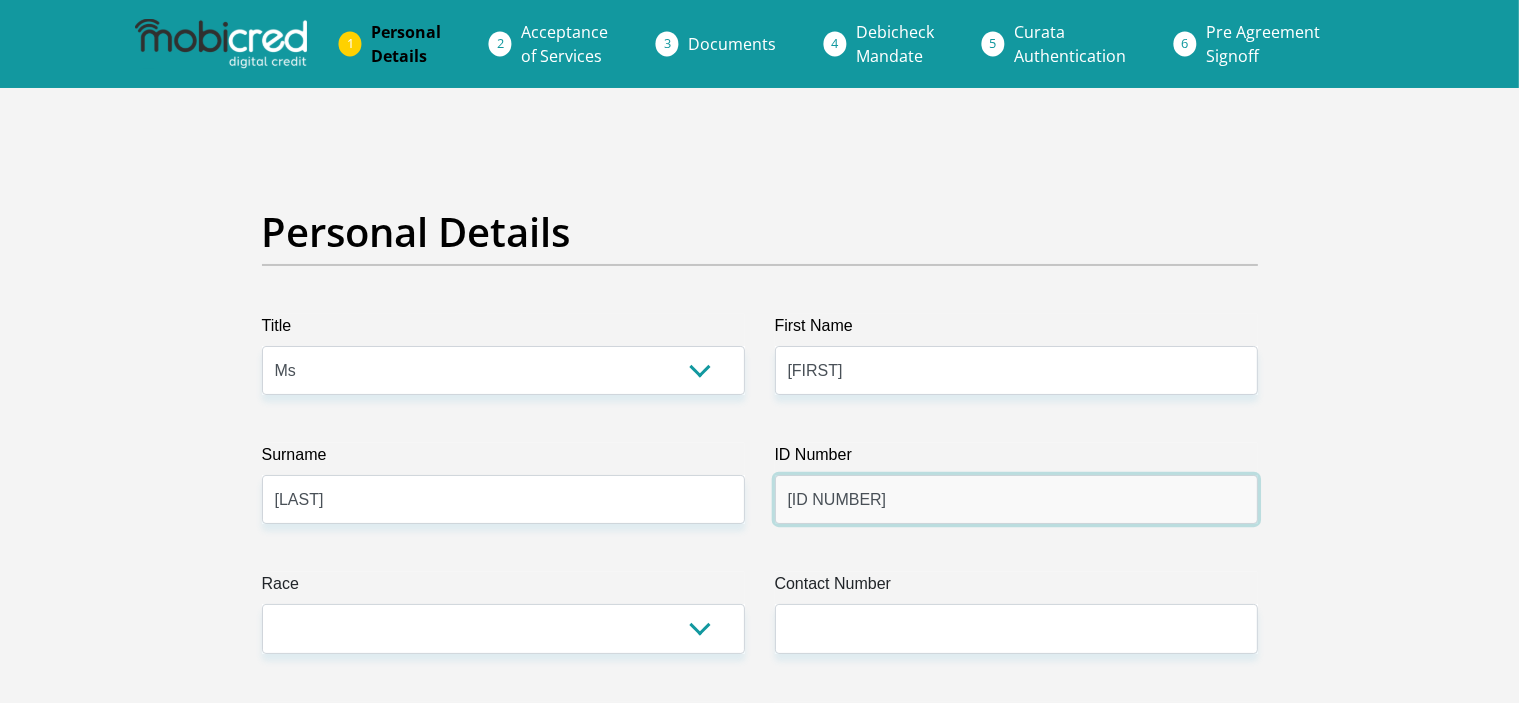 scroll, scrollTop: 200, scrollLeft: 0, axis: vertical 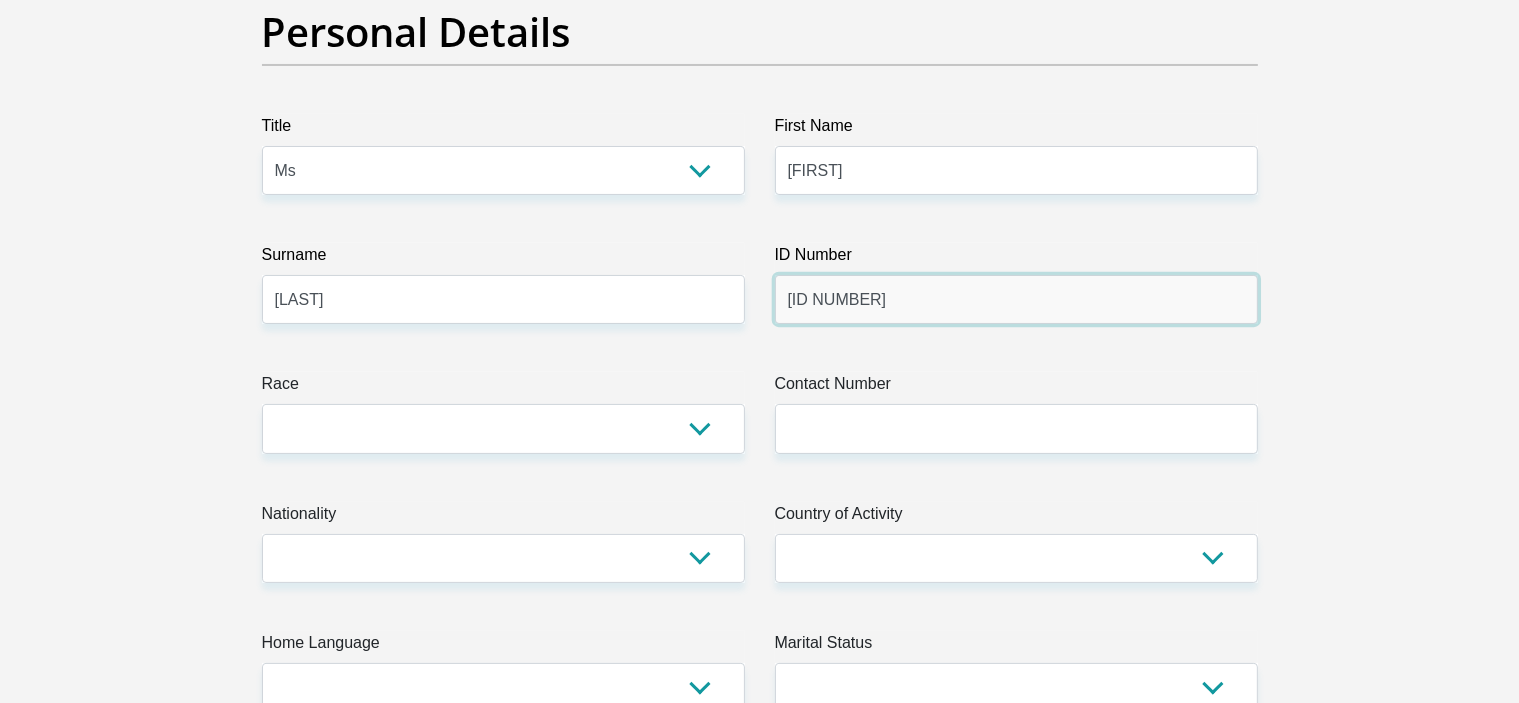 type on "[ID NUMBER]" 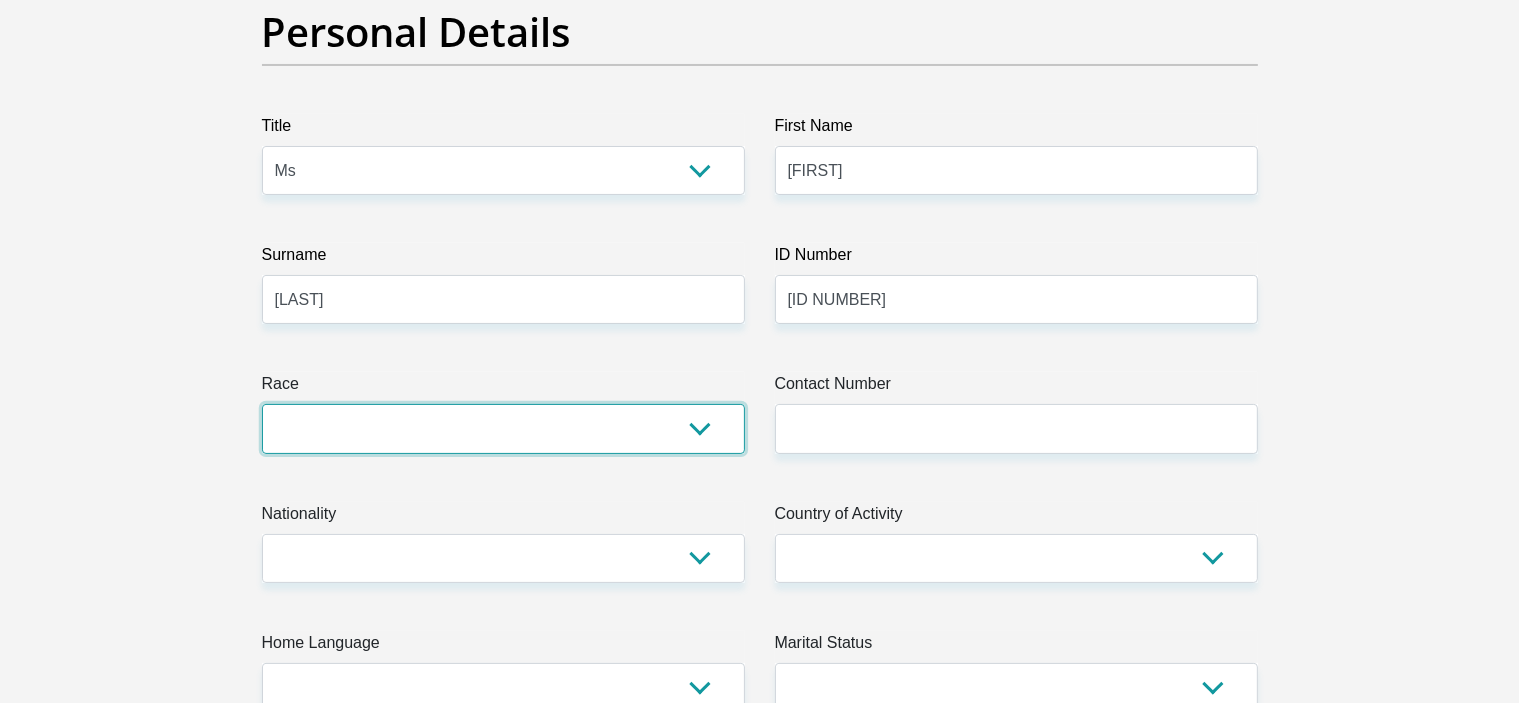 click on "Black
Coloured
Indian
White
Other" at bounding box center [503, 428] 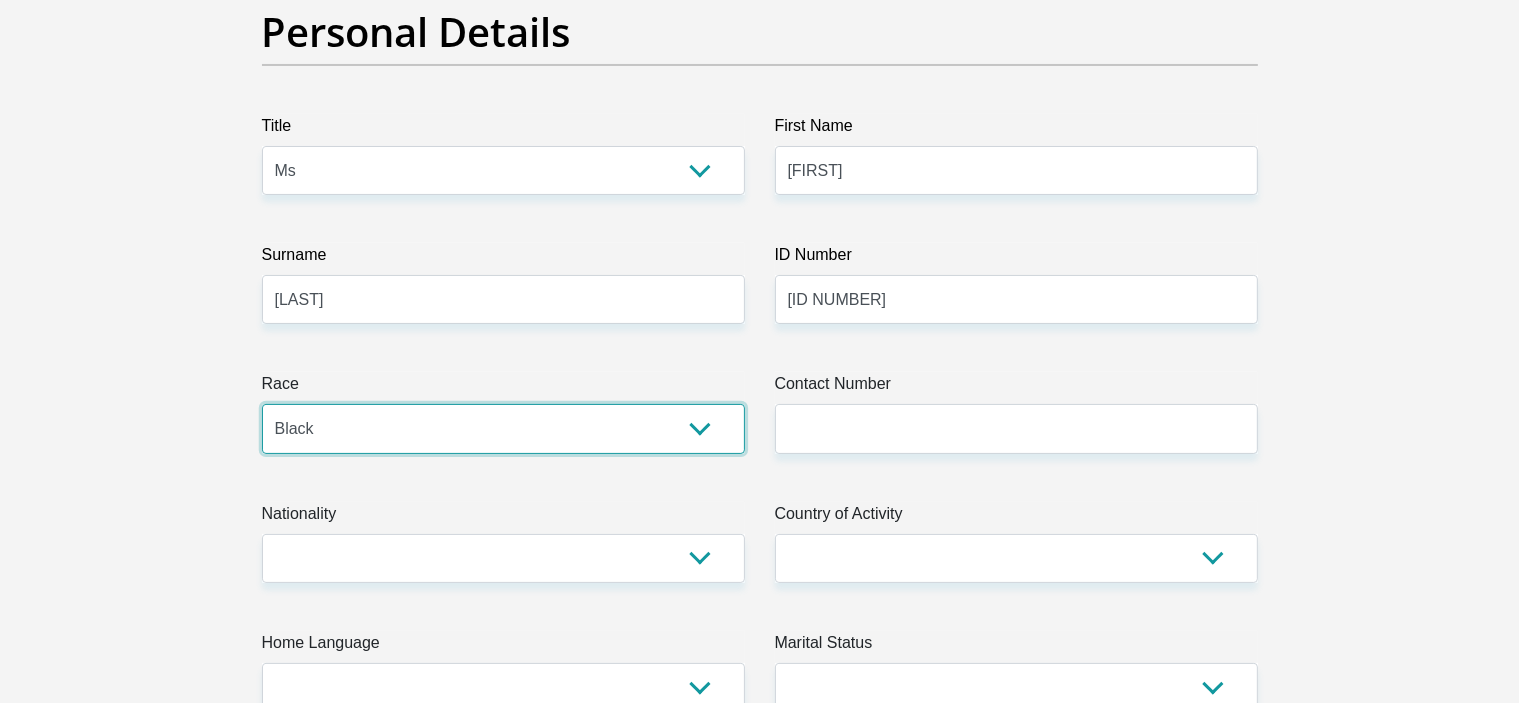 click on "Black
Coloured
Indian
White
Other" at bounding box center [503, 428] 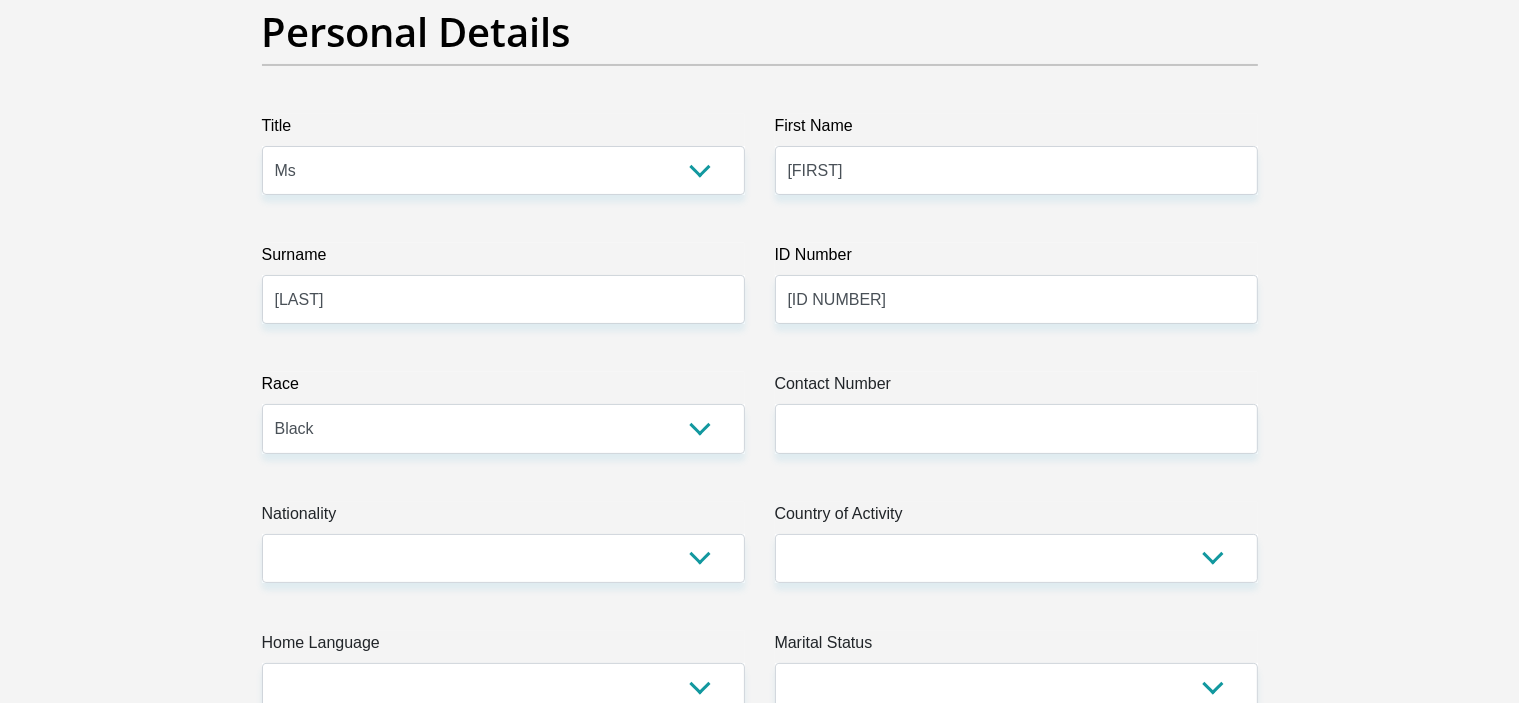 click on "Title
Mr
Ms
Mrs
Dr
Other
First Name
[FIRST]
Surname
[LAST]
ID Number
[ID NUMBER]
Please input valid ID number
Race
Black
Coloured
Indian
White
Other
Contact Number
Please input valid contact number
Nationality
South Africa
Afghanistan
Aland Islands  Albania  Algeria  Andorra" at bounding box center [760, 3367] 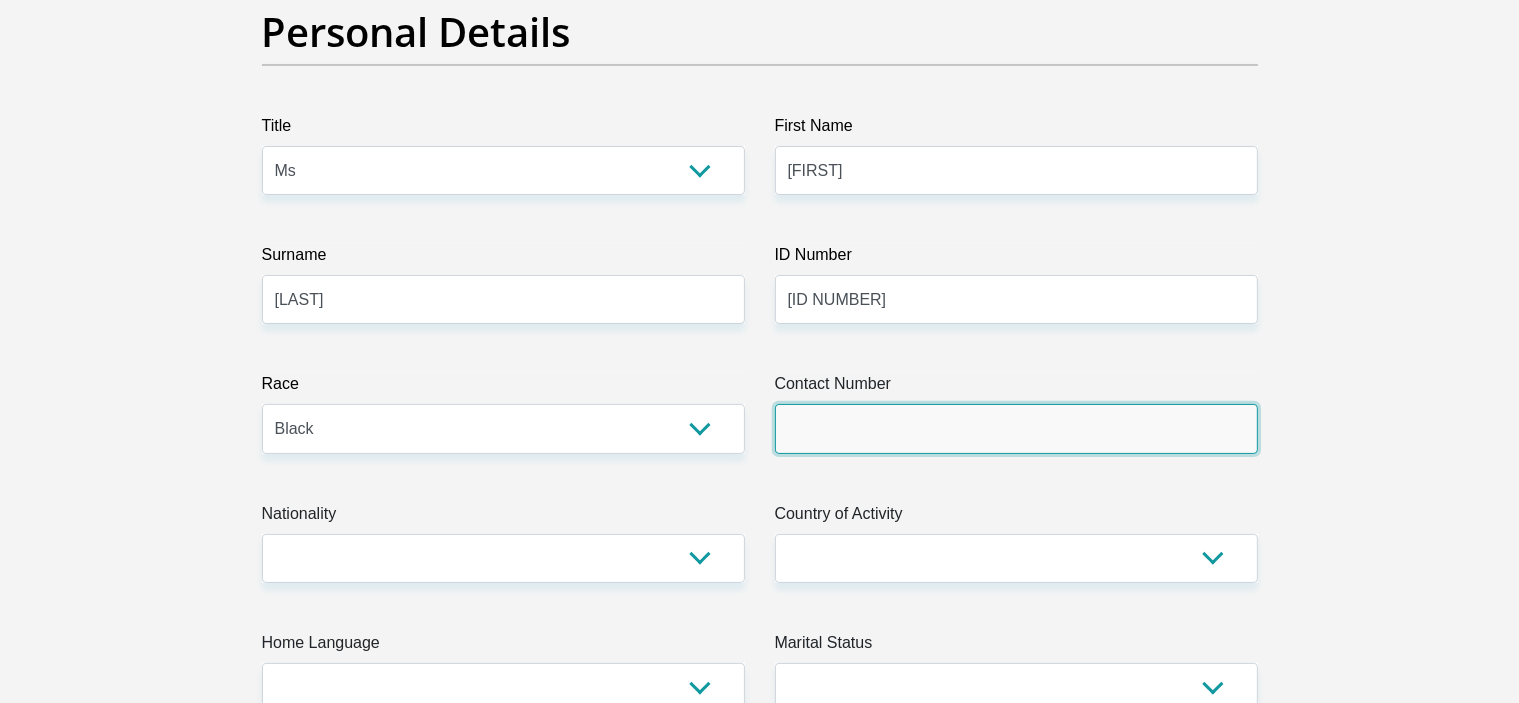 click on "Contact Number" at bounding box center [1016, 428] 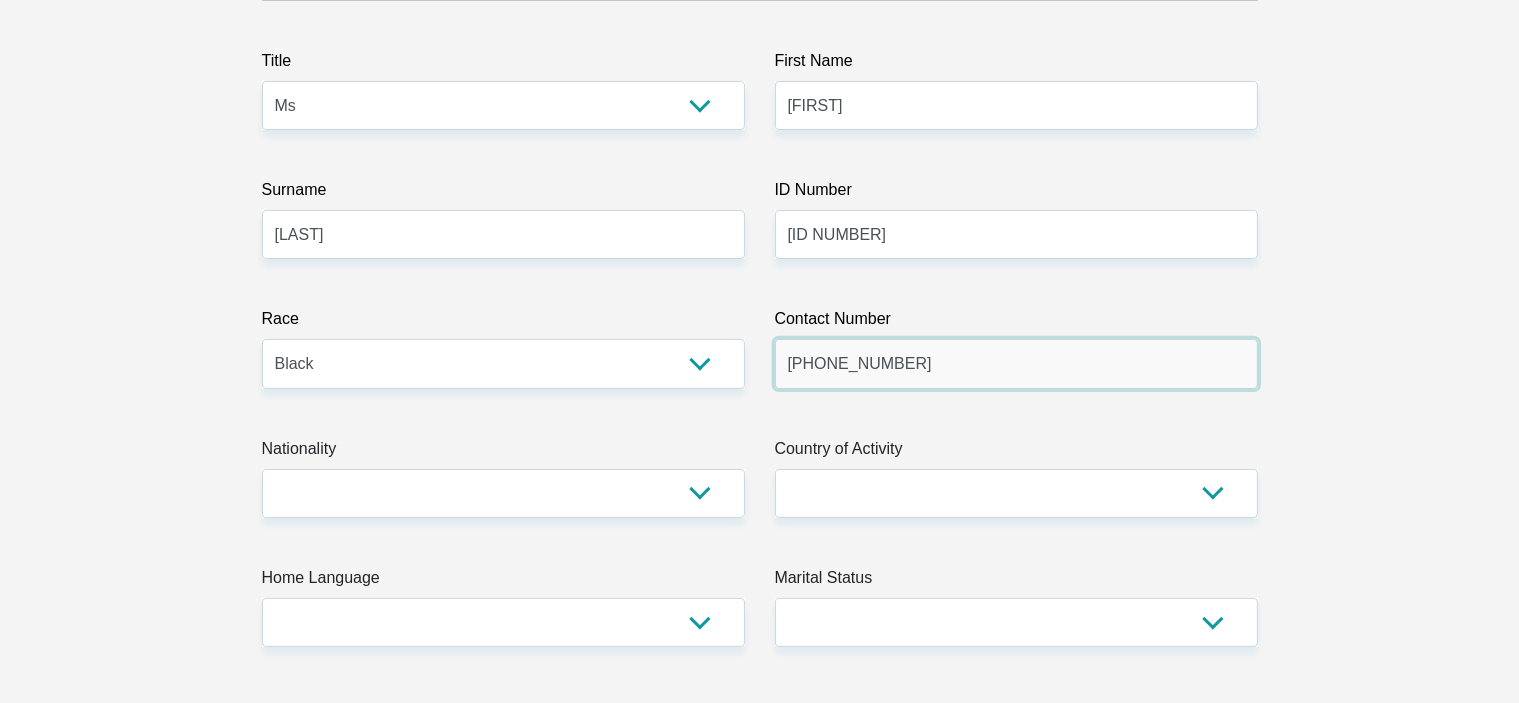 scroll, scrollTop: 300, scrollLeft: 0, axis: vertical 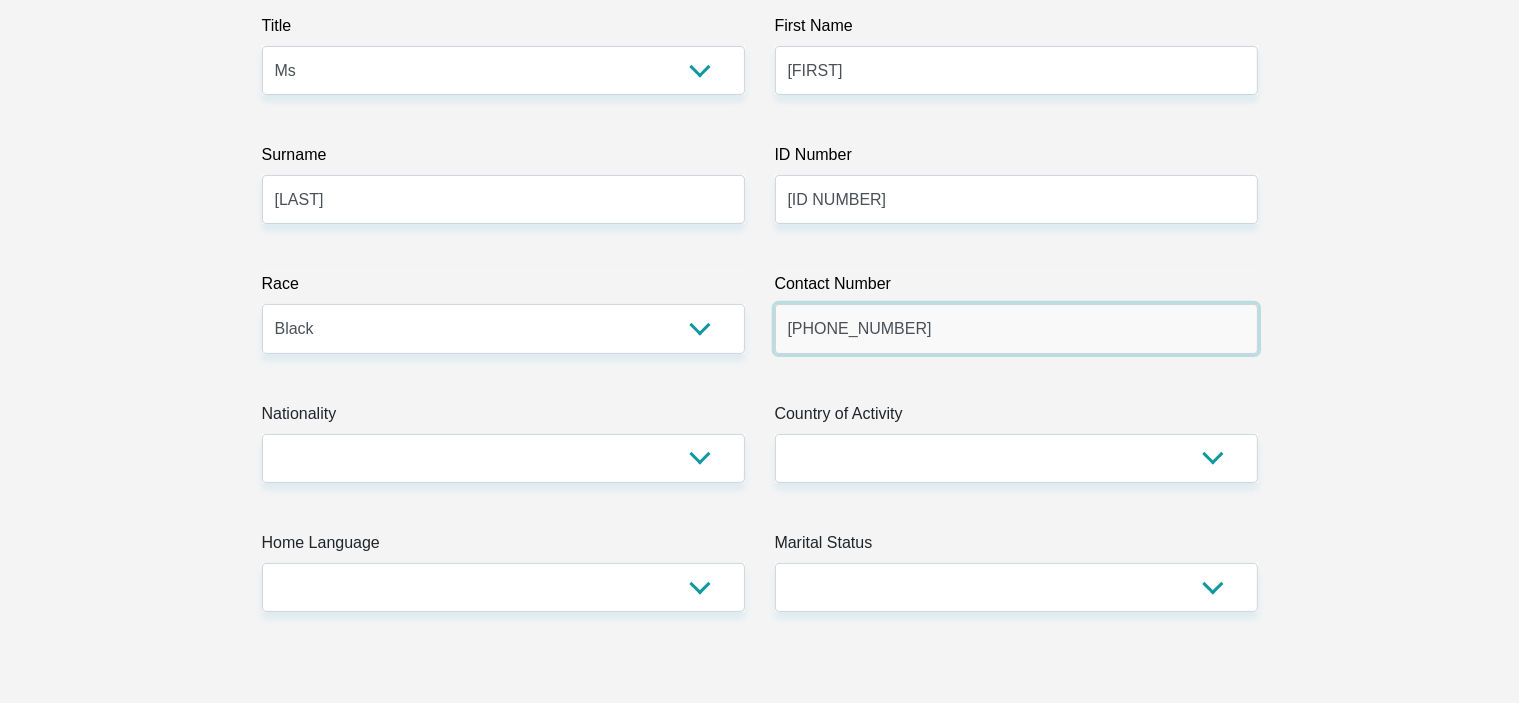 type on "[PHONE_NUMBER]" 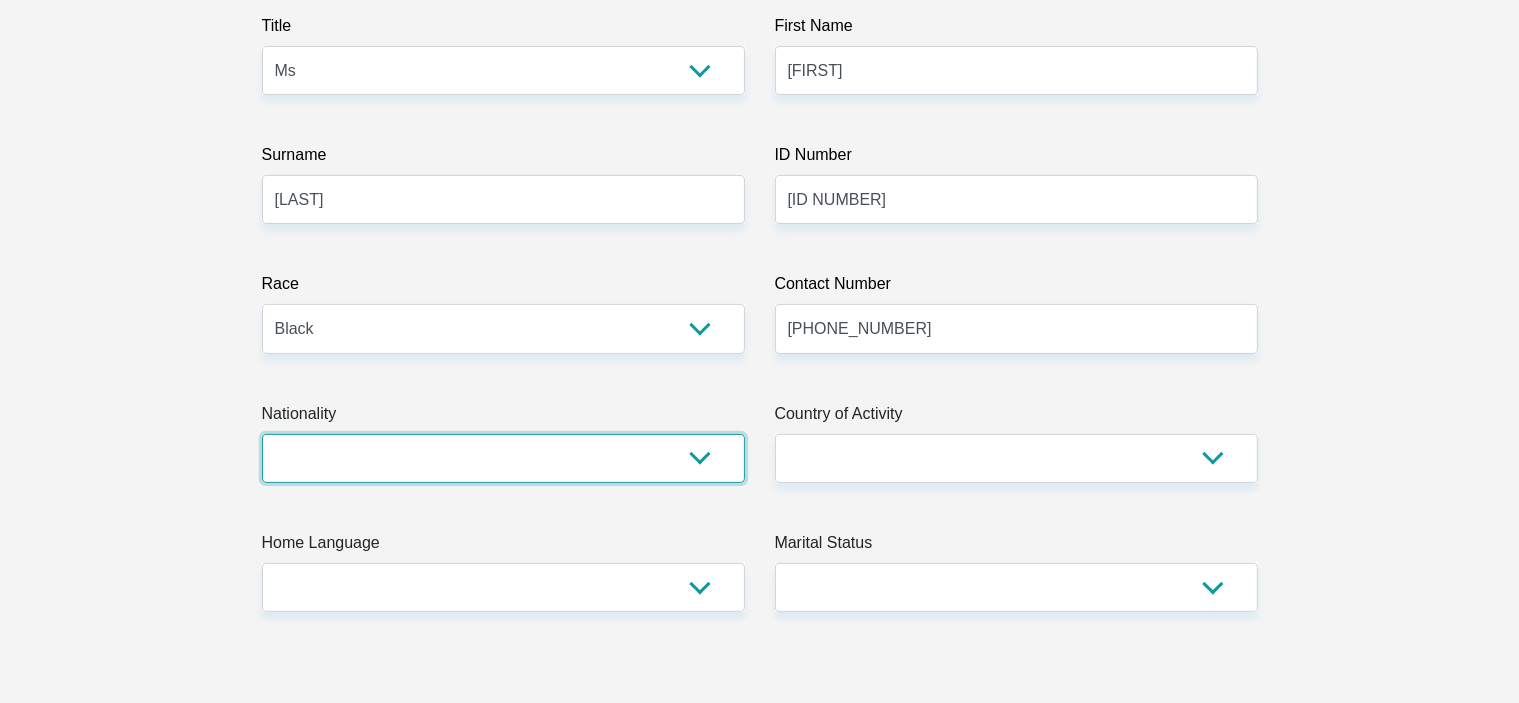click on "South Africa
Afghanistan
Aland Islands
Albania
Algeria
America Samoa
American Virgin Islands
Andorra
Angola
Anguilla
Antarctica
Antigua and Barbuda
Argentina
Armenia
Aruba
Ascension Island
Australia
Austria
Azerbaijan
Bahamas
Bahrain
Bangladesh
Barbados
Chad" at bounding box center [503, 458] 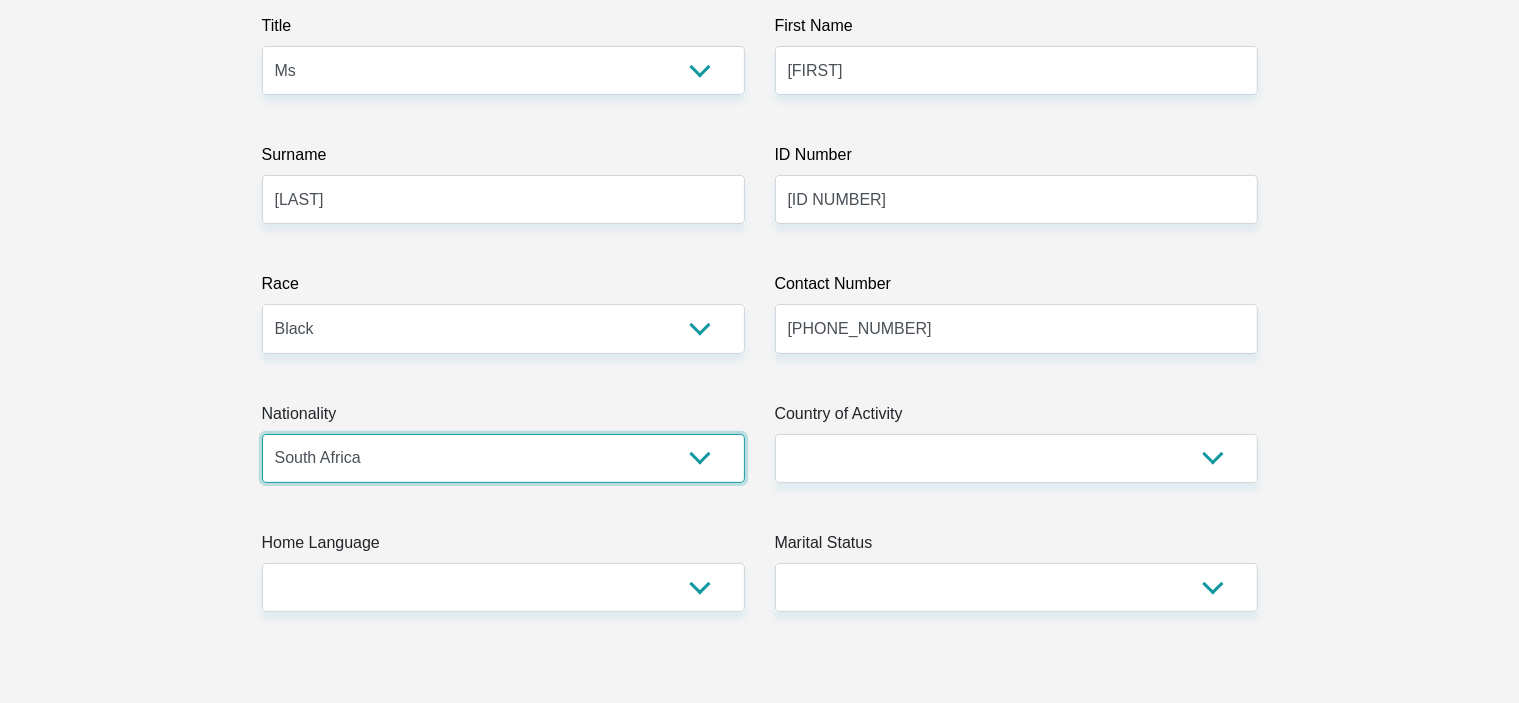 click on "South Africa
Afghanistan
Aland Islands
Albania
Algeria
America Samoa
American Virgin Islands
Andorra
Angola
Anguilla
Antarctica
Antigua and Barbuda
Argentina
Armenia
Aruba
Ascension Island
Australia
Austria
Azerbaijan
Bahamas
Bahrain
Bangladesh
Barbados
Chad" at bounding box center [503, 458] 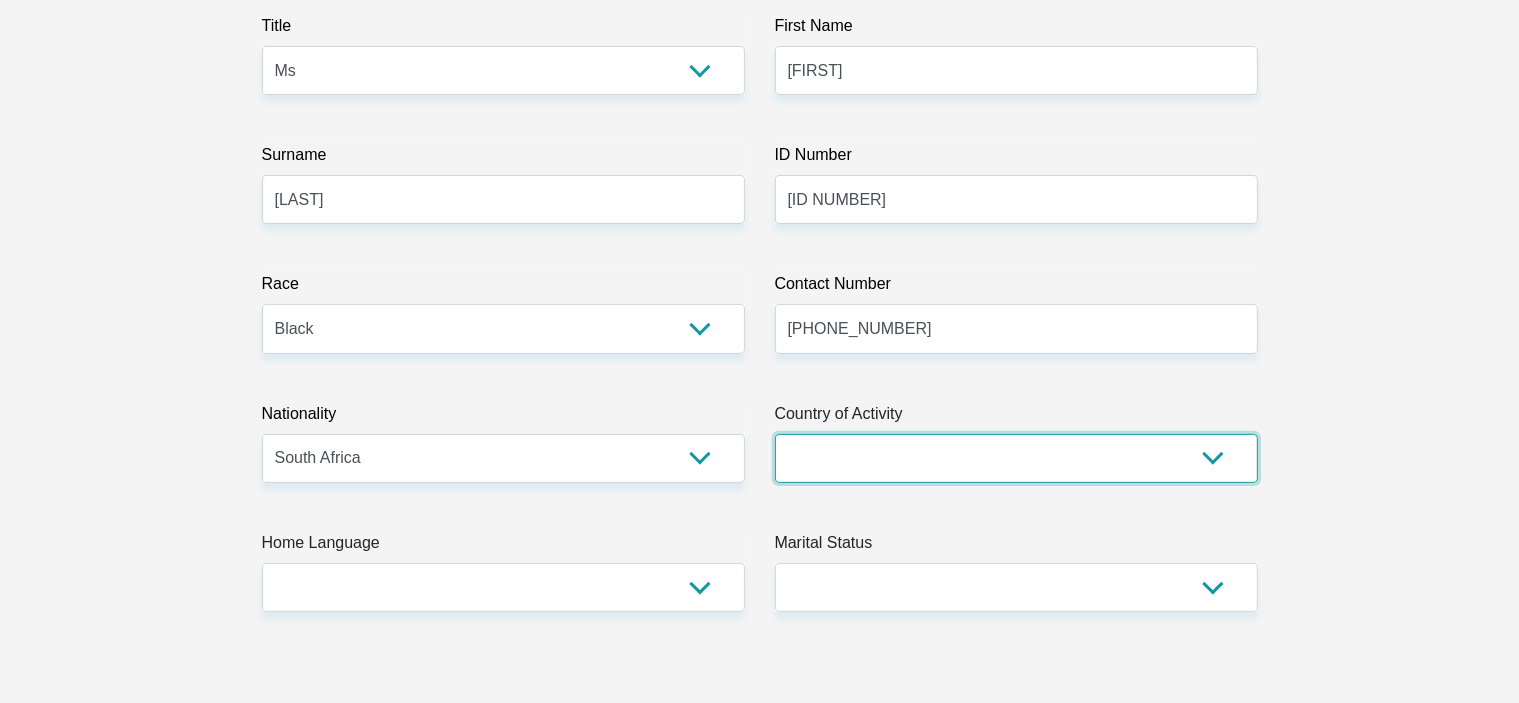 click on "South Africa
Afghanistan
Aland Islands
Albania
Algeria
America Samoa
American Virgin Islands
Andorra
Angola
Anguilla
Antarctica
Antigua and Barbuda
Argentina
Armenia
Aruba
Ascension Island
Australia
Austria
Azerbaijan
Chad" at bounding box center [1016, 458] 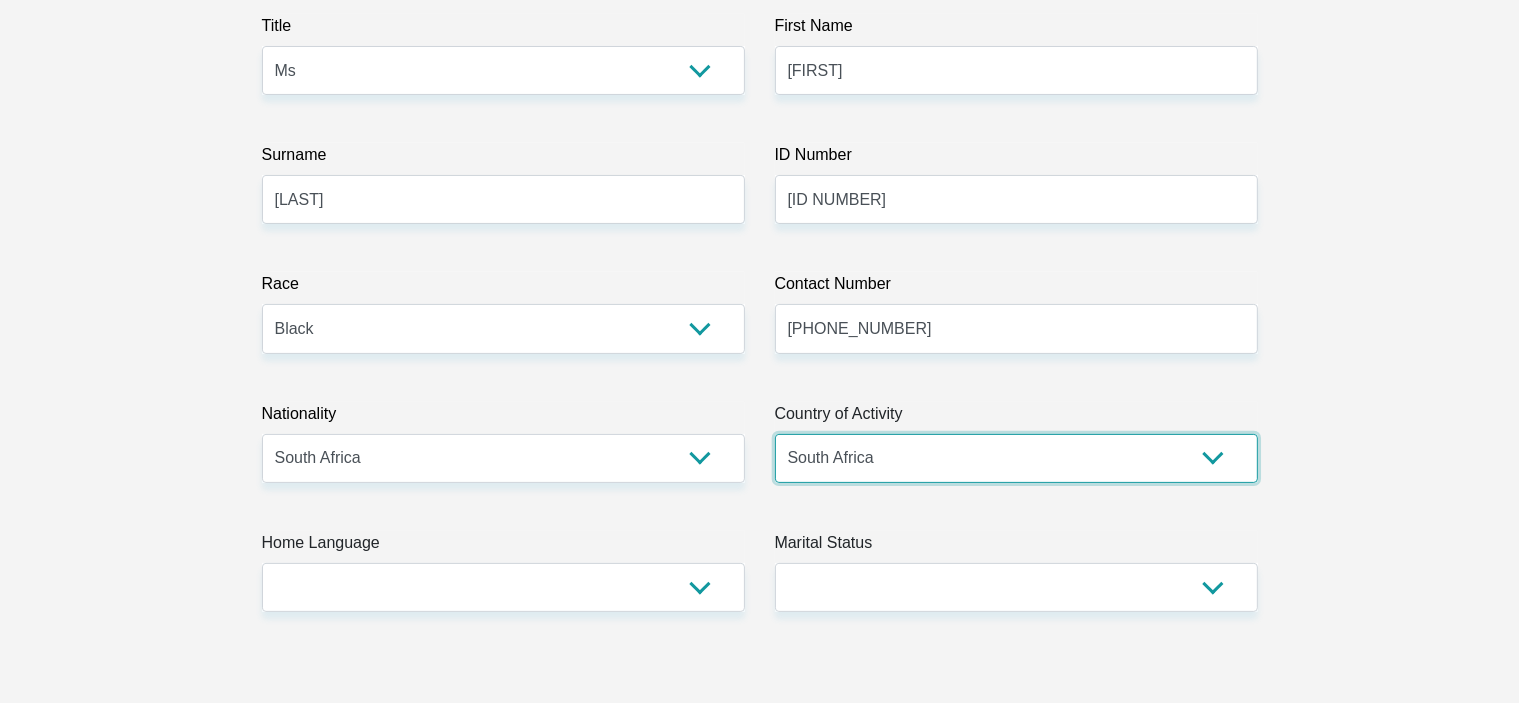 click on "South Africa
Afghanistan
Aland Islands
Albania
Algeria
America Samoa
American Virgin Islands
Andorra
Angola
Anguilla
Antarctica
Antigua and Barbuda
Argentina
Armenia
Aruba
Ascension Island
Australia
Austria
Azerbaijan
Chad" at bounding box center (1016, 458) 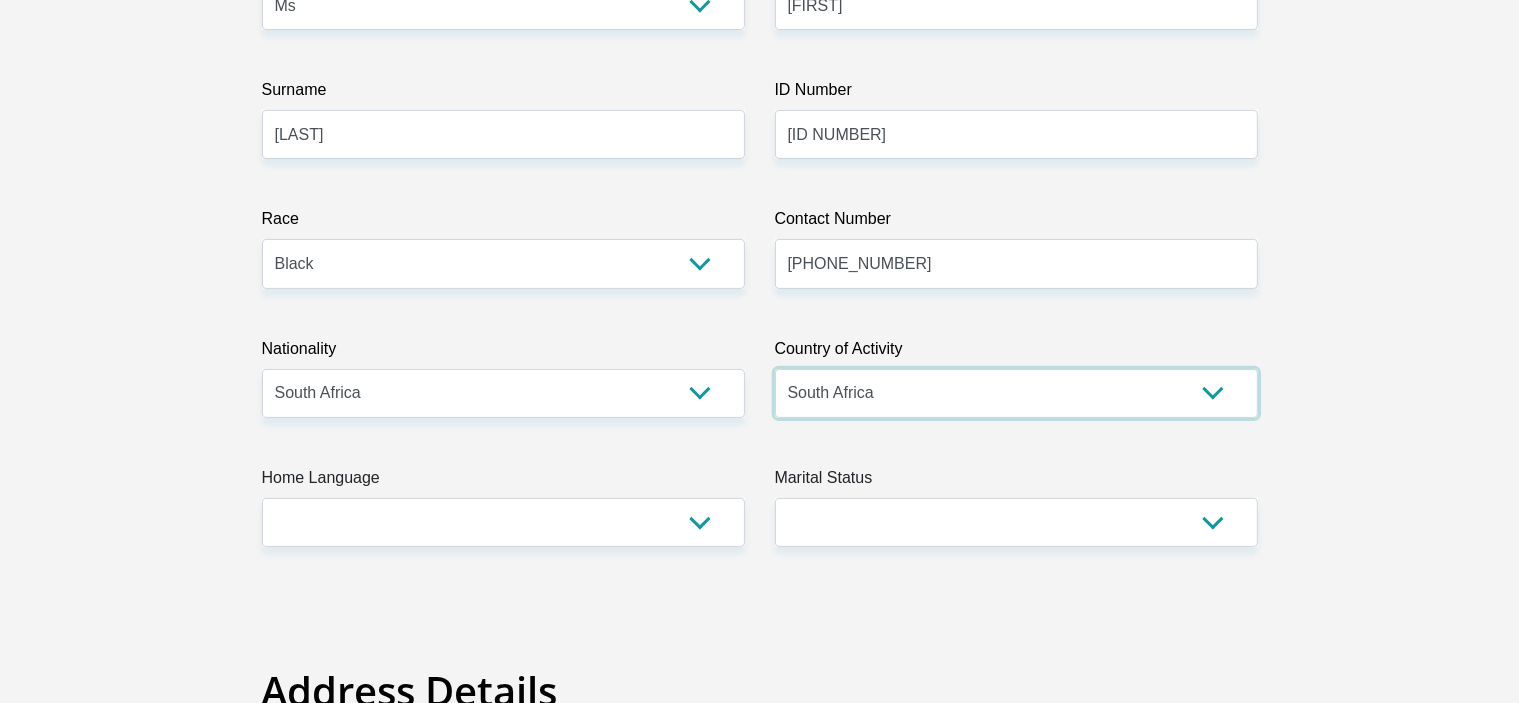scroll, scrollTop: 400, scrollLeft: 0, axis: vertical 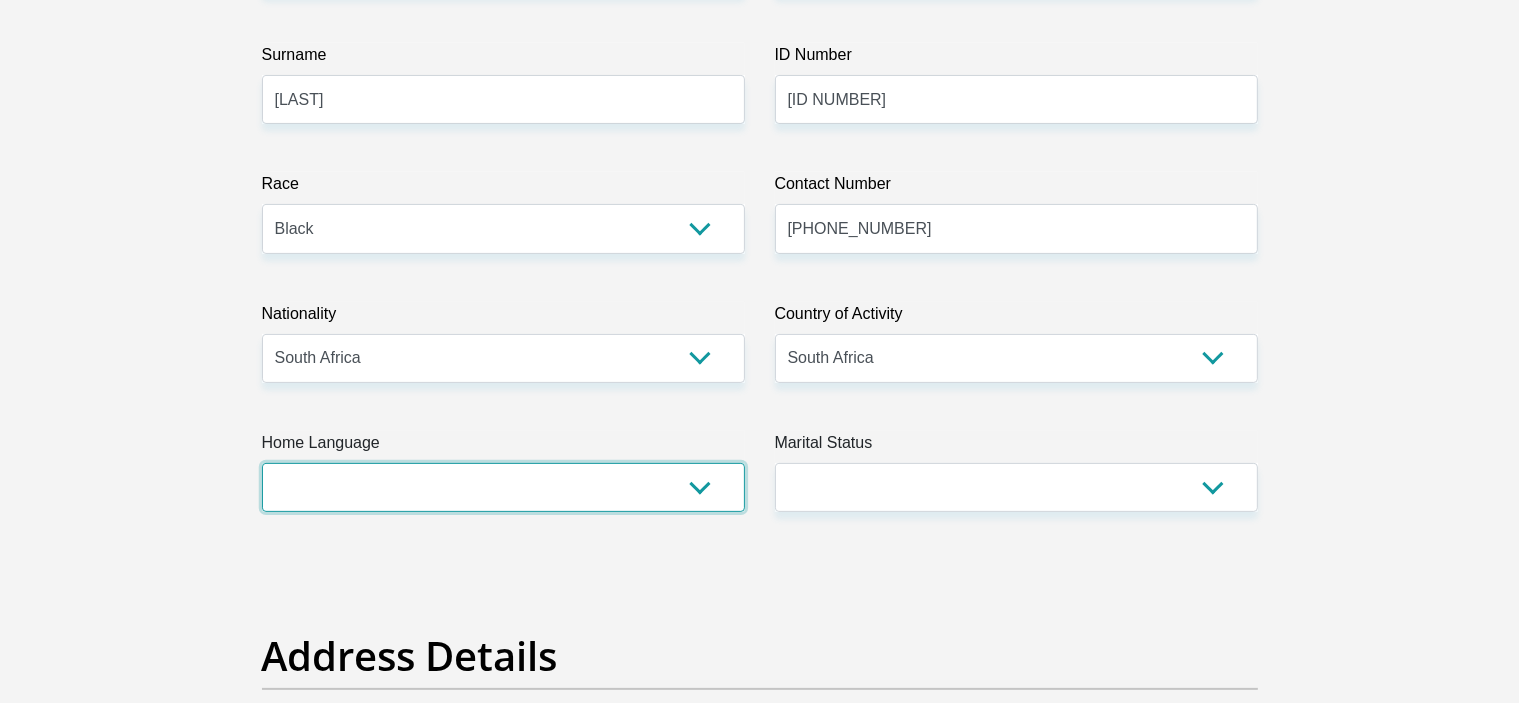 click on "Afrikaans
English
Sepedi
South Ndebele
Southern Sotho
Swati
Tsonga
Tswana
Venda
Xhosa
Zulu
Other" at bounding box center (503, 487) 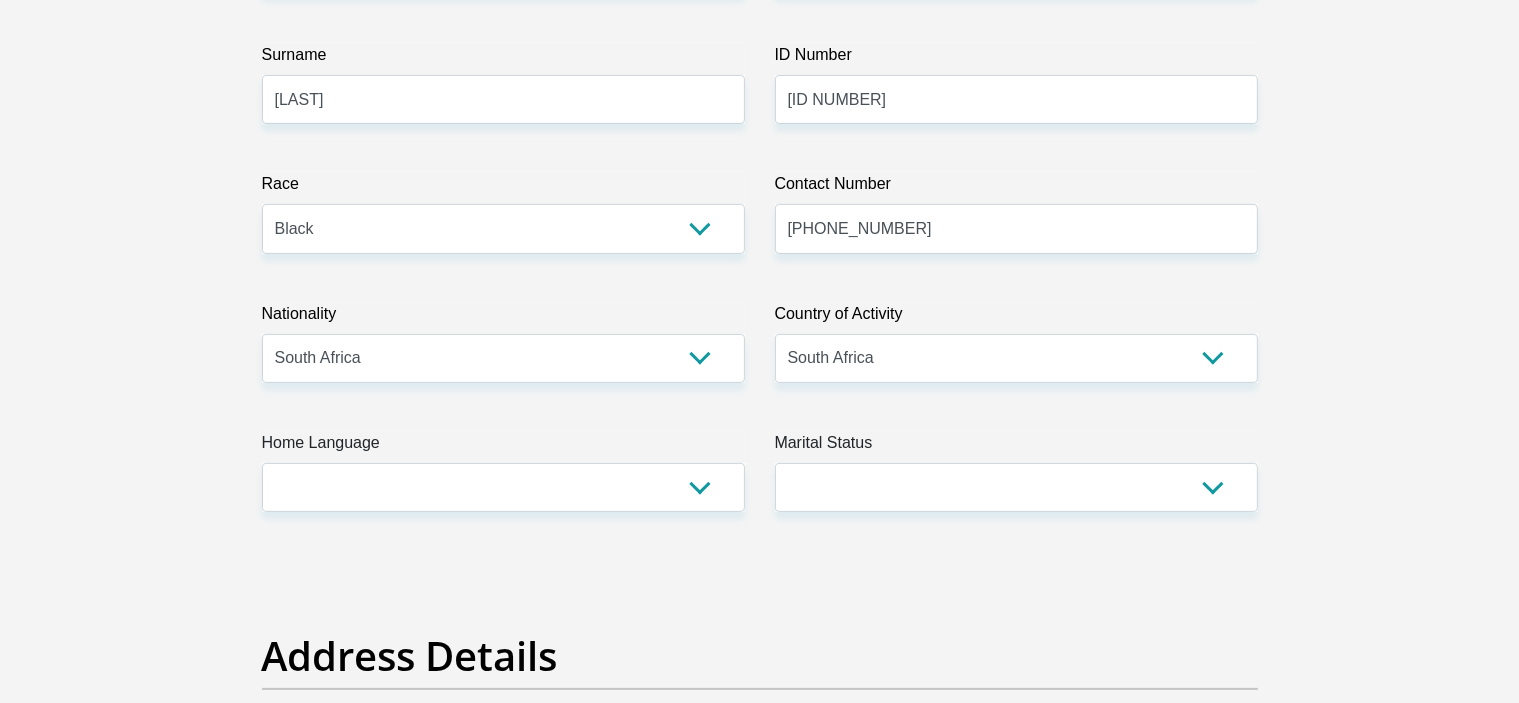 click on "Title
Mr
Ms
Mrs
Dr
Other
First Name
[FIRST]
Surname
[LAST]
ID Number
[ID NUMBER]
Please input valid ID number
Race
Black
Coloured
Indian
White
Other
Contact Number
[PHONE_NUMBER]
Please input valid contact number
Nationality
South Africa
Afghanistan
Aland Islands  Albania  Angola" at bounding box center (760, 3167) 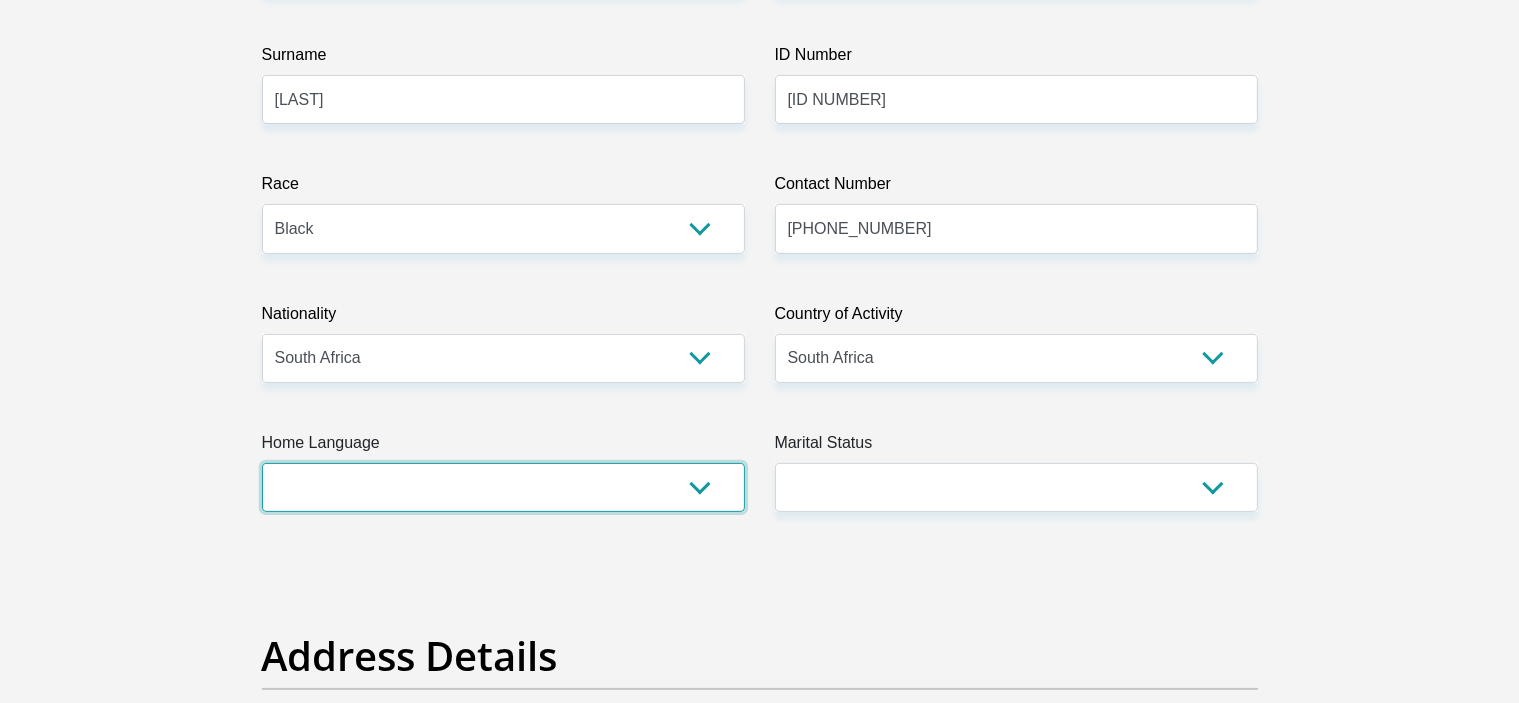 click on "Afrikaans
English
Sepedi
South Ndebele
Southern Sotho
Swati
Tsonga
Tswana
Venda
Xhosa
Zulu
Other" at bounding box center (503, 487) 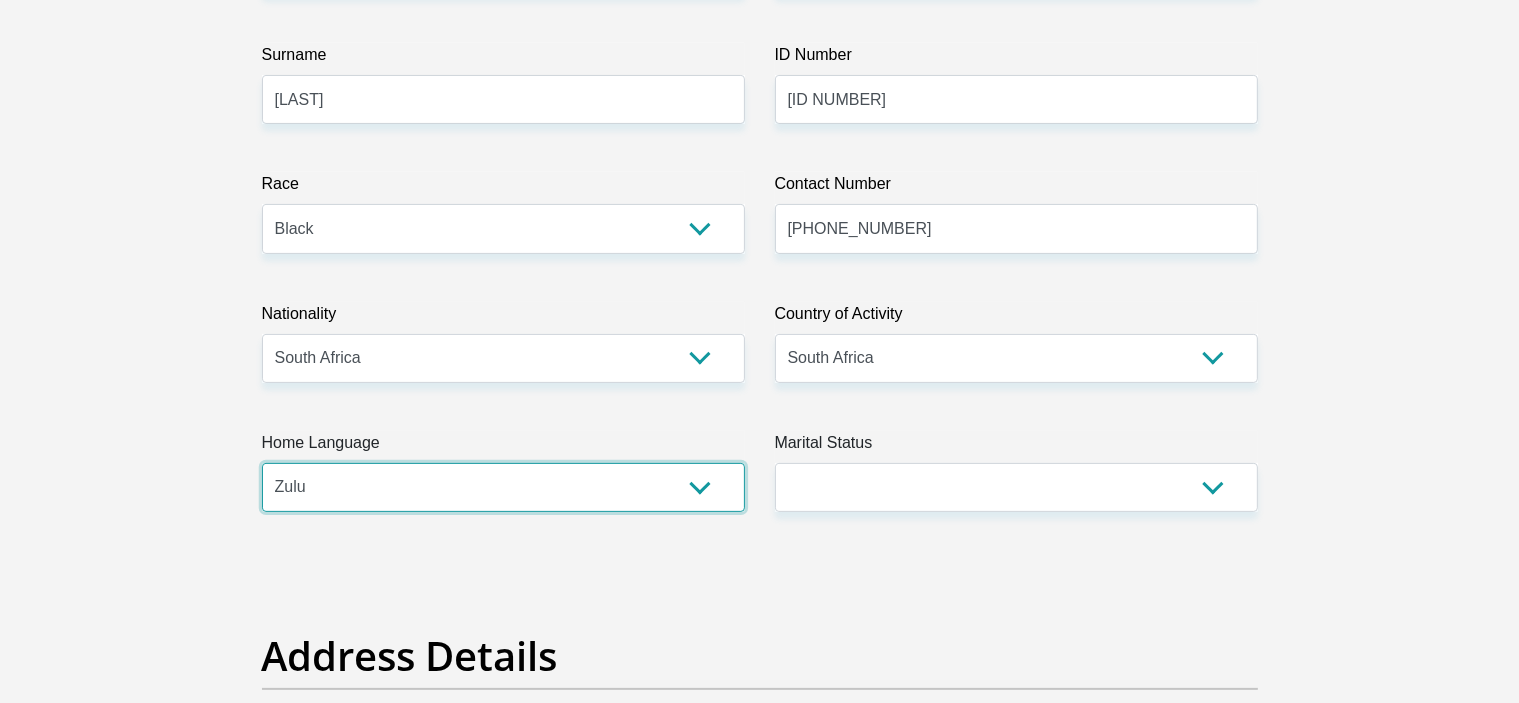 click on "Afrikaans
English
Sepedi
South Ndebele
Southern Sotho
Swati
Tsonga
Tswana
Venda
Xhosa
Zulu
Other" at bounding box center [503, 487] 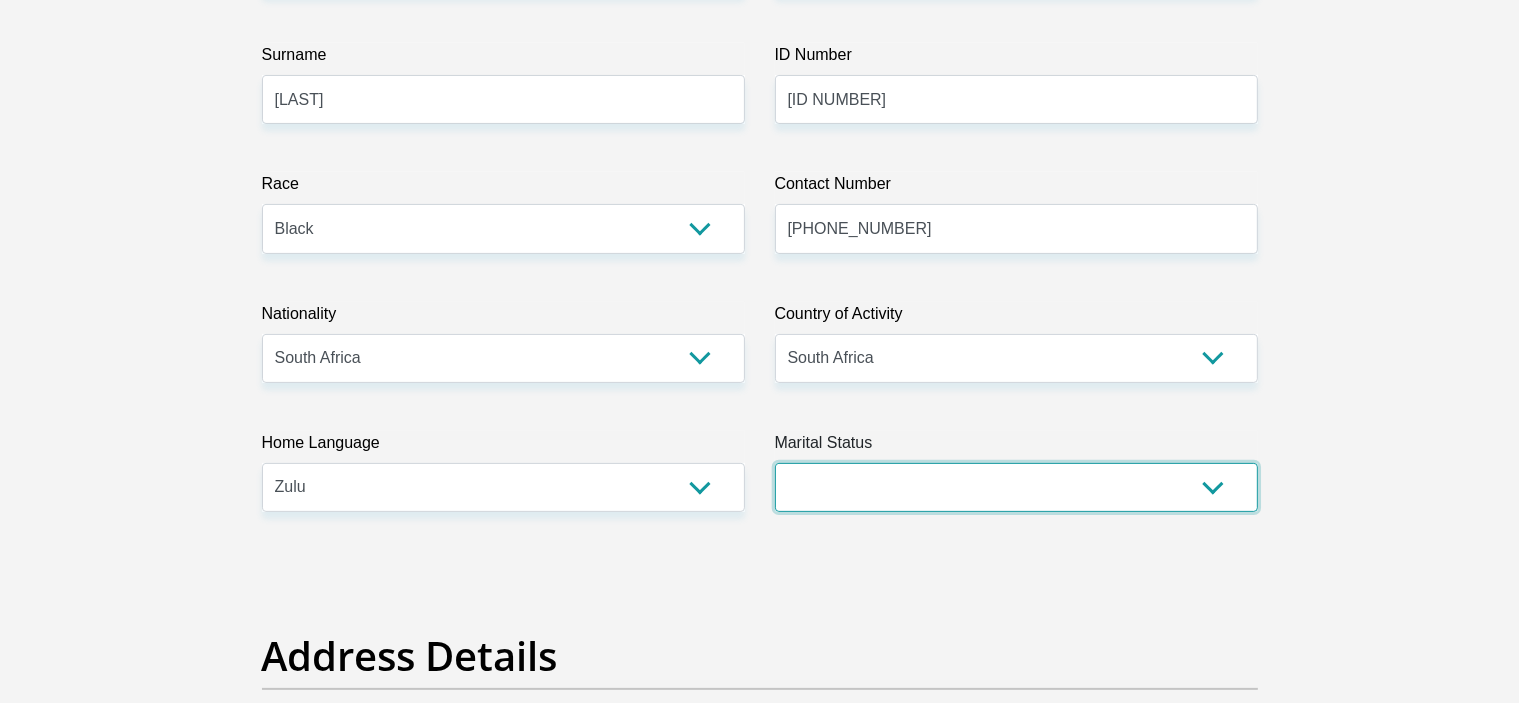 click on "Married ANC
Single
Divorced
Widowed
Married COP or Customary Law" at bounding box center [1016, 487] 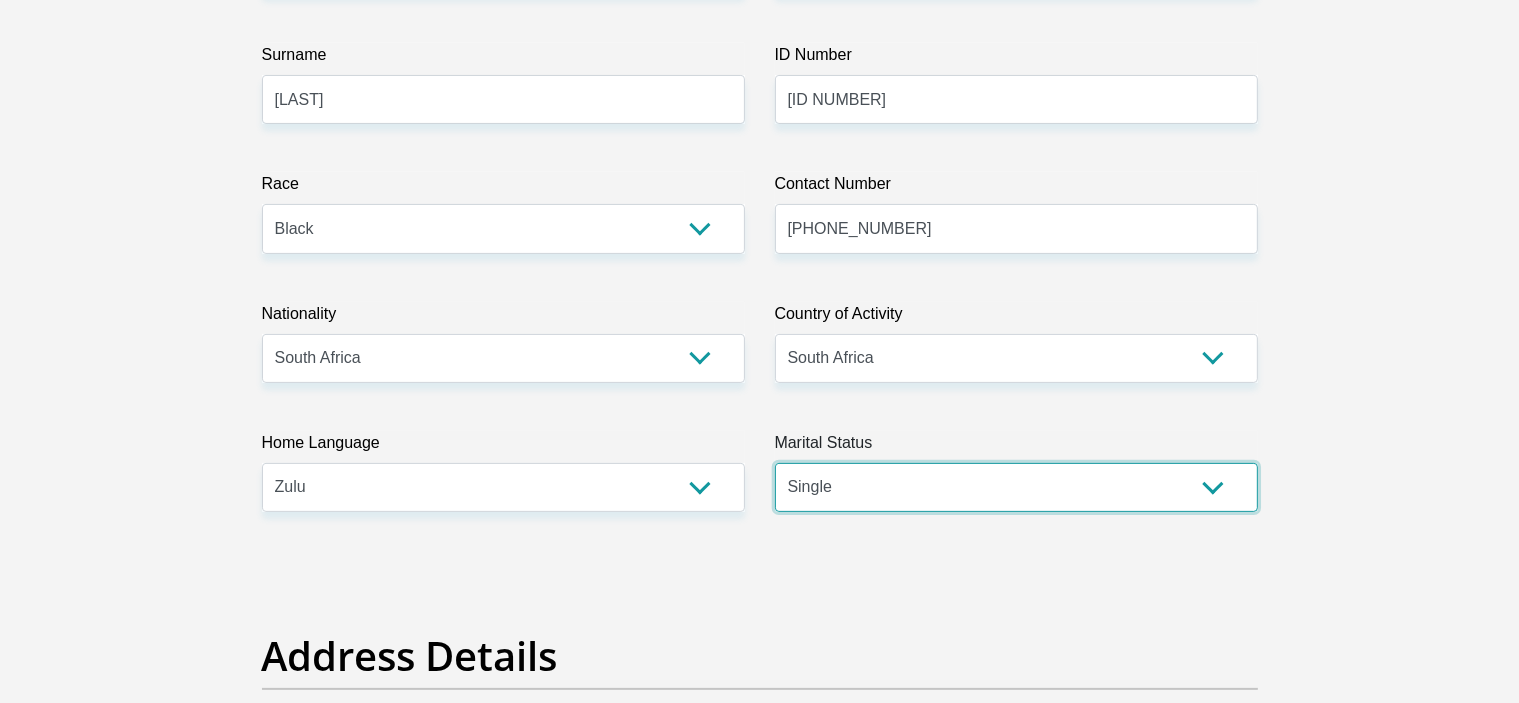 click on "Married ANC
Single
Divorced
Widowed
Married COP or Customary Law" at bounding box center [1016, 487] 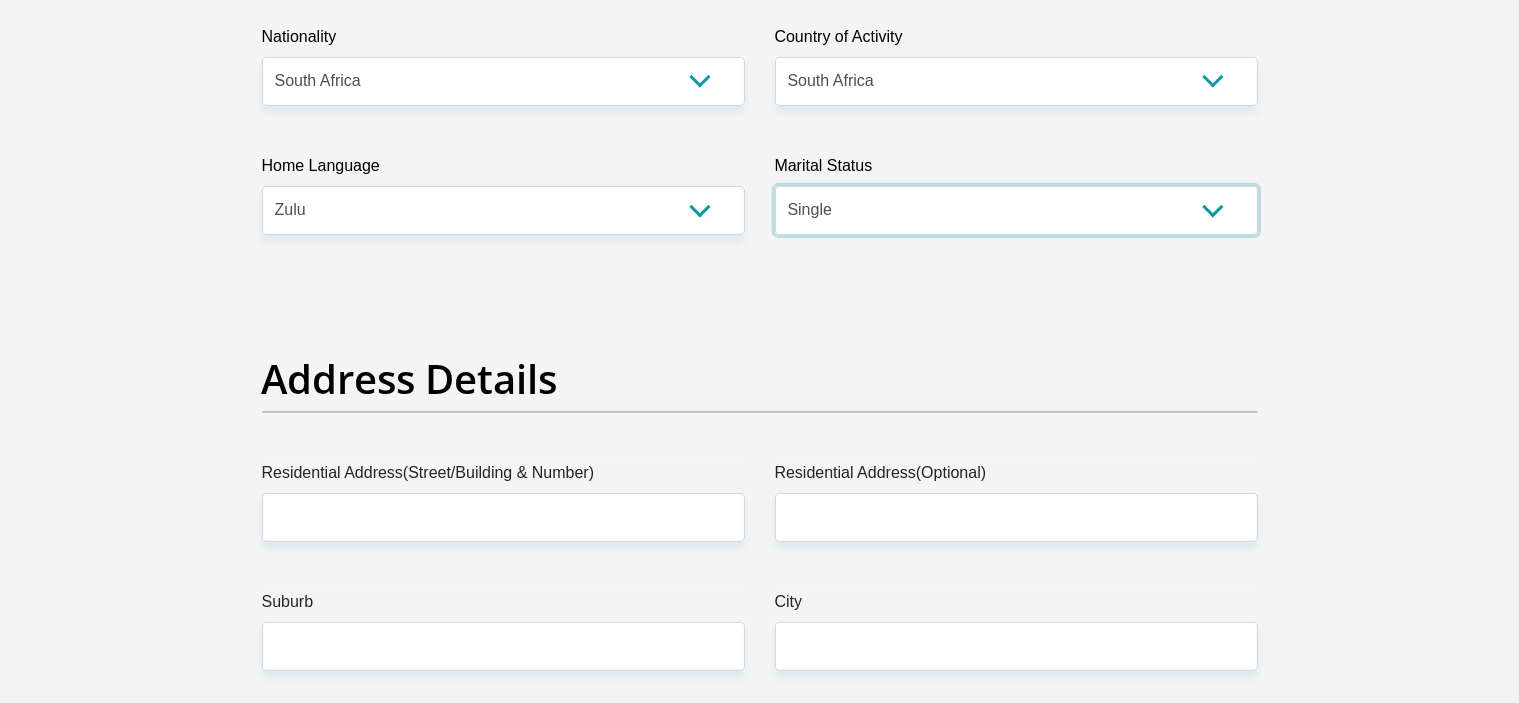 scroll, scrollTop: 800, scrollLeft: 0, axis: vertical 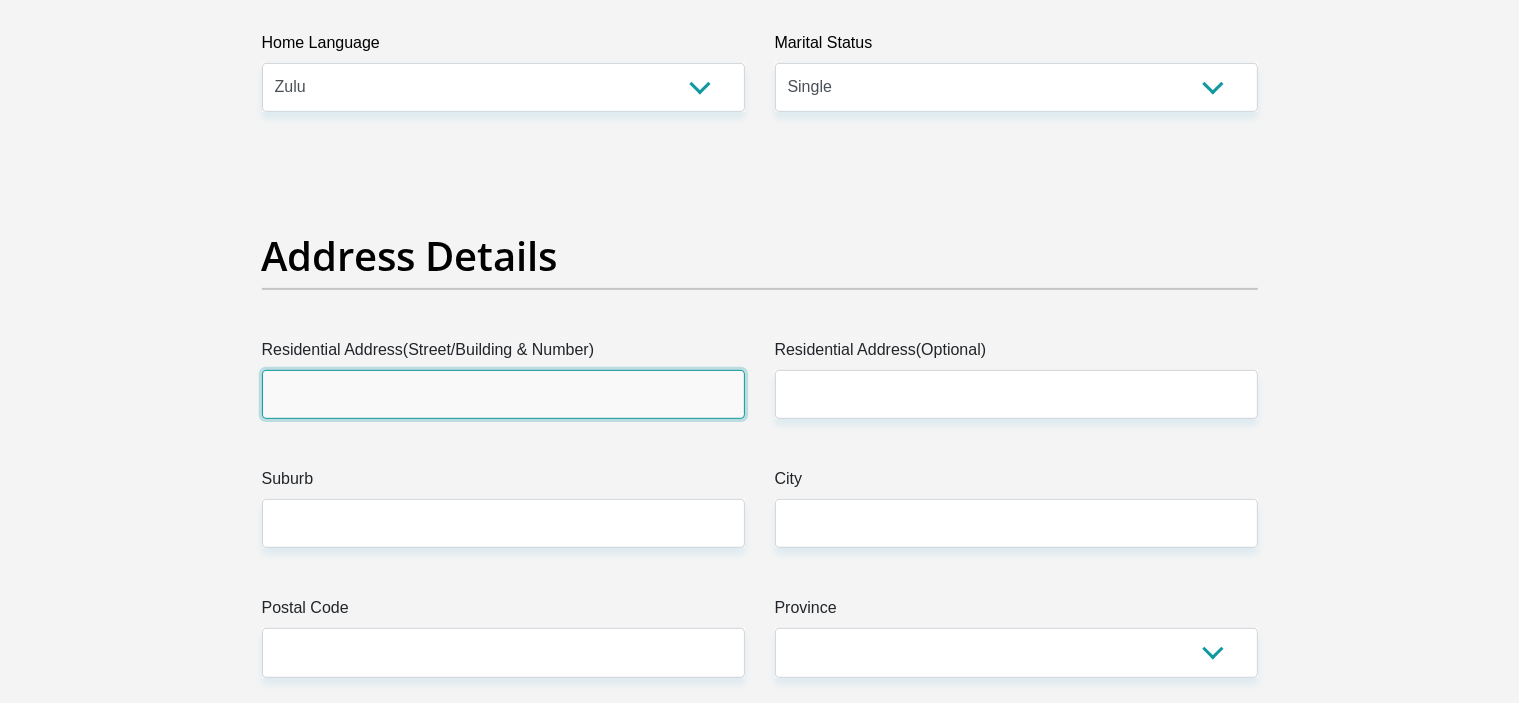 click on "Residential Address(Street/Building & Number)" at bounding box center [503, 394] 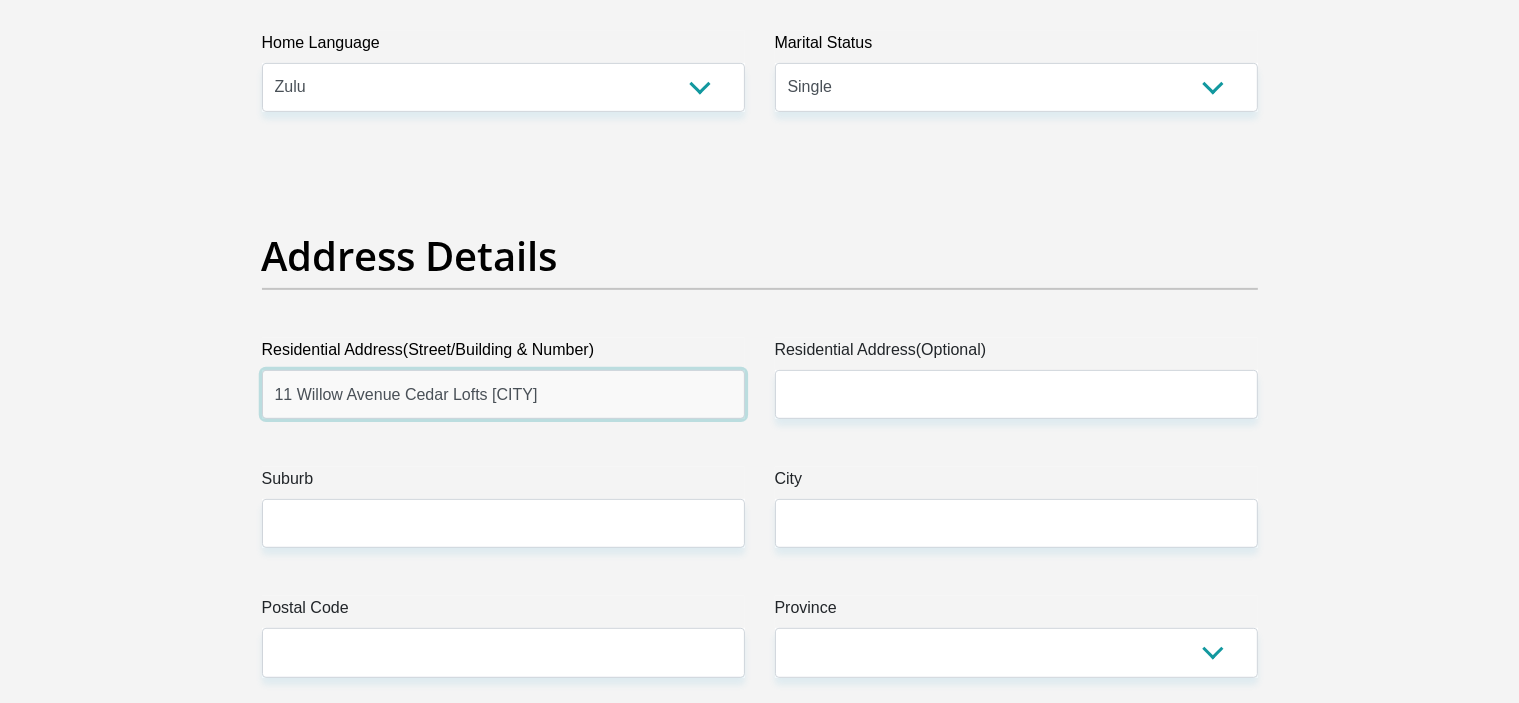 type on "11 Willow Avenue Cedar Lofts [CITY]" 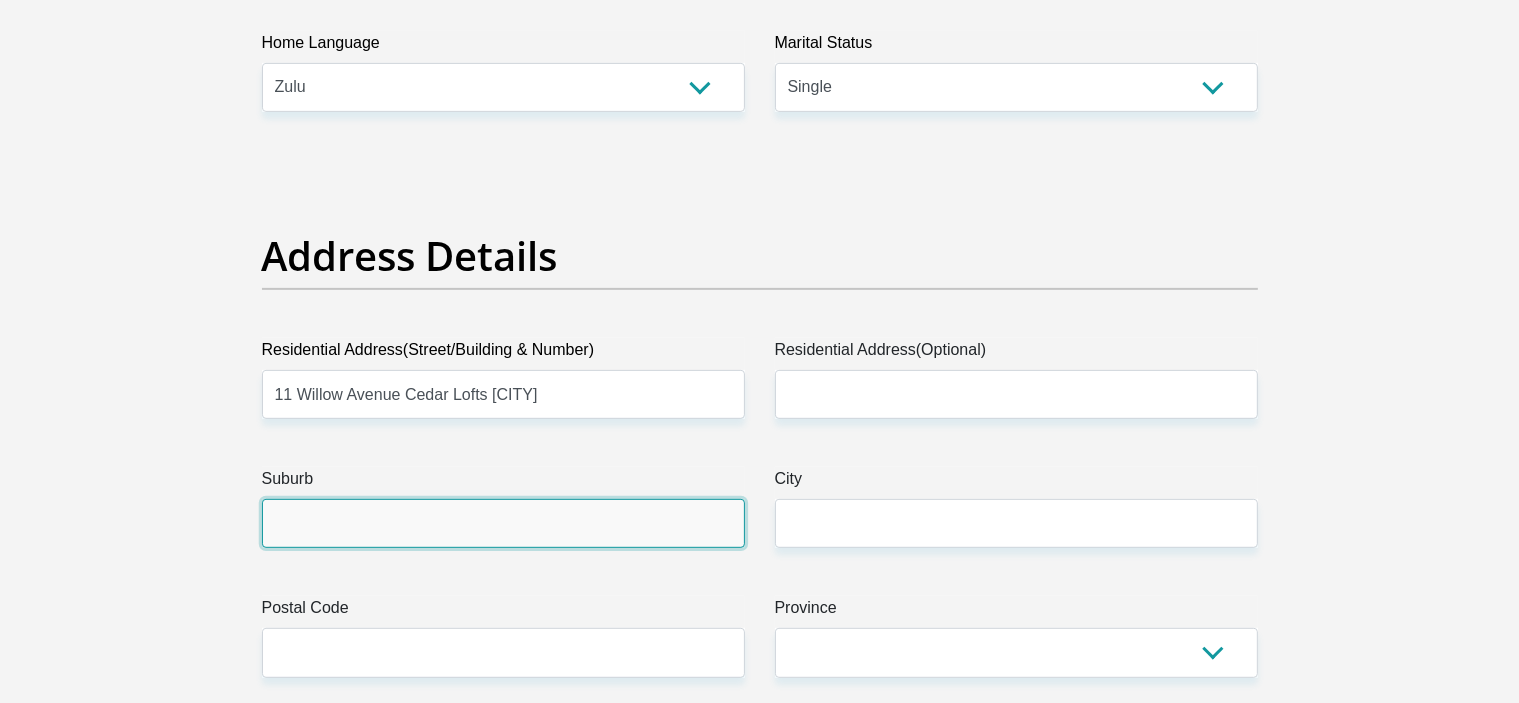 click on "Suburb" at bounding box center [503, 523] 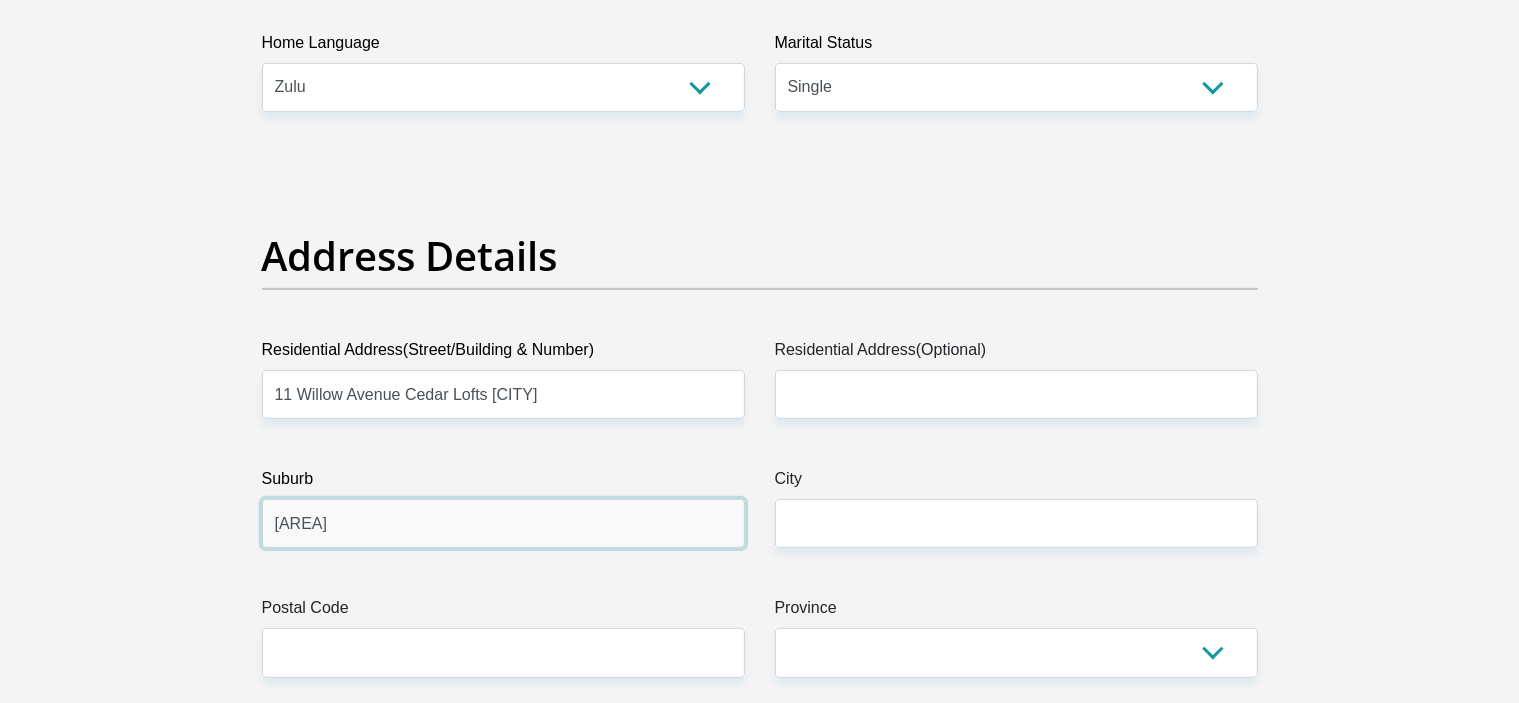 type on "[AREA]" 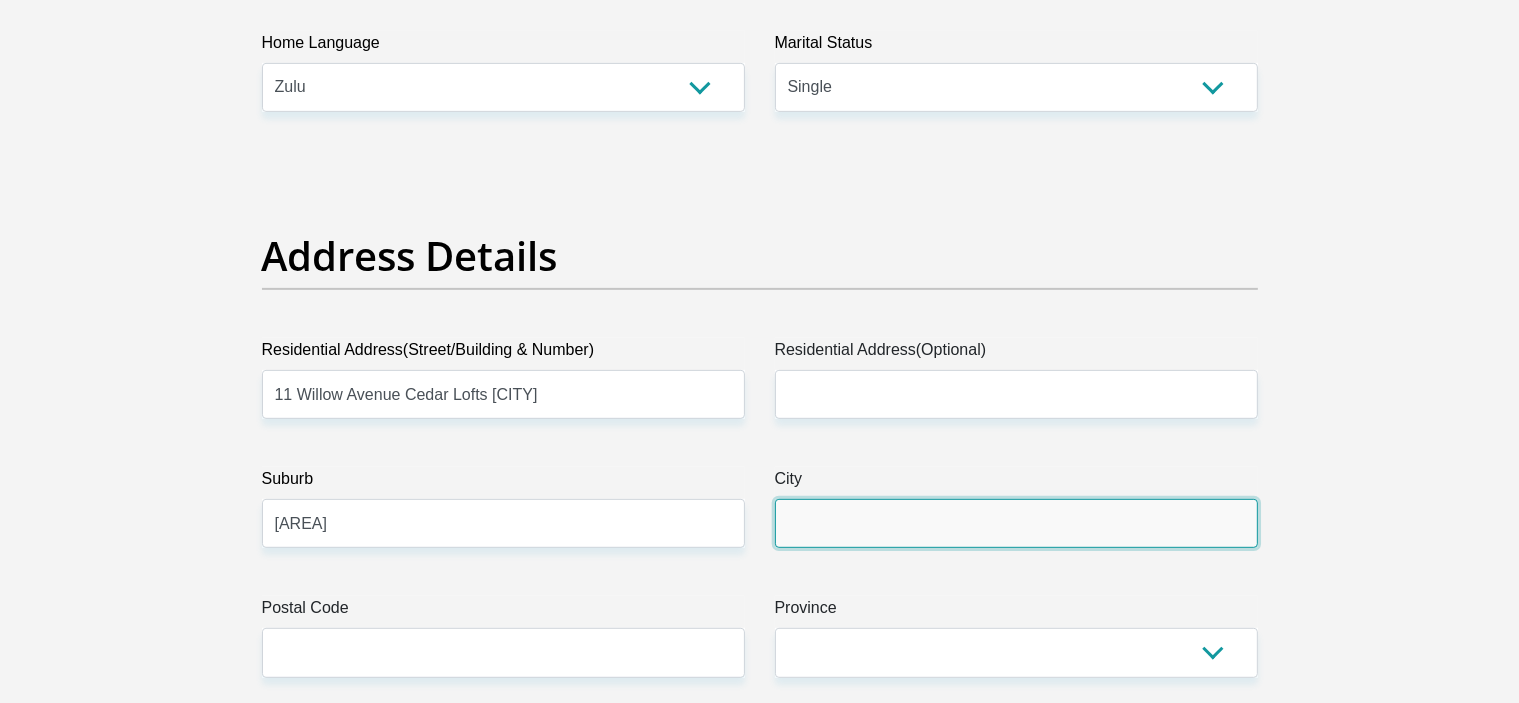 click on "City" at bounding box center [1016, 523] 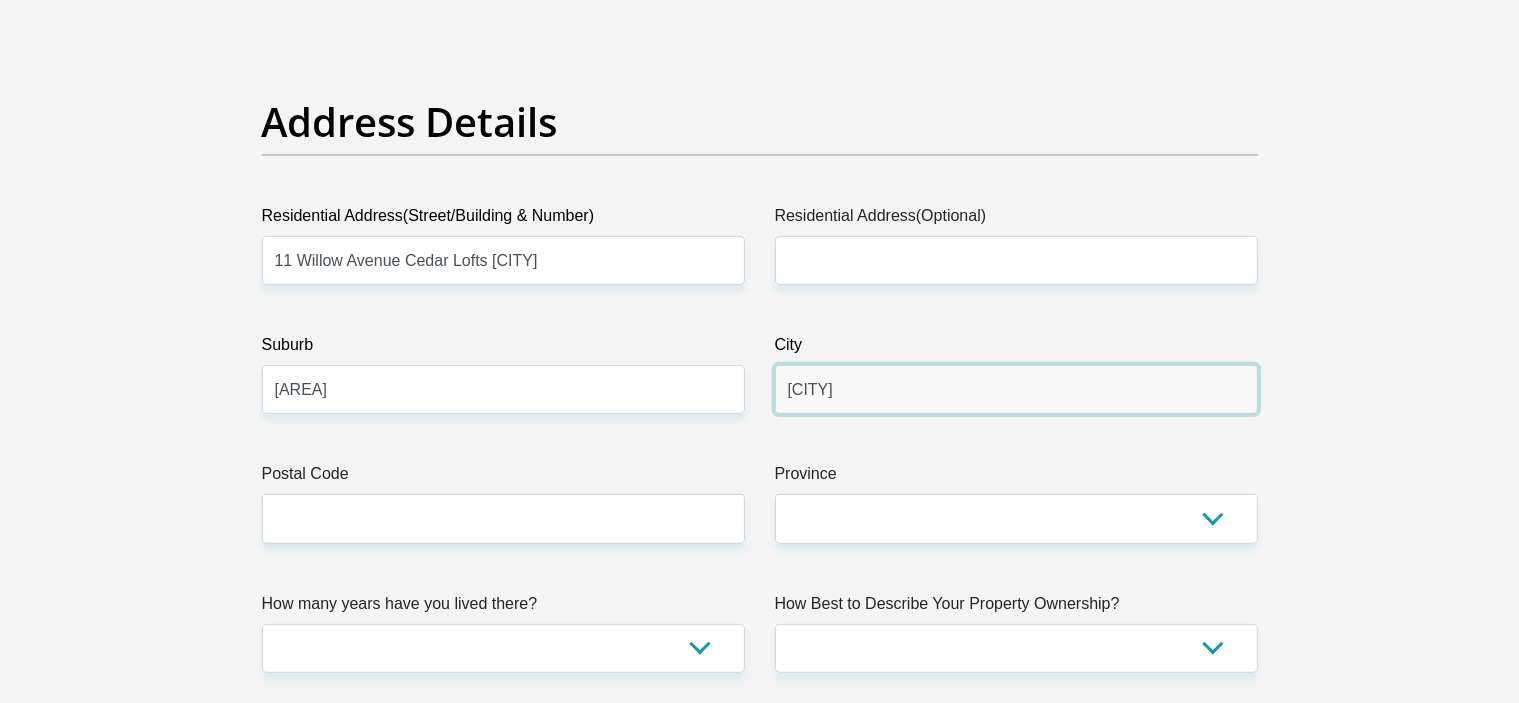 scroll, scrollTop: 1100, scrollLeft: 0, axis: vertical 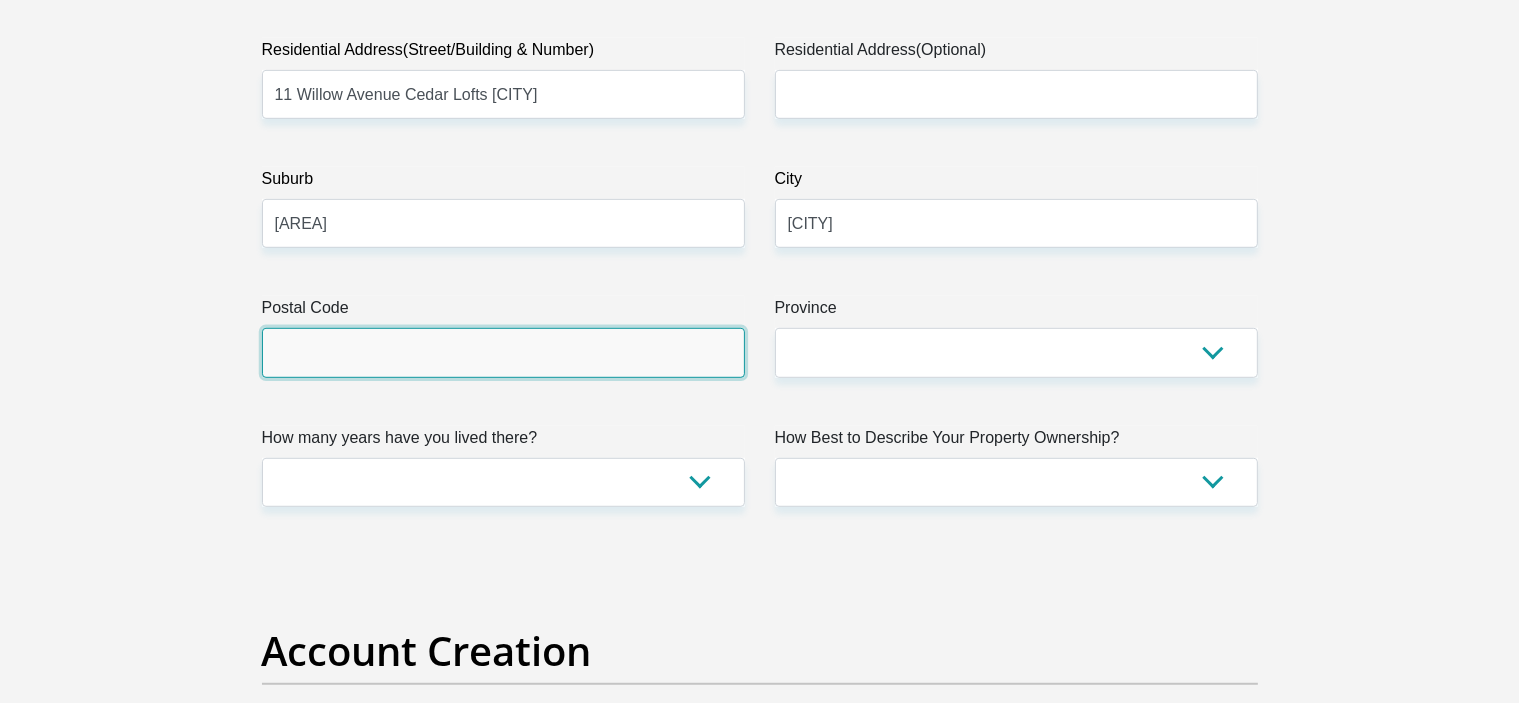 drag, startPoint x: 340, startPoint y: 358, endPoint x: 351, endPoint y: 354, distance: 11.7046995 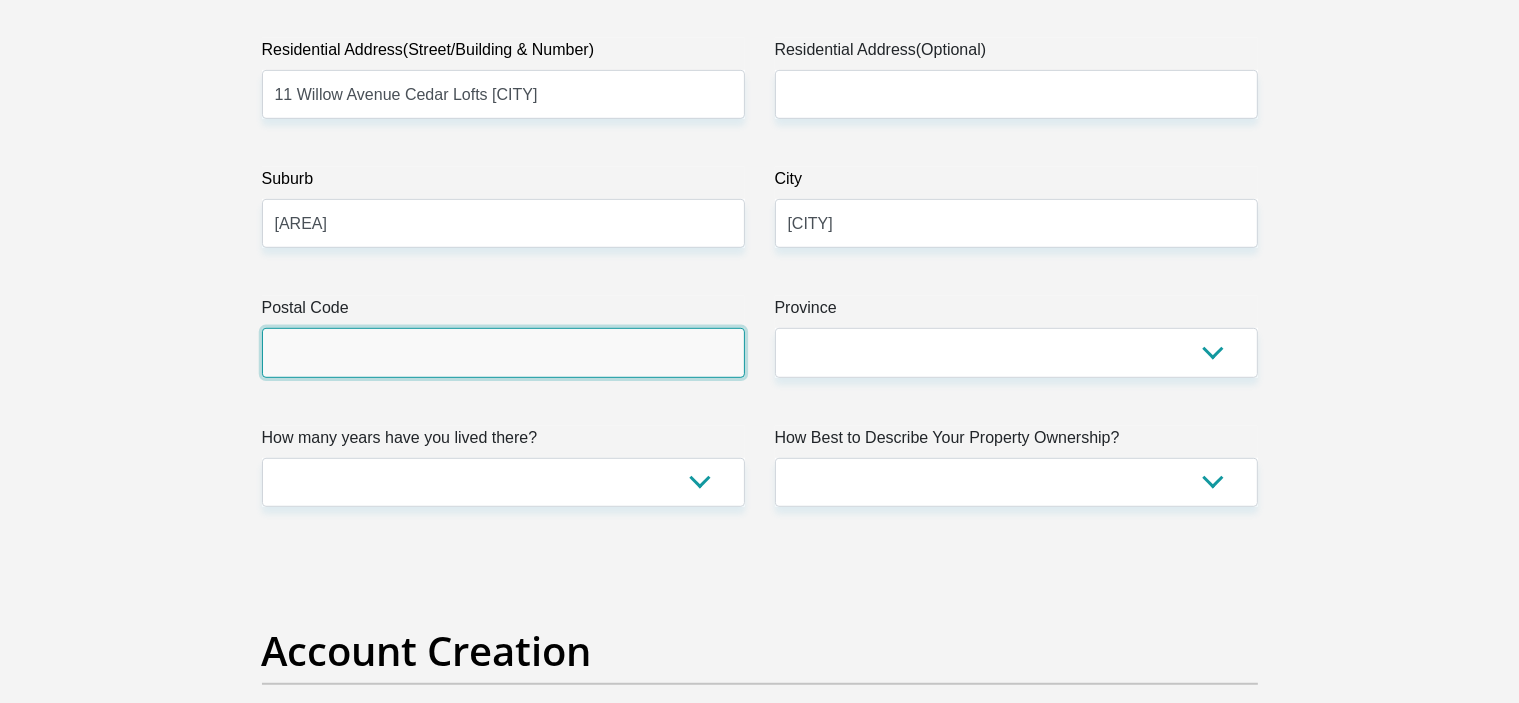 type on "[YEAR]" 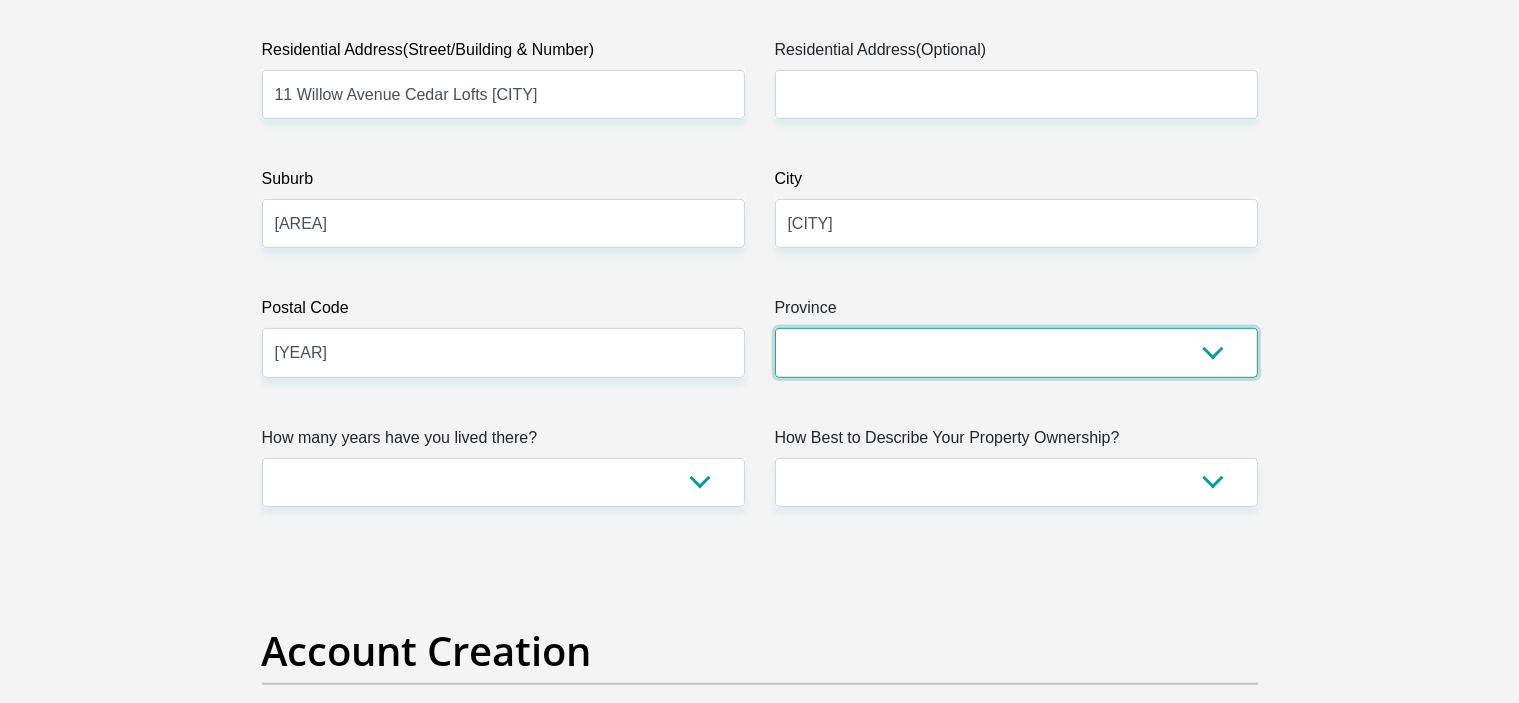 click on "Eastern Cape
Free State
Gauteng
KwaZulu-Natal
Limpopo
Mpumalanga
Northern Cape
North West
Western Cape" at bounding box center (1016, 352) 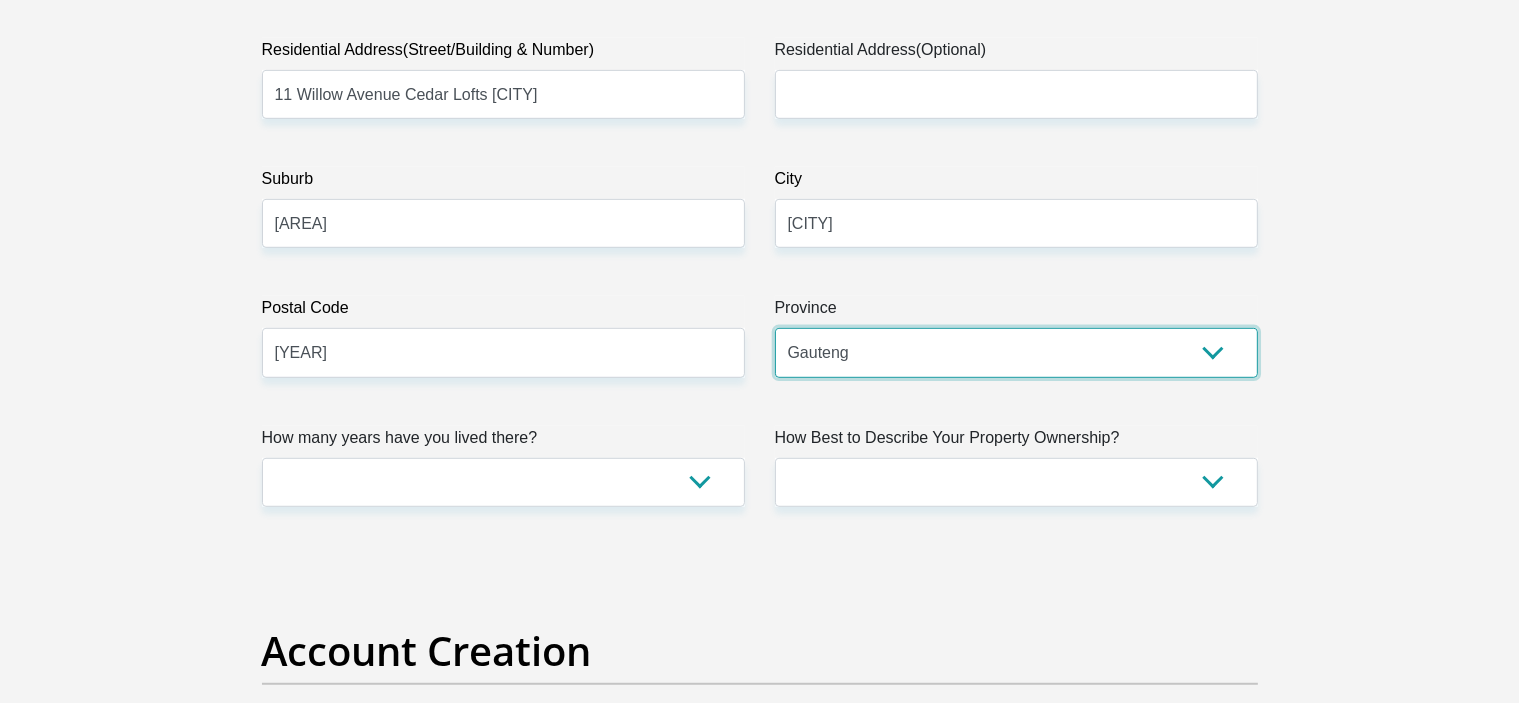 click on "Eastern Cape
Free State
Gauteng
KwaZulu-Natal
Limpopo
Mpumalanga
Northern Cape
North West
Western Cape" at bounding box center (1016, 352) 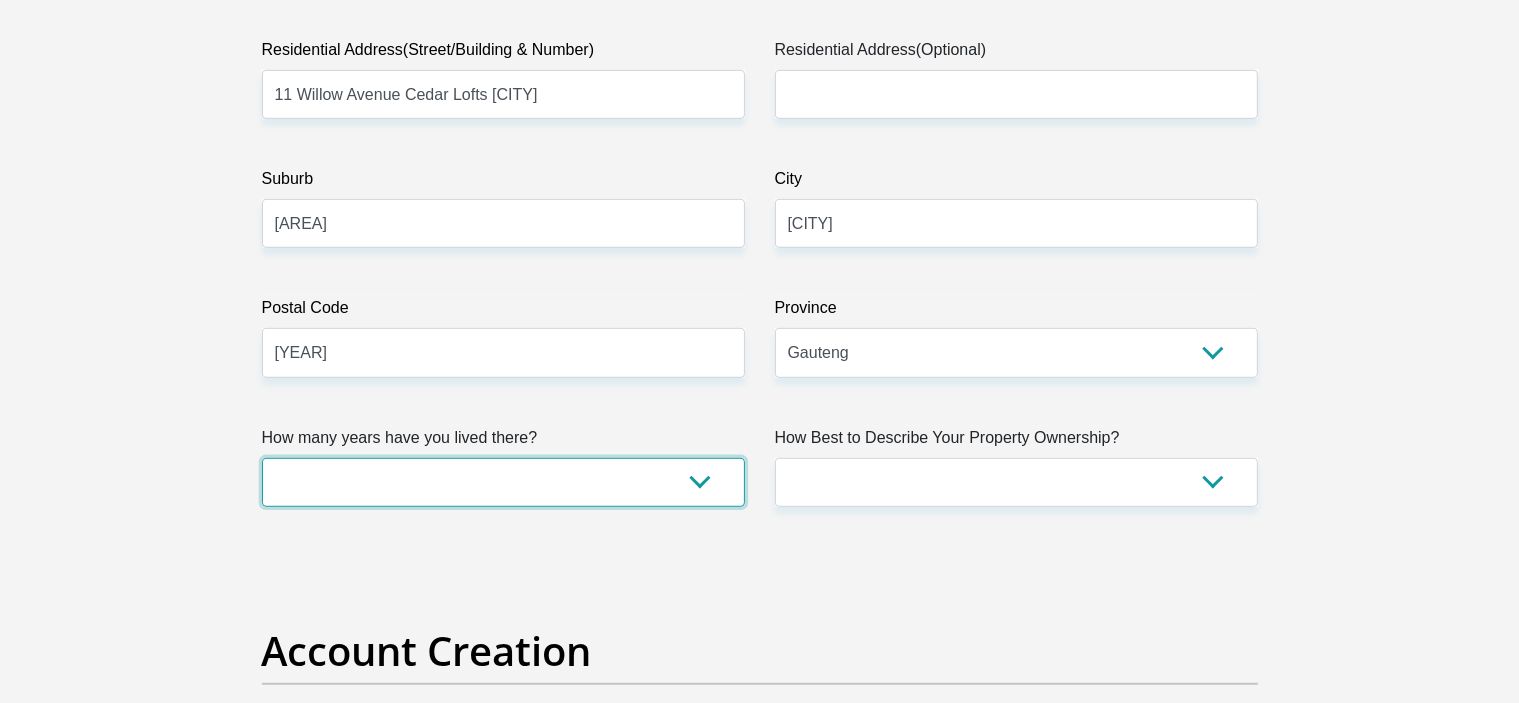 click on "less than 1 year
1-3 years
3-5 years
5+ years" at bounding box center (503, 482) 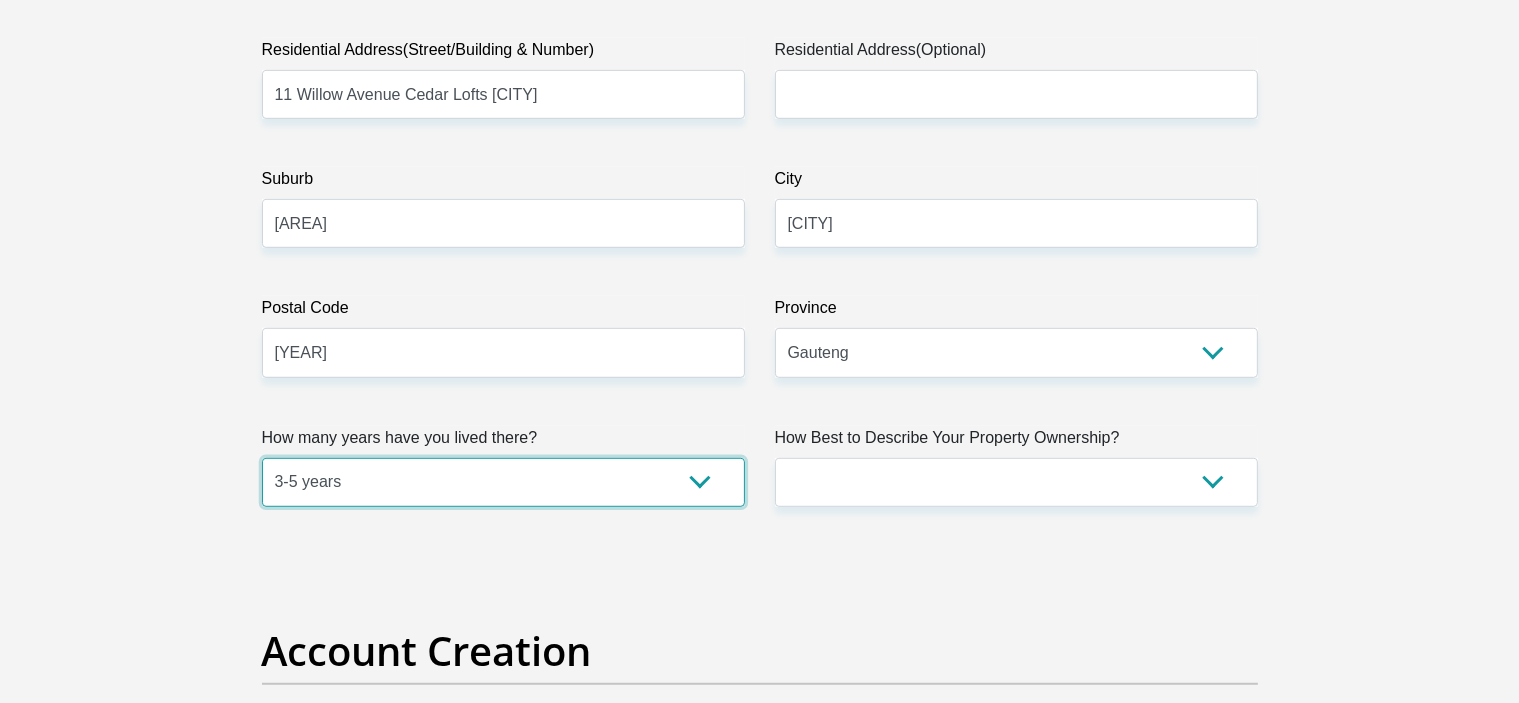 click on "less than 1 year
1-3 years
3-5 years
5+ years" at bounding box center [503, 482] 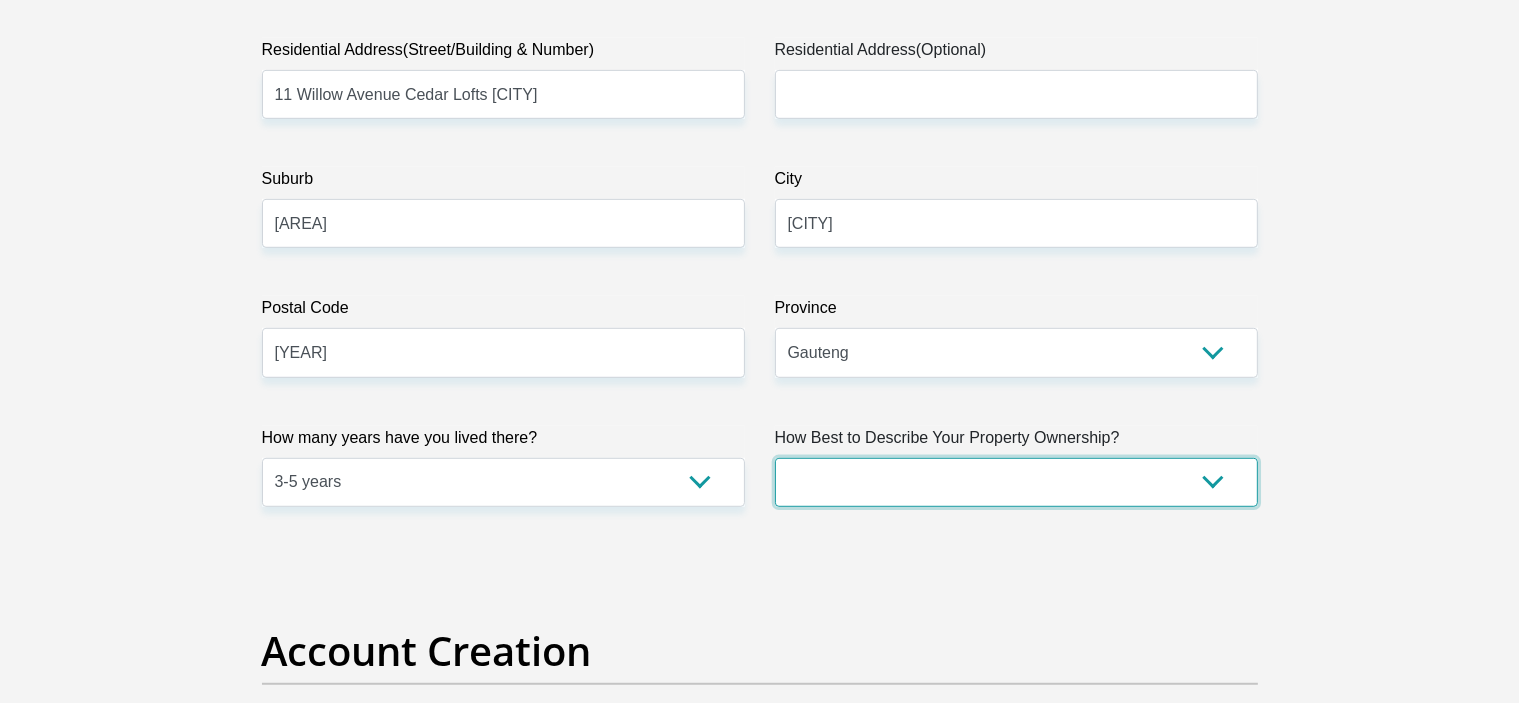 click on "Owned
Rented
Family Owned
Company Dwelling" at bounding box center (1016, 482) 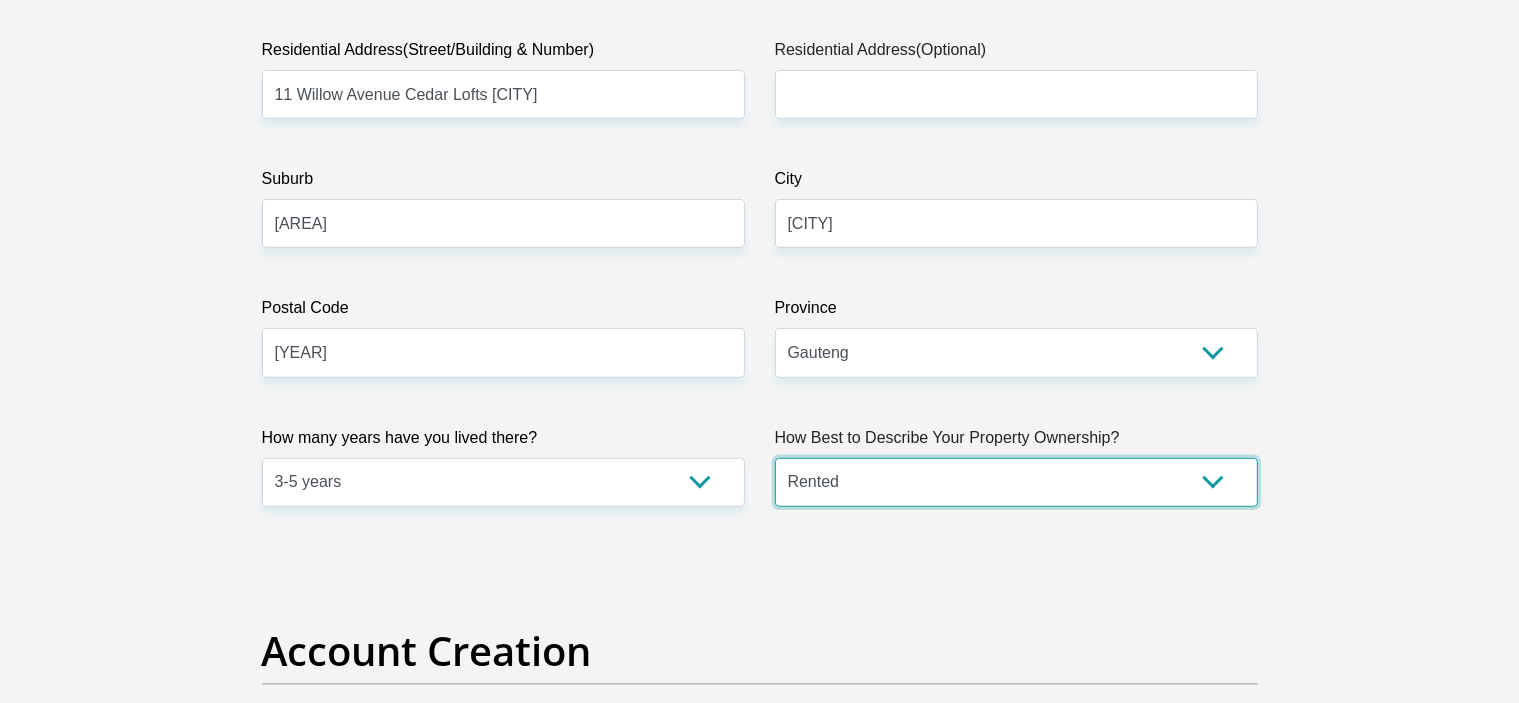 click on "Owned
Rented
Family Owned
Company Dwelling" at bounding box center [1016, 482] 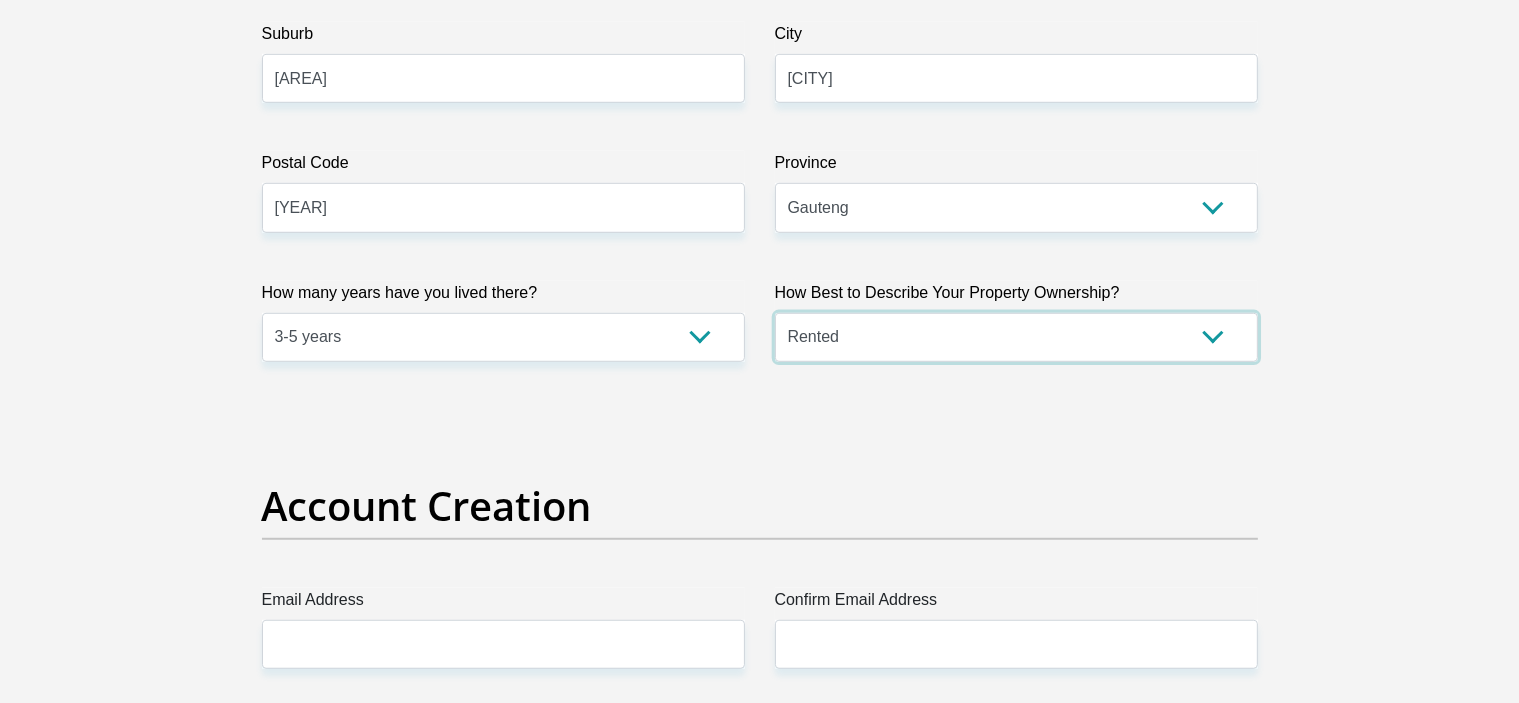 scroll, scrollTop: 1500, scrollLeft: 0, axis: vertical 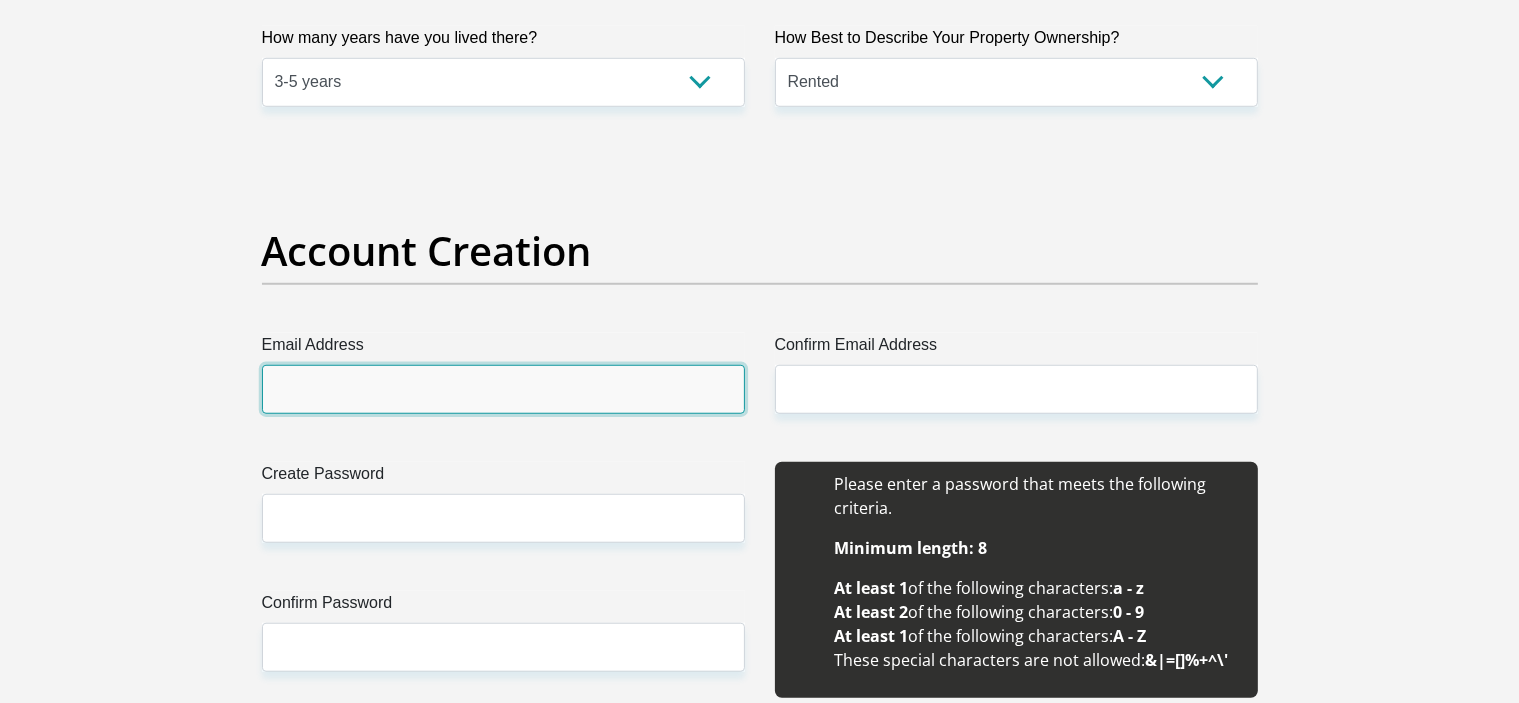 click on "Email Address" at bounding box center [503, 389] 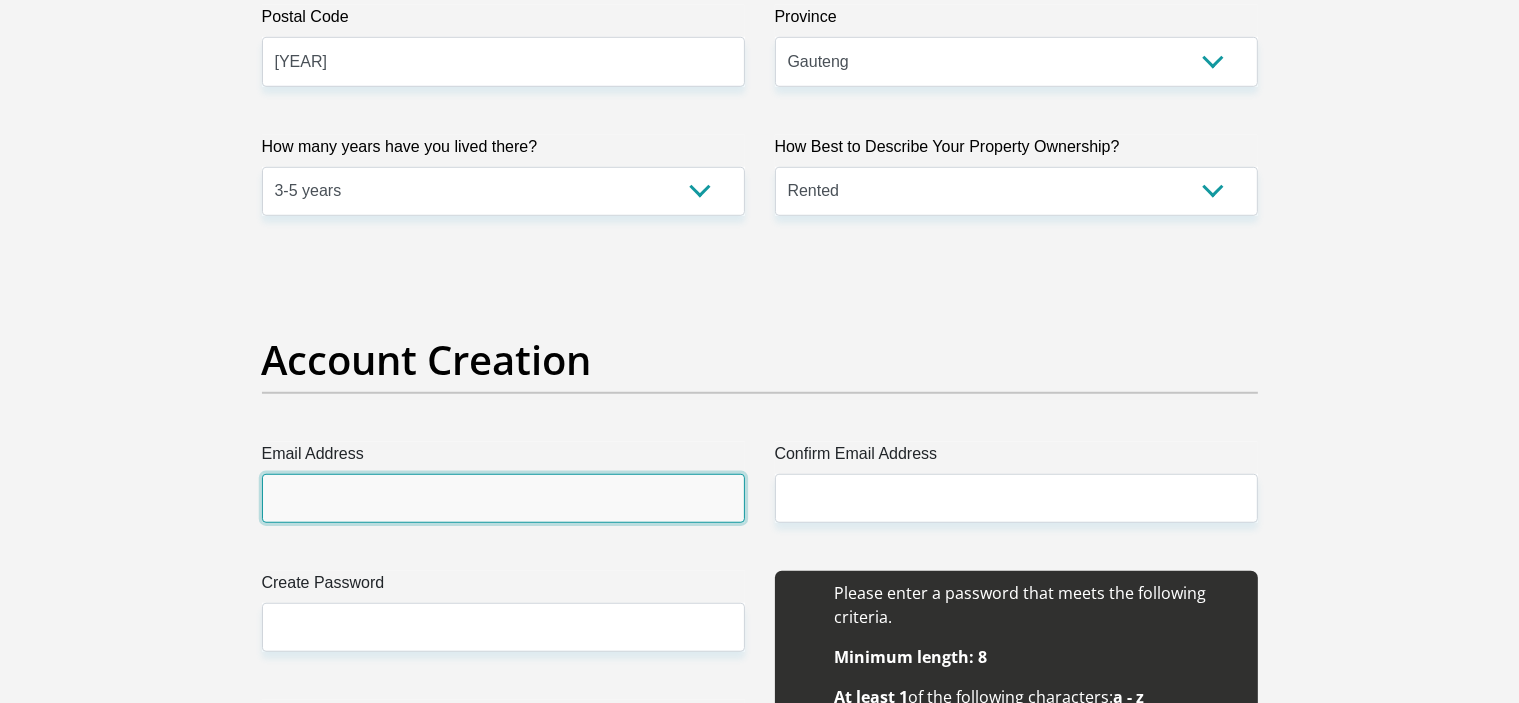scroll, scrollTop: 1400, scrollLeft: 0, axis: vertical 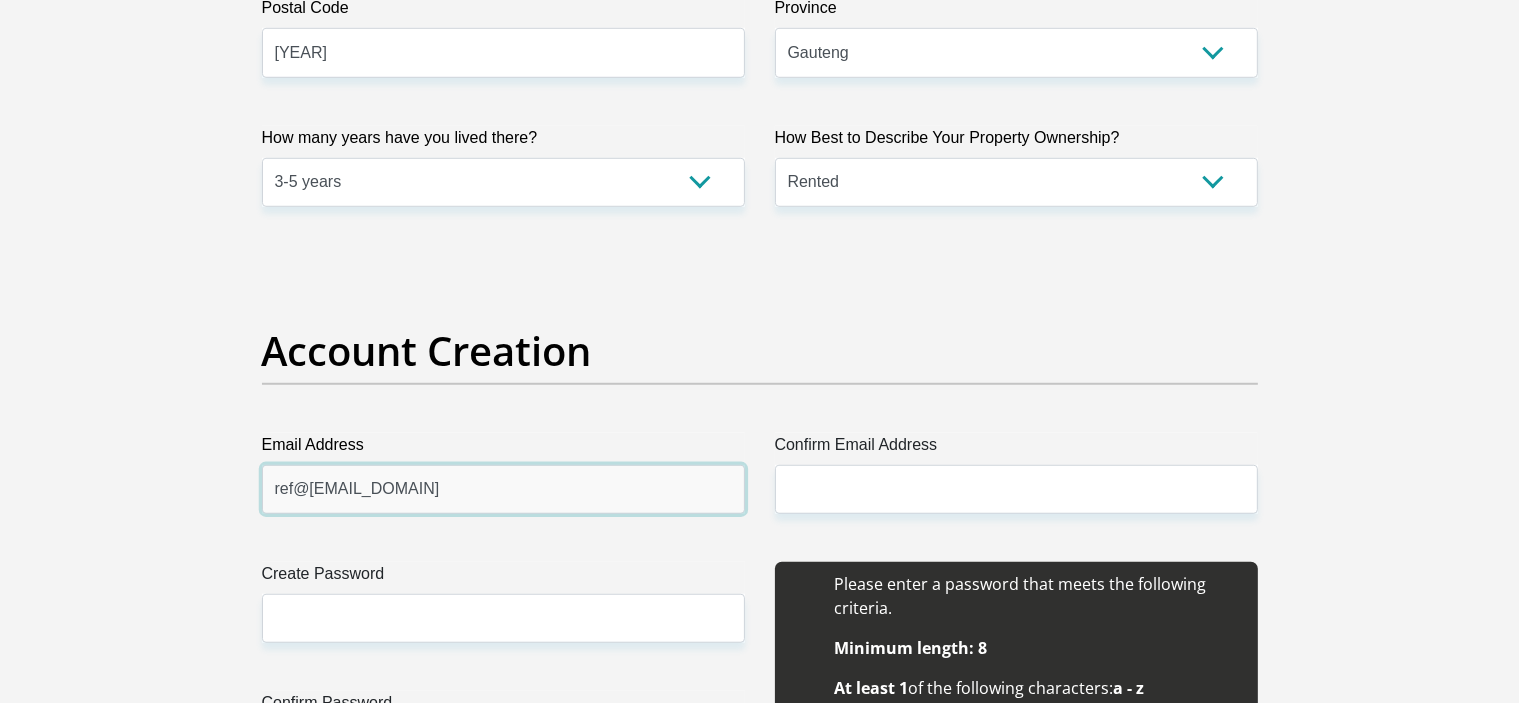 type on "ref@[EMAIL_DOMAIN]" 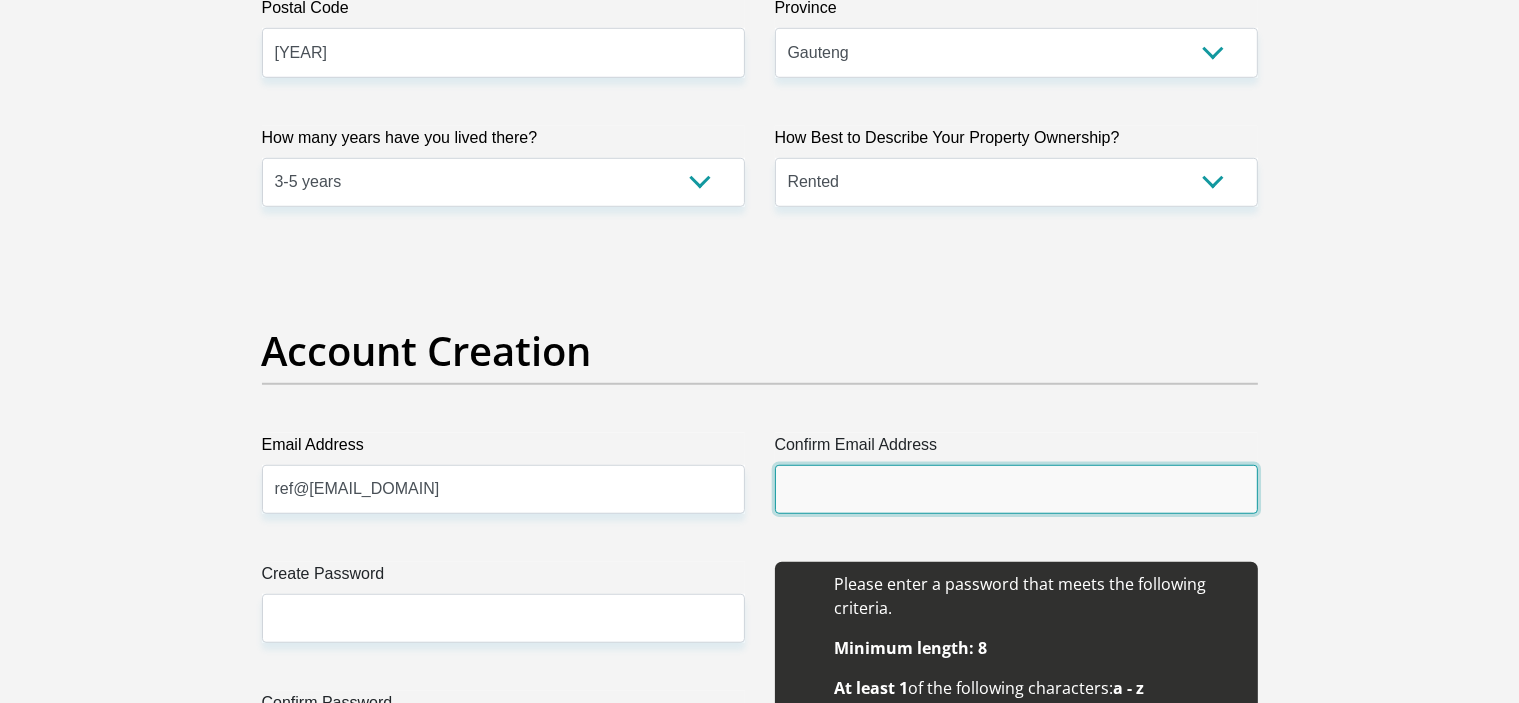 click on "Confirm Email Address" at bounding box center [1016, 489] 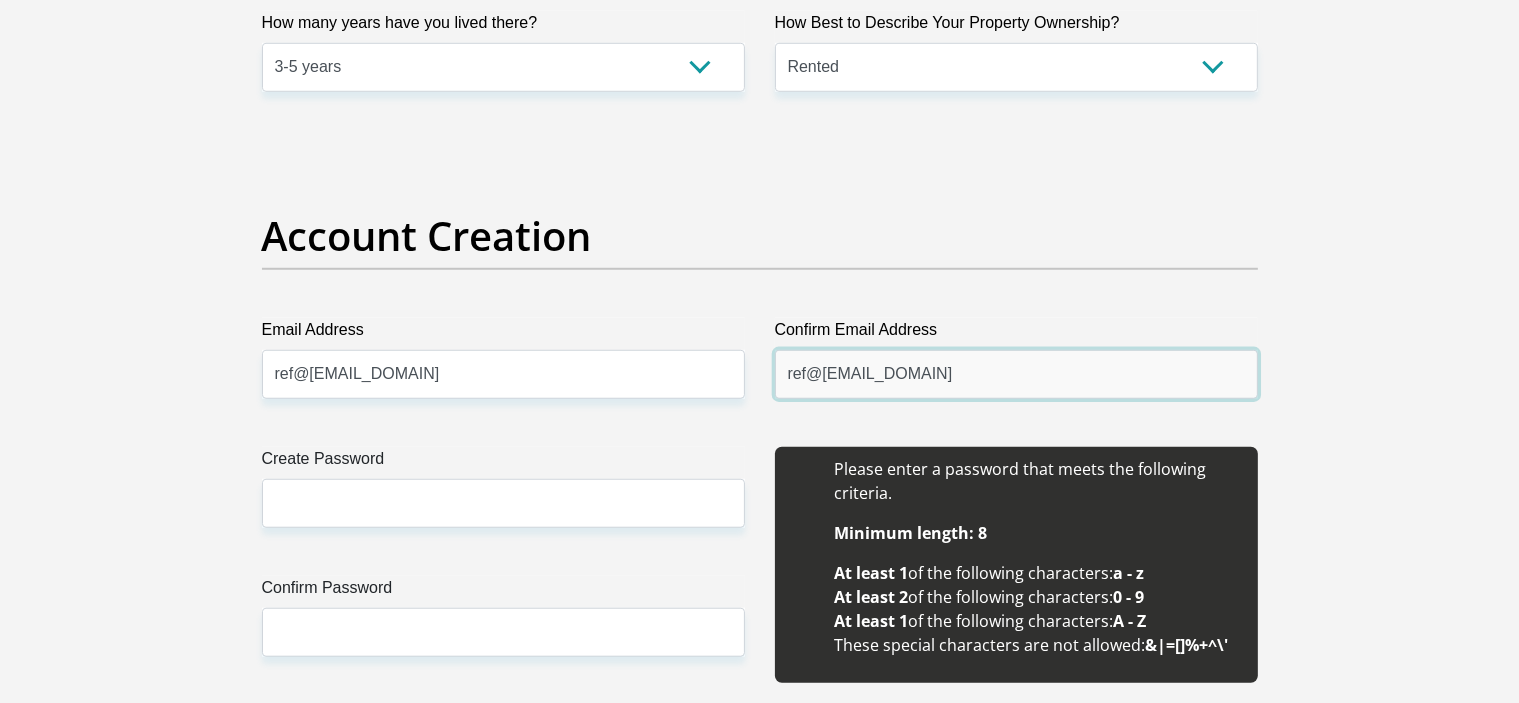scroll, scrollTop: 1600, scrollLeft: 0, axis: vertical 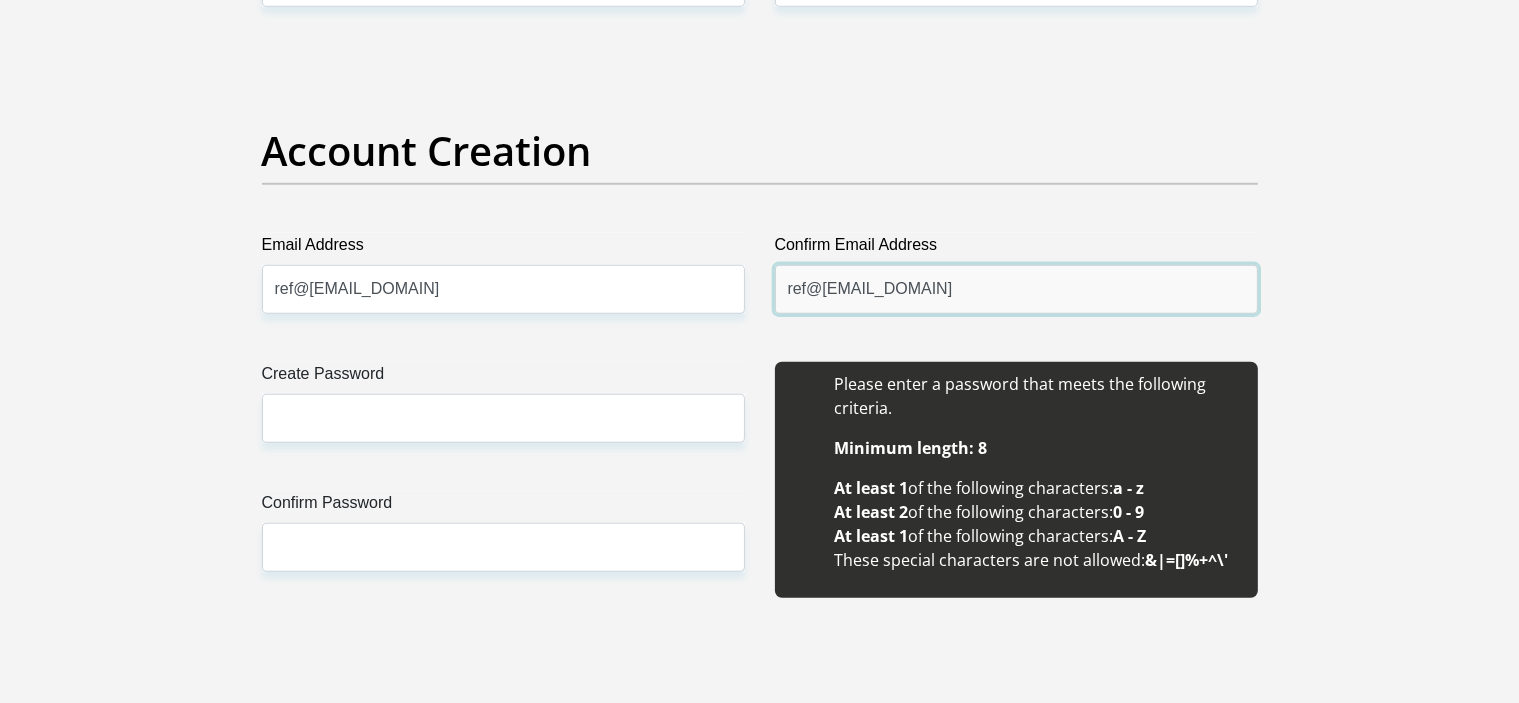 type on "ref@[EMAIL_DOMAIN]" 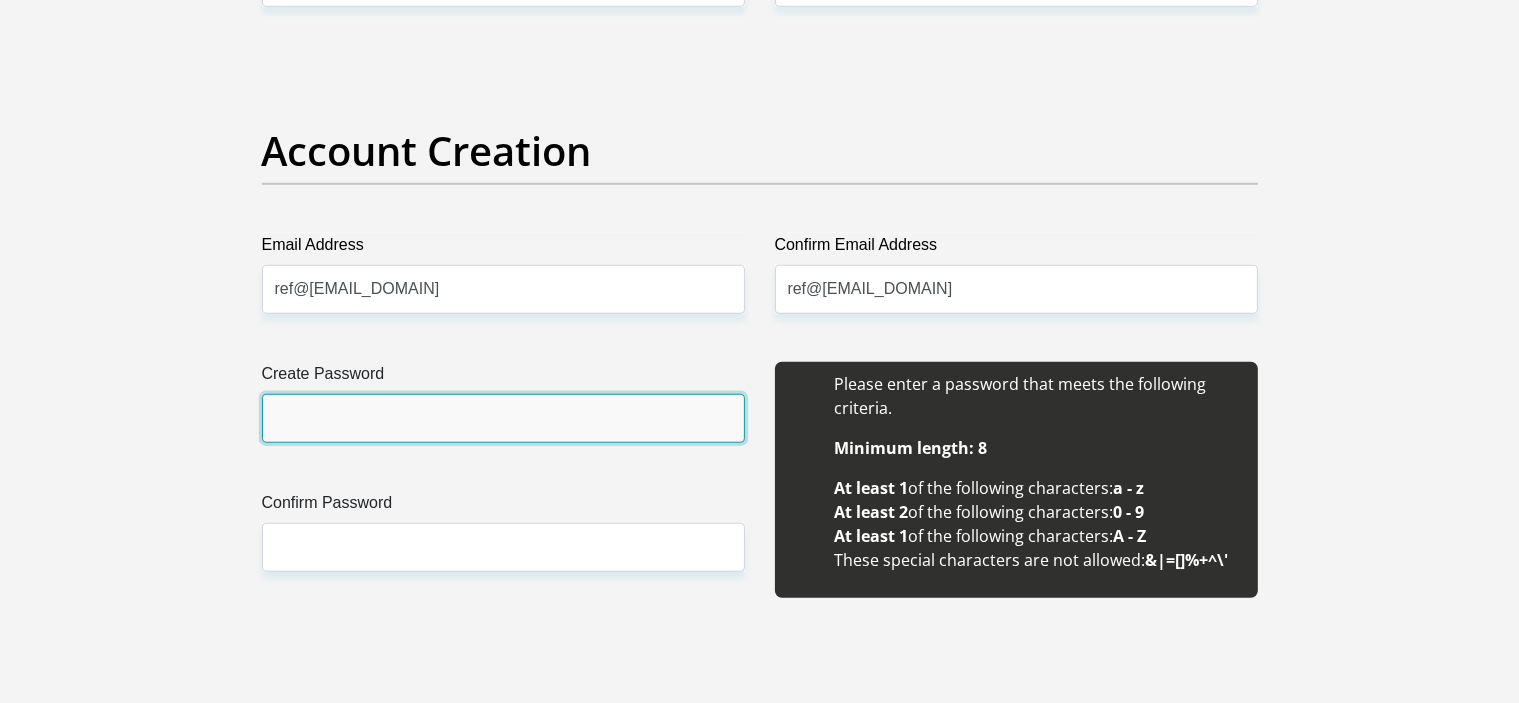 click on "Create Password" at bounding box center (503, 418) 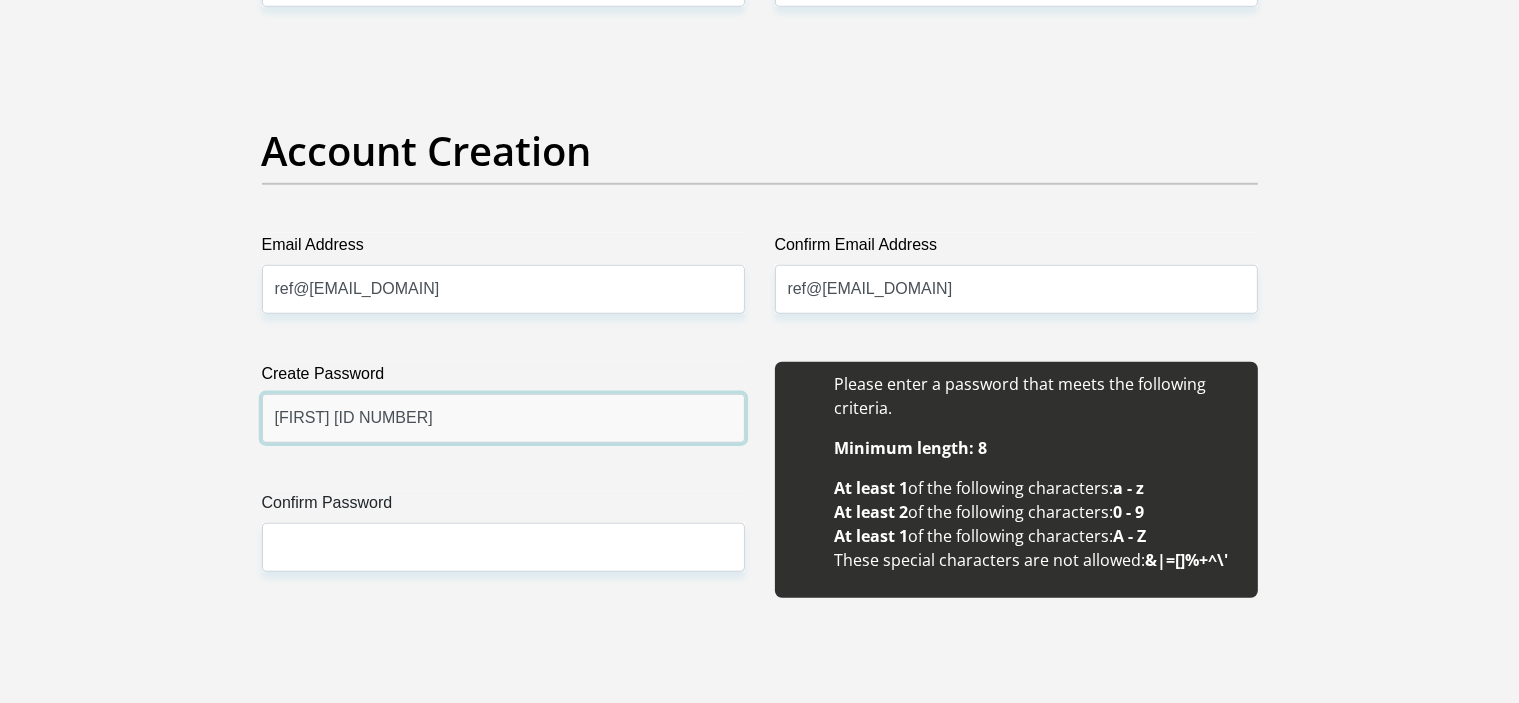 type on "[FIRST] [ID NUMBER]" 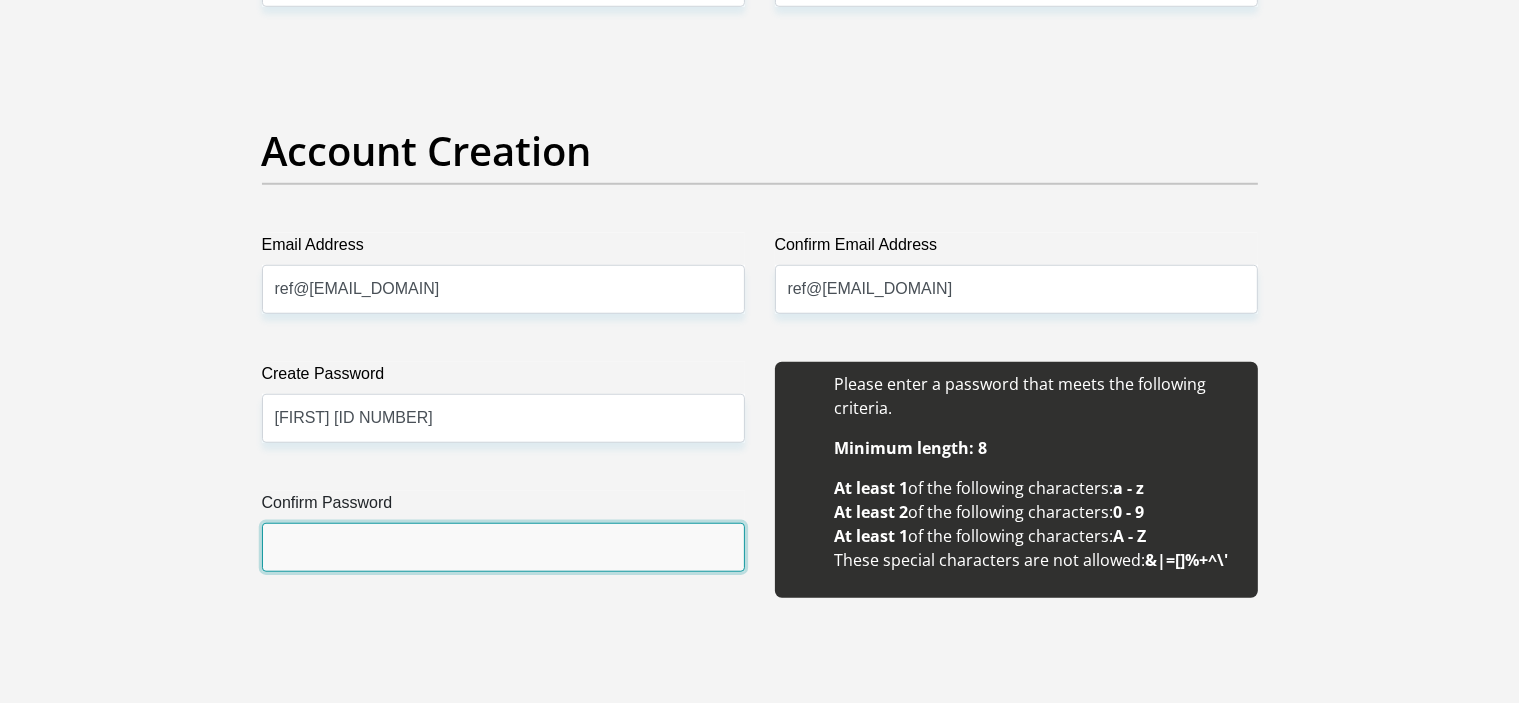 click on "Confirm Password" at bounding box center (503, 547) 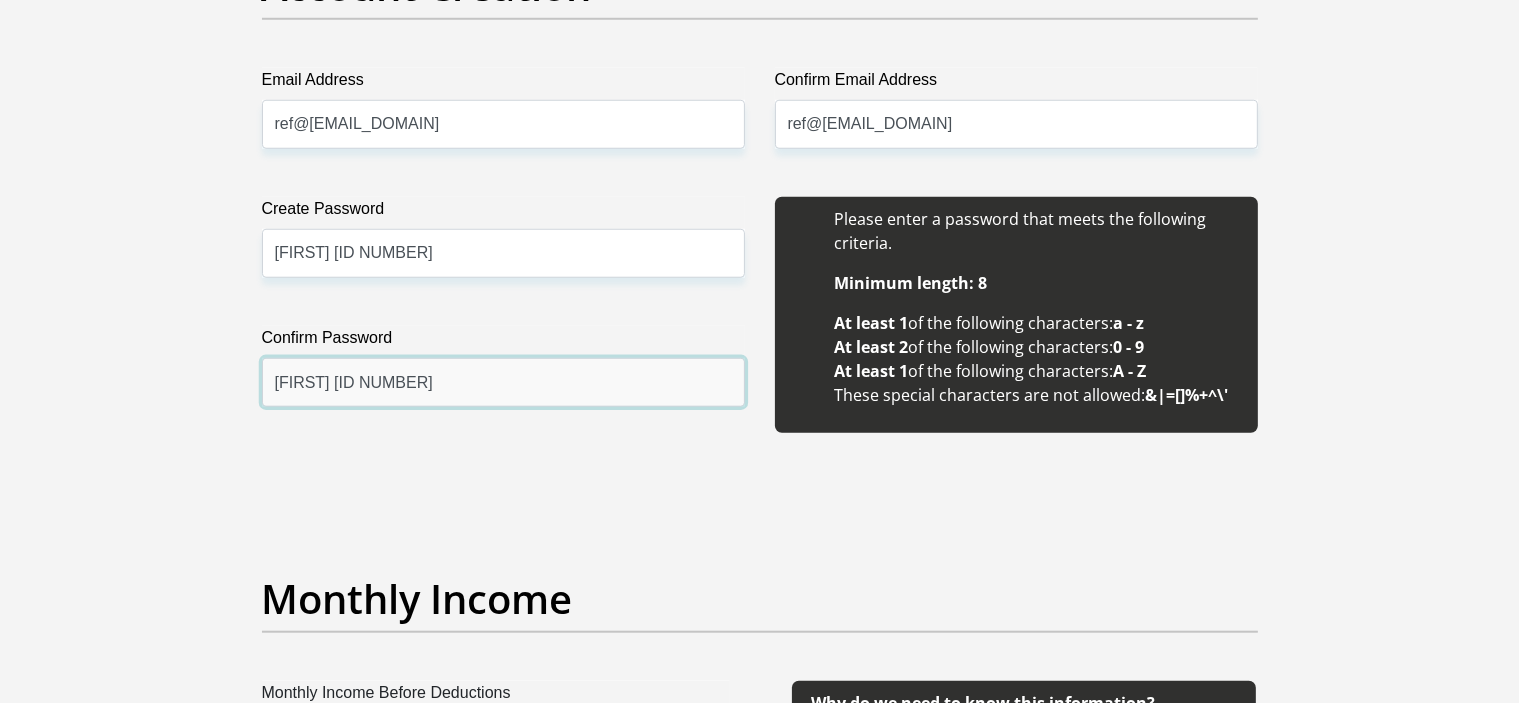 scroll, scrollTop: 1800, scrollLeft: 0, axis: vertical 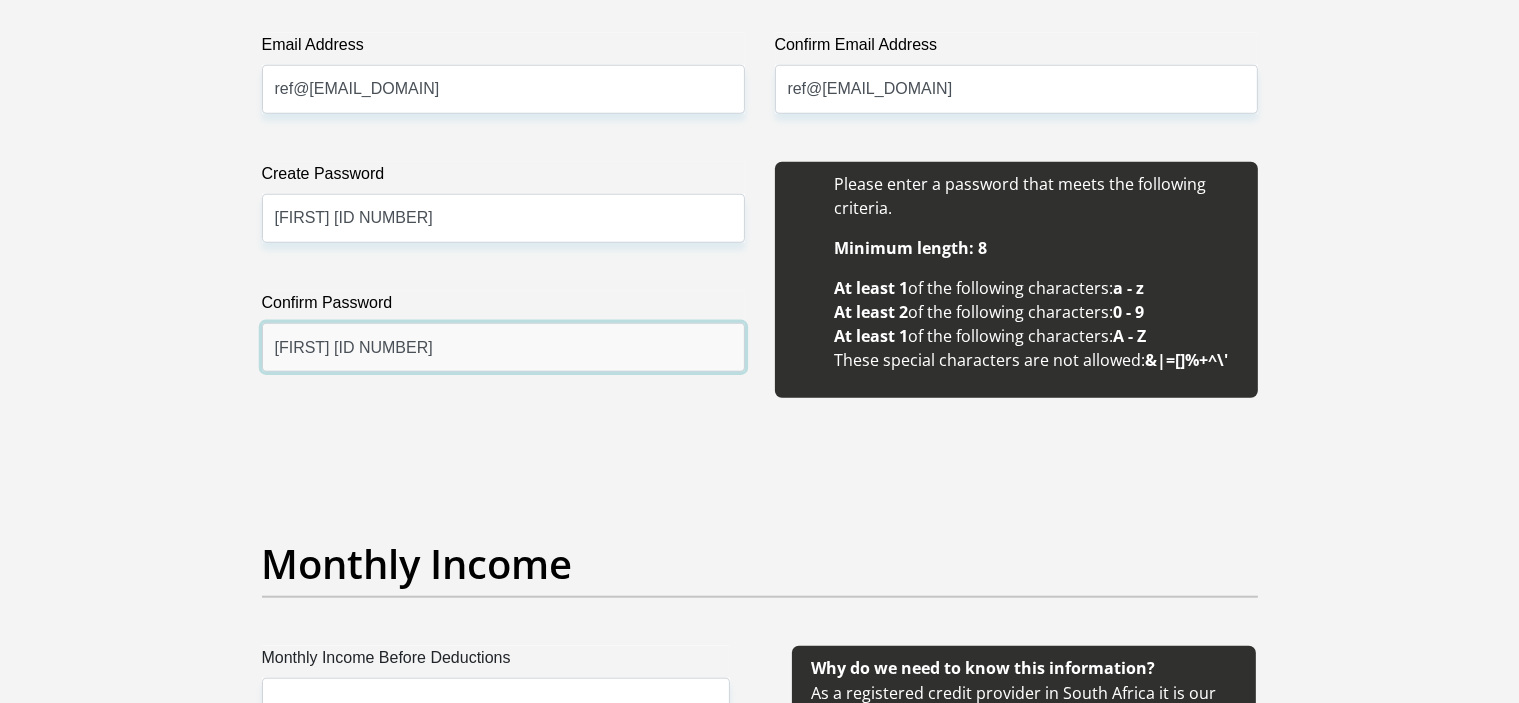 type on "[FIRST] [ID NUMBER]" 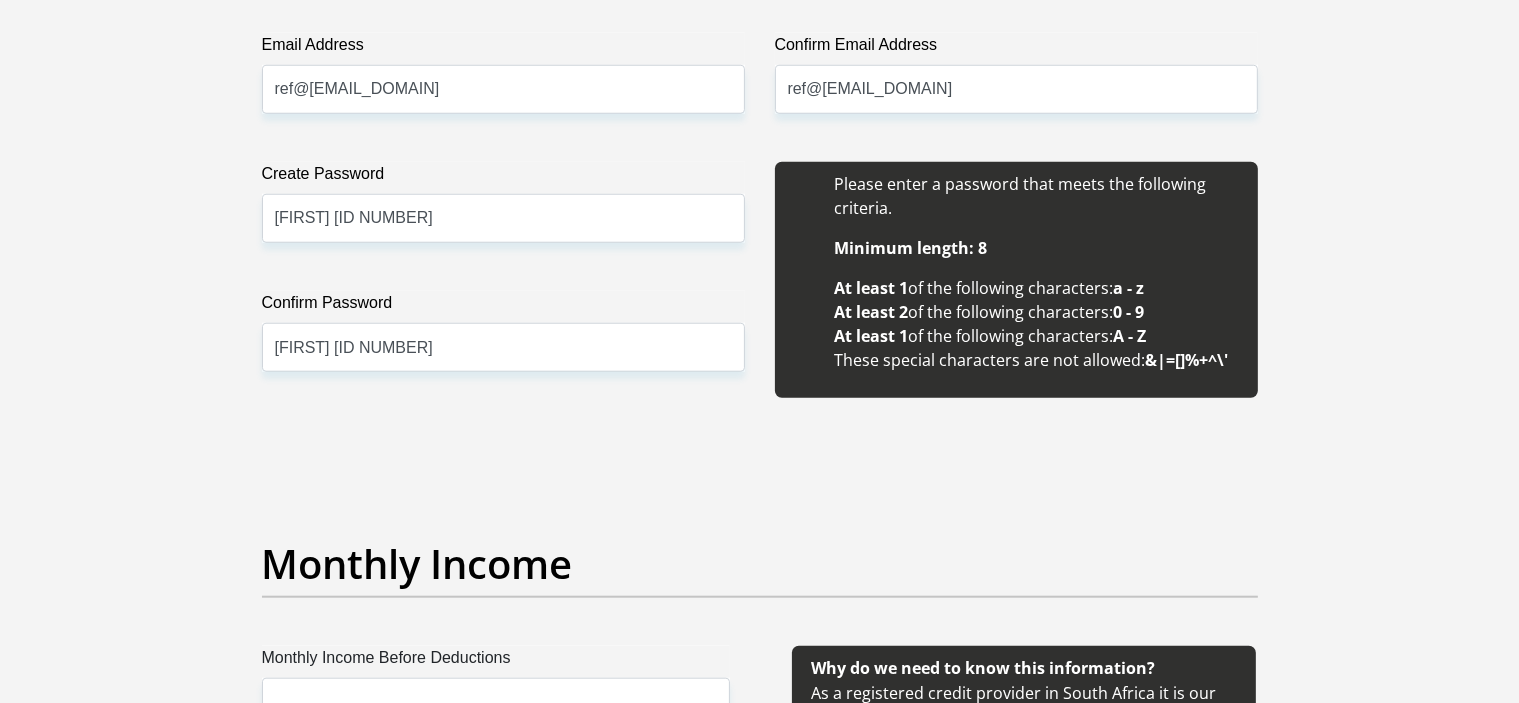click on "Title
Mr
Ms
Mrs
Dr
Other
First Name
[FIRST]
Surname
[LAST]
ID Number
[ID NUMBER]
Please input valid ID number
Race
Black
Coloured
Indian
White
Other
Contact Number
[PHONE_NUMBER]
Please input valid contact number
Nationality
South Africa
Afghanistan
Aland Islands  Albania  Angola" at bounding box center (760, 1767) 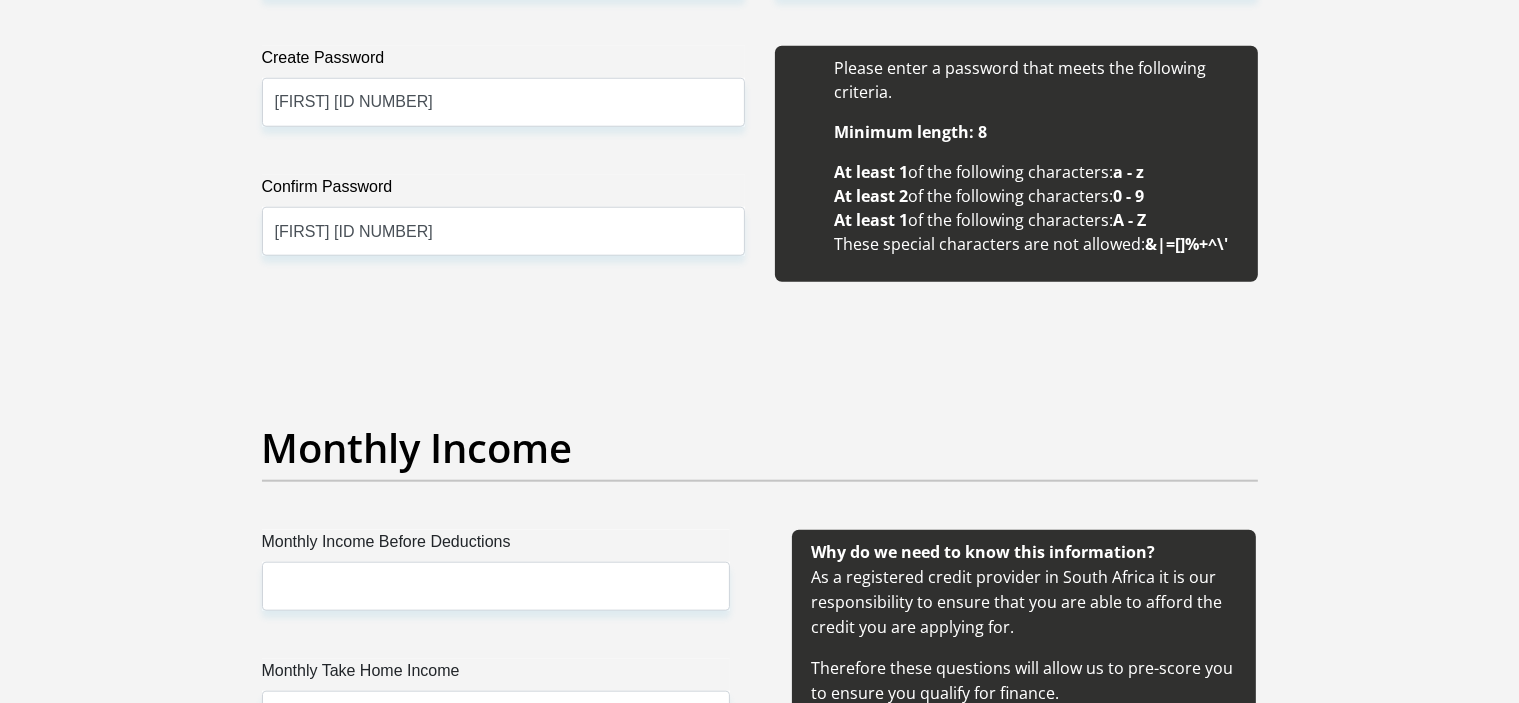 scroll, scrollTop: 2000, scrollLeft: 0, axis: vertical 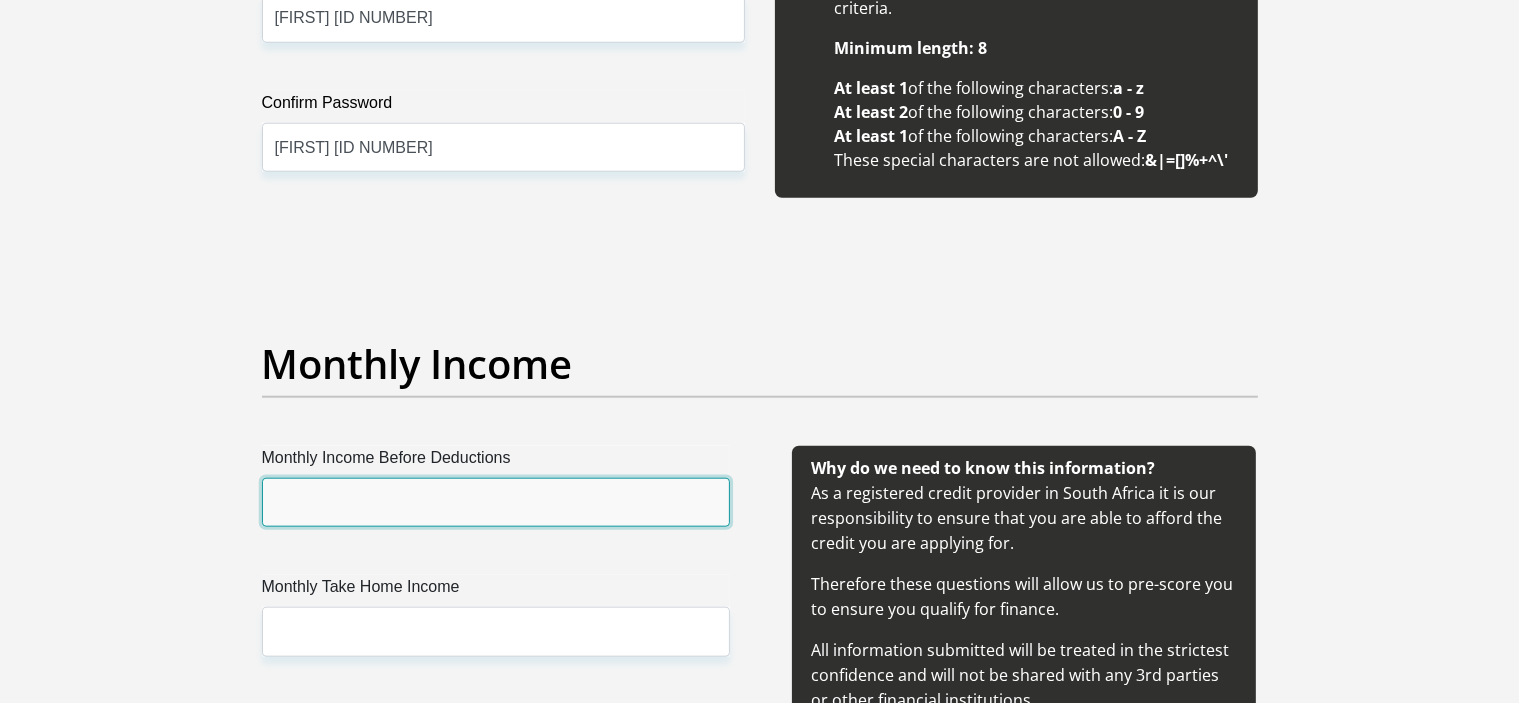click on "Monthly Income Before Deductions" at bounding box center (496, 502) 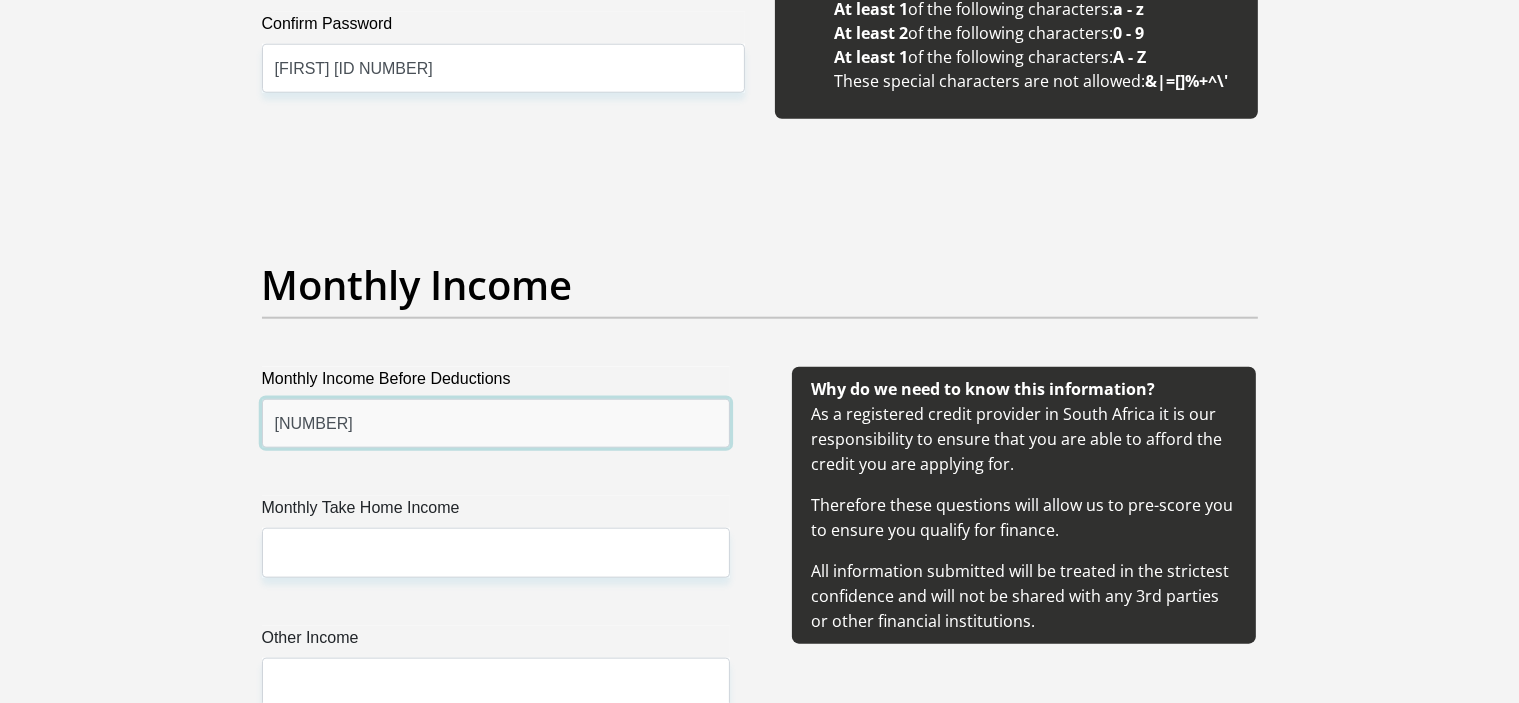 scroll, scrollTop: 2200, scrollLeft: 0, axis: vertical 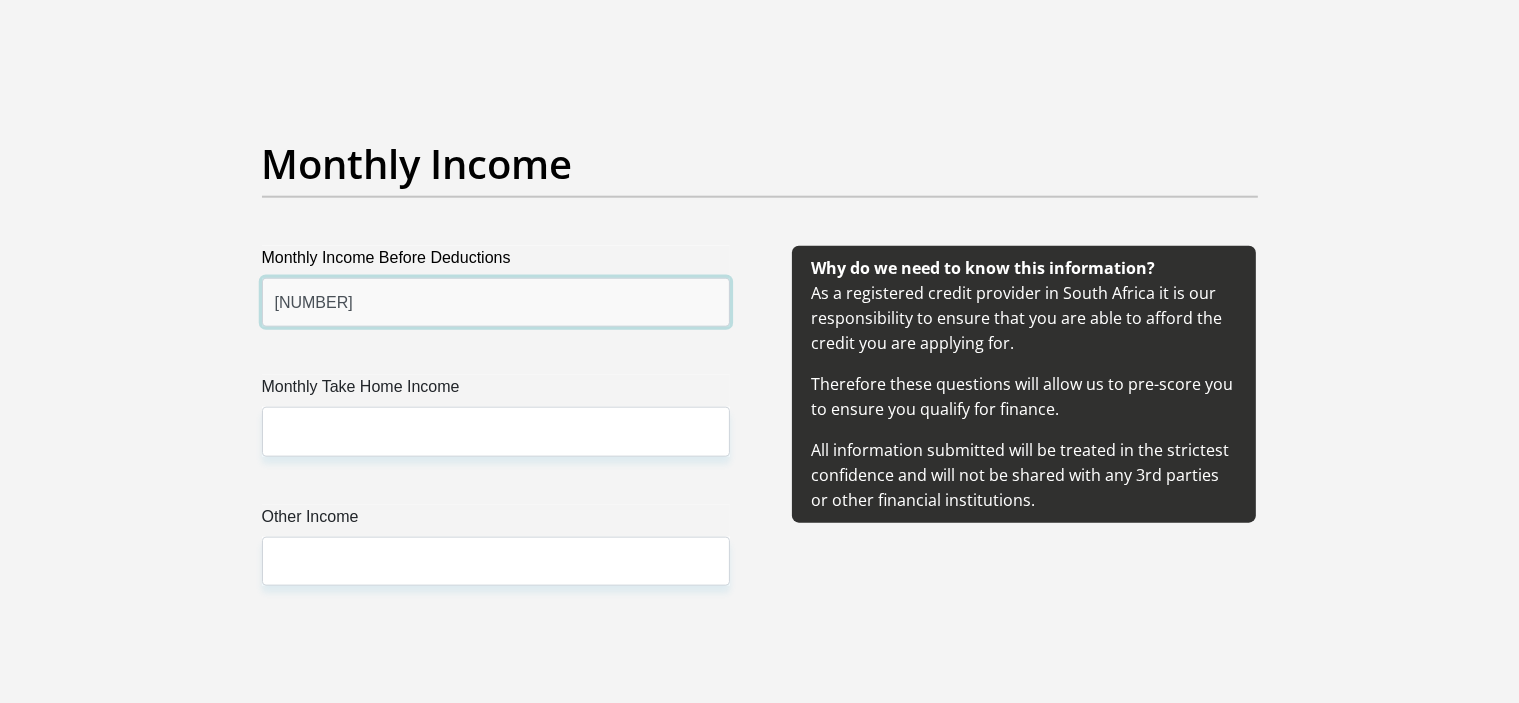 type on "[NUMBER]" 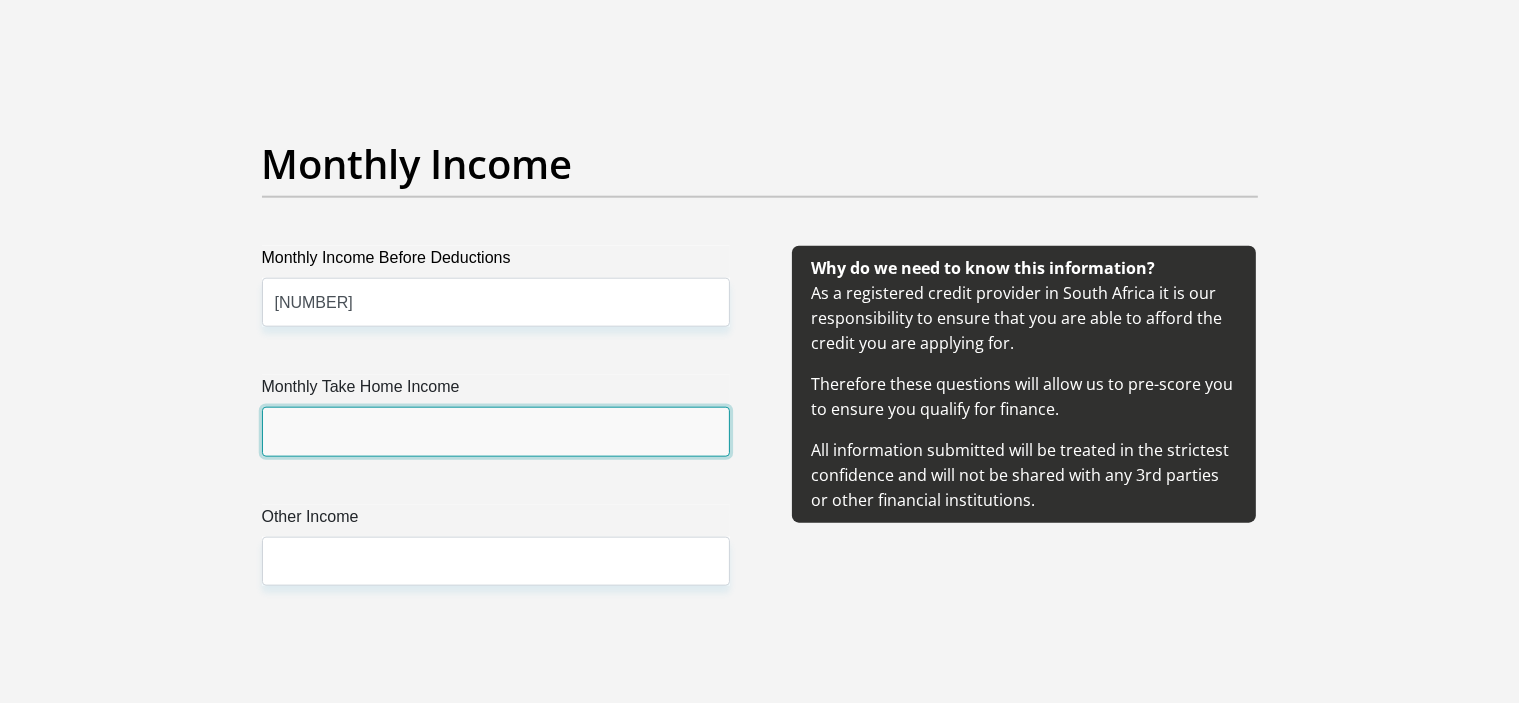 click on "Monthly Take Home Income" at bounding box center [496, 431] 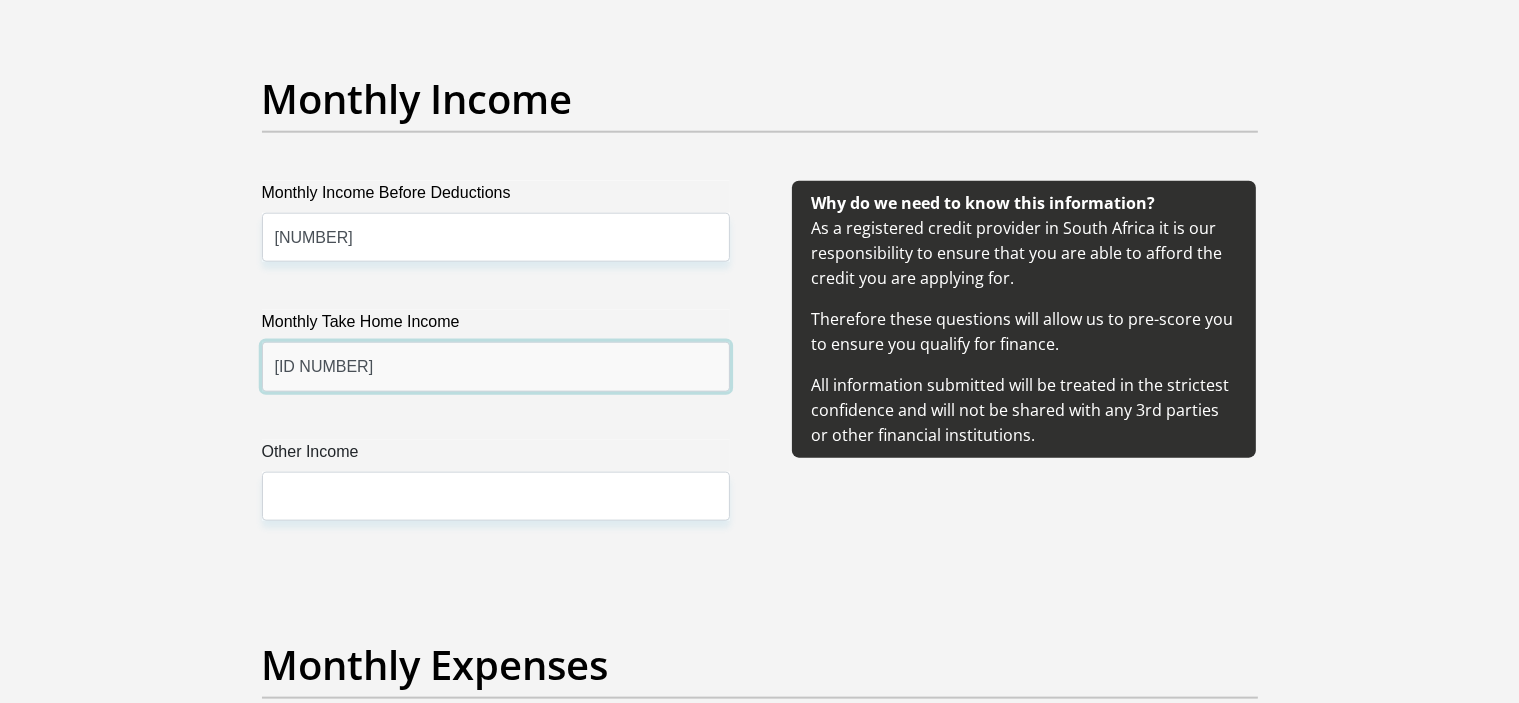 scroll, scrollTop: 2300, scrollLeft: 0, axis: vertical 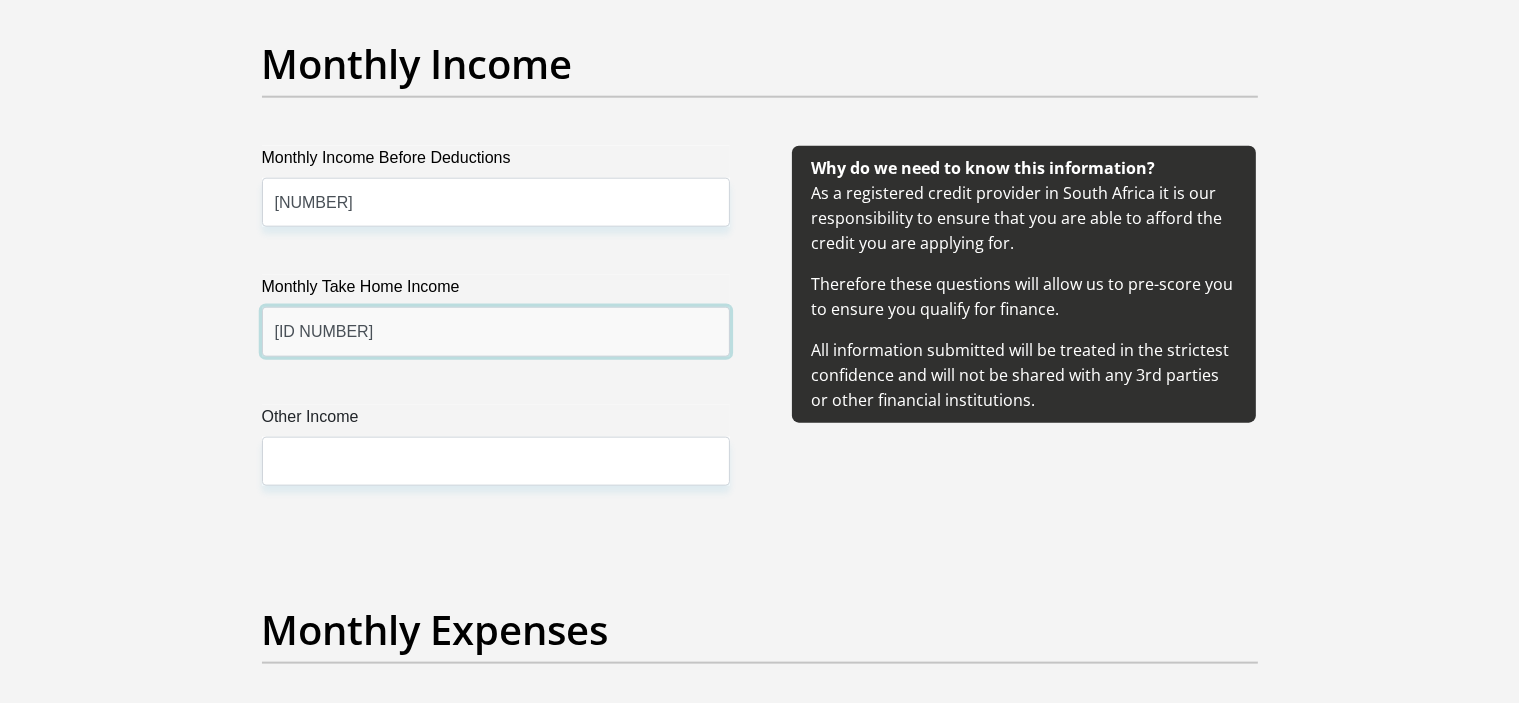 type on "[ID NUMBER]" 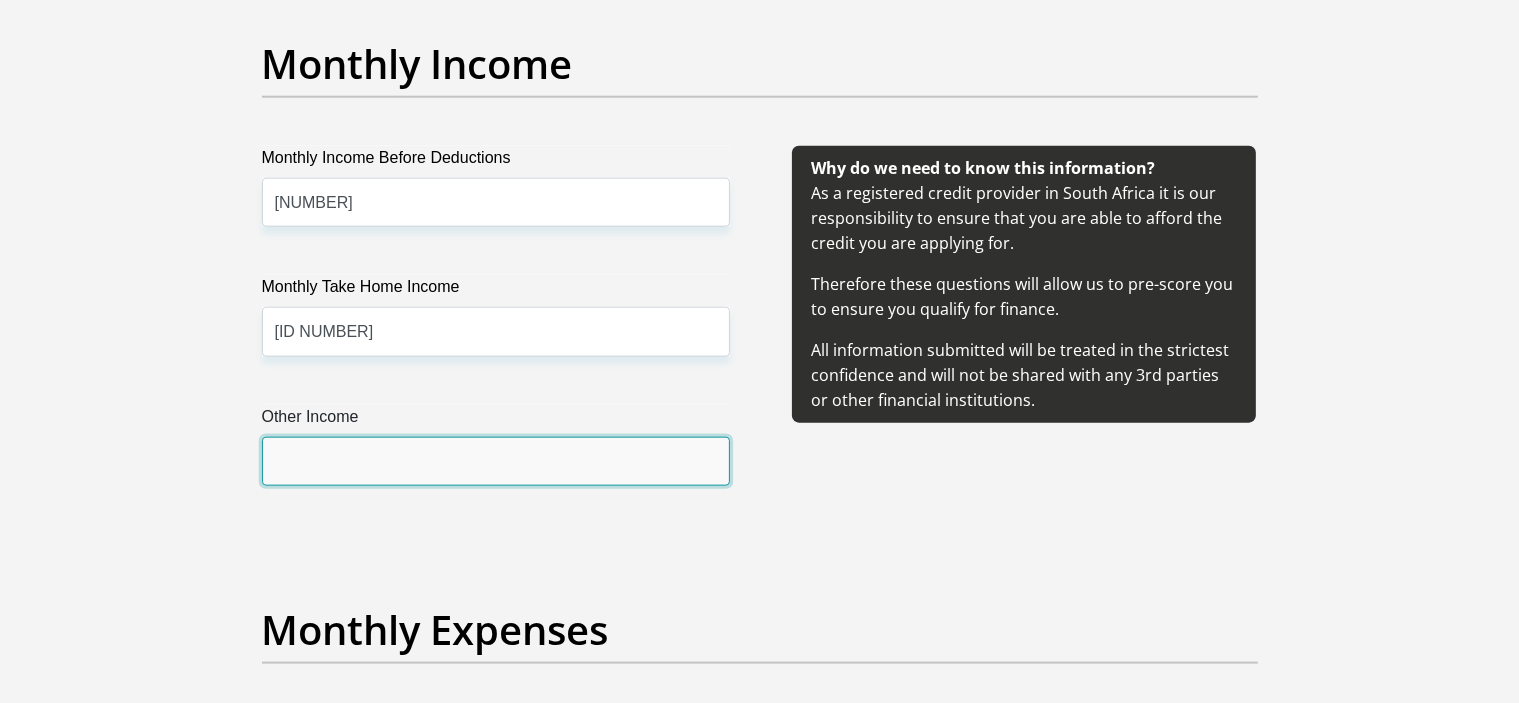 click on "Other Income" at bounding box center [496, 461] 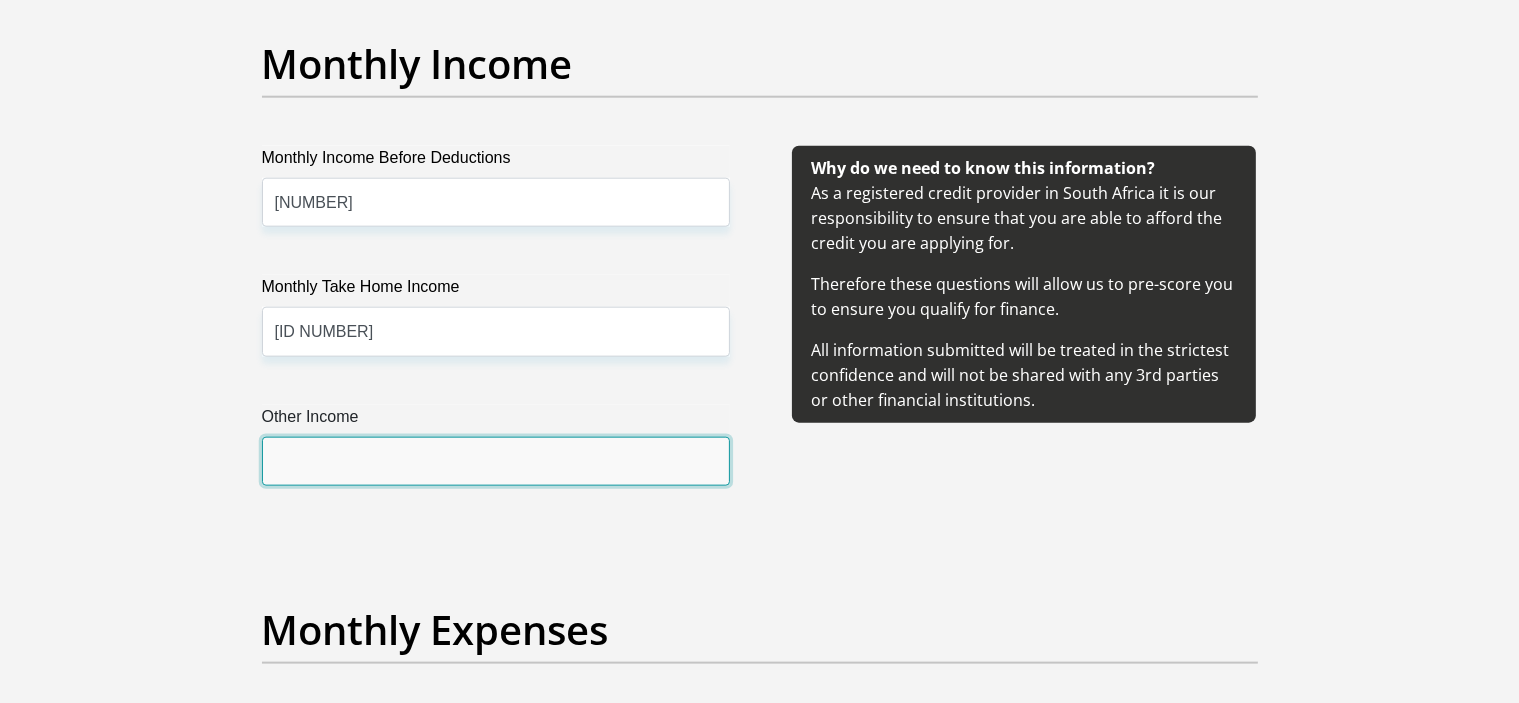 type on "6" 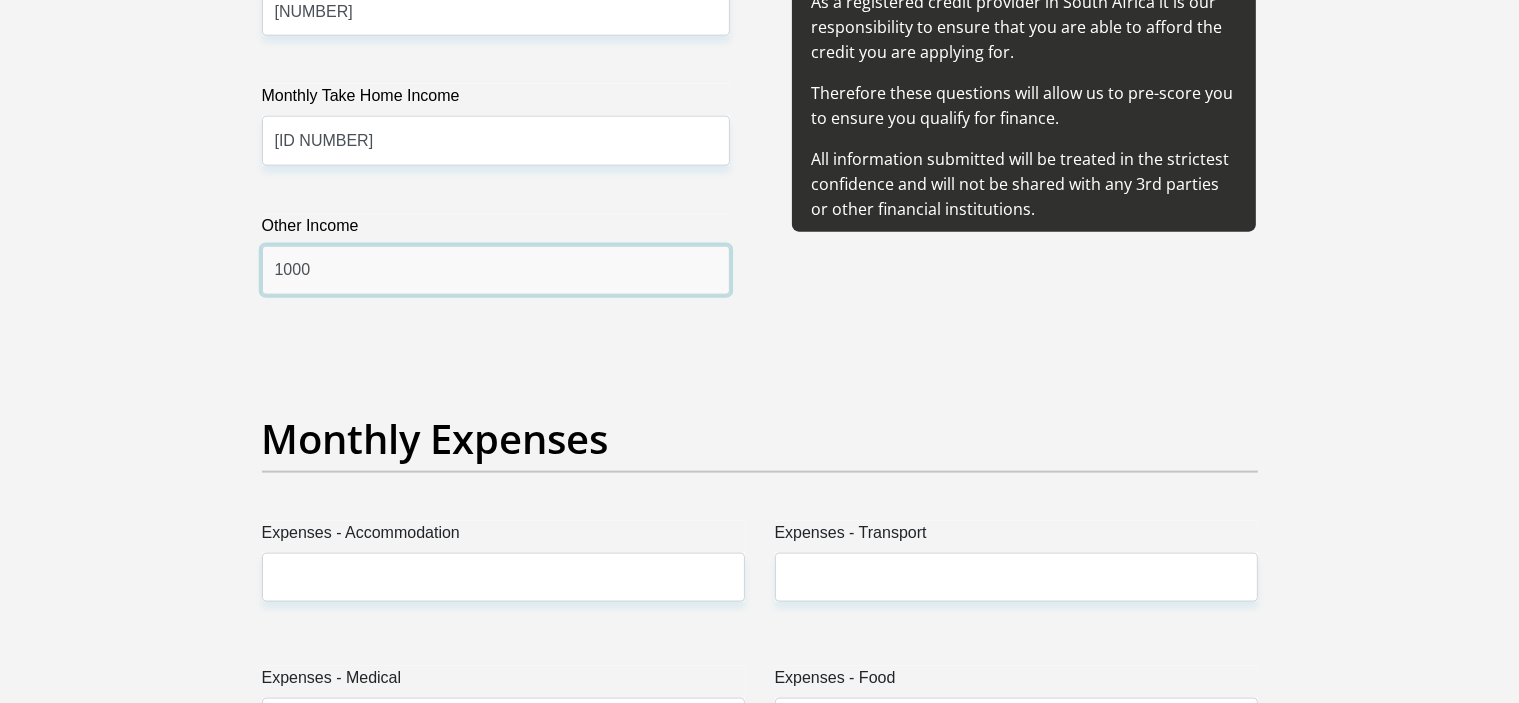 scroll, scrollTop: 2600, scrollLeft: 0, axis: vertical 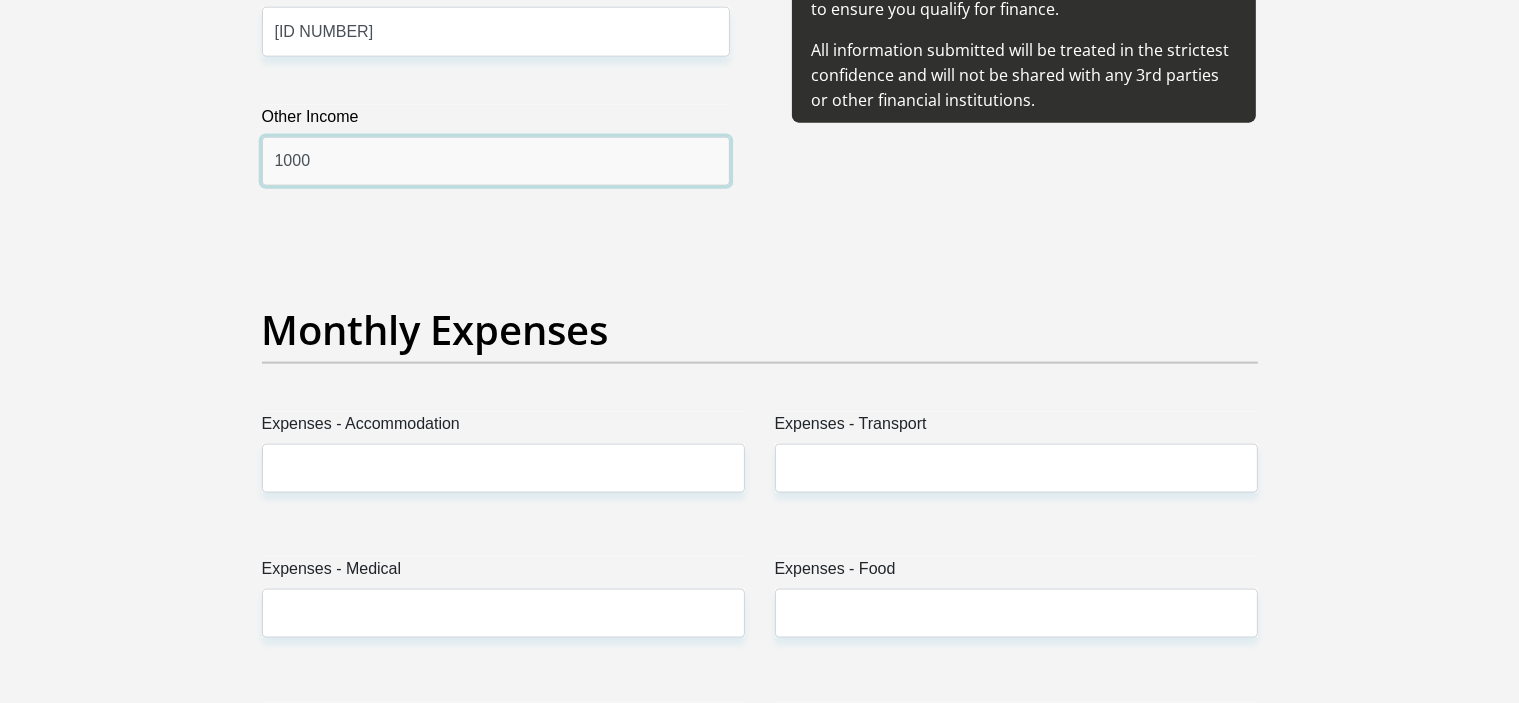 type on "1000" 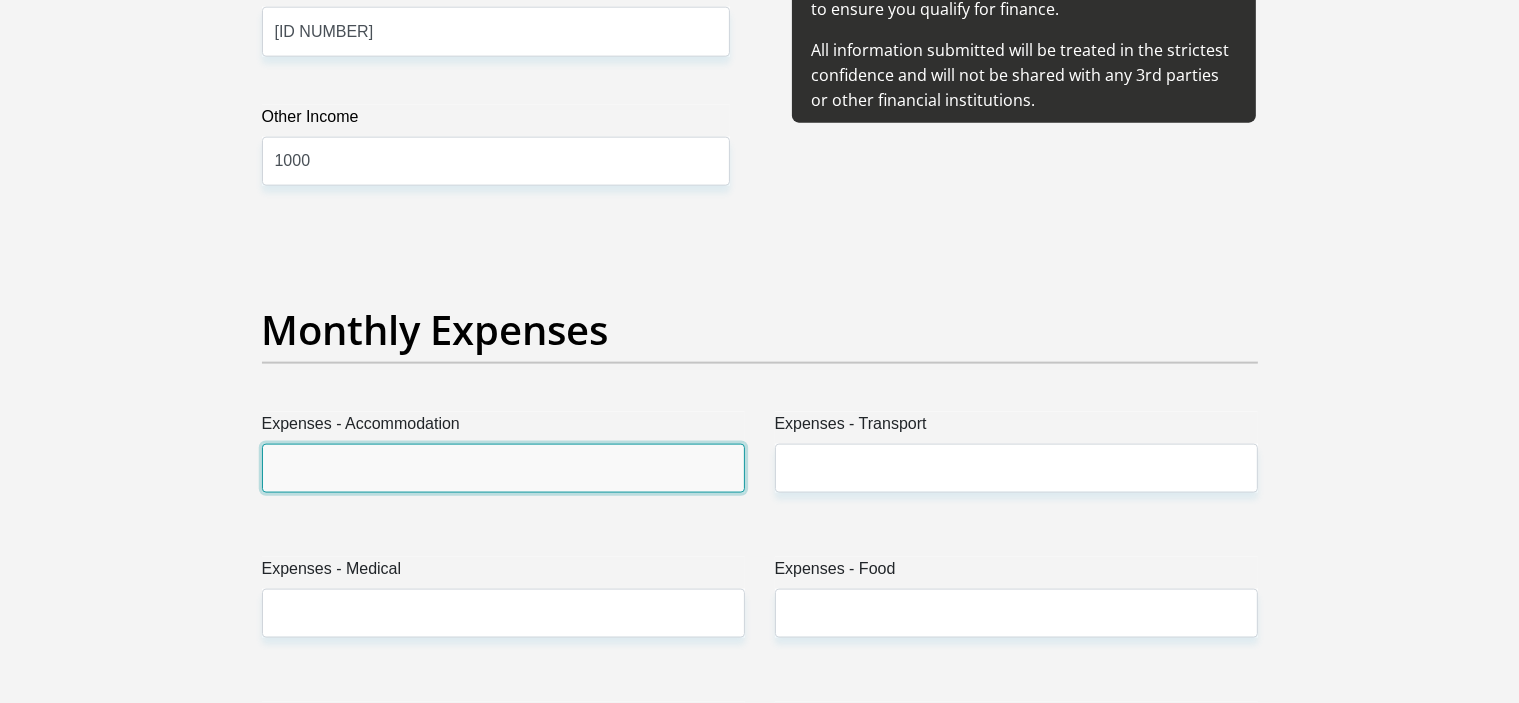 click on "Expenses - Accommodation" at bounding box center [503, 468] 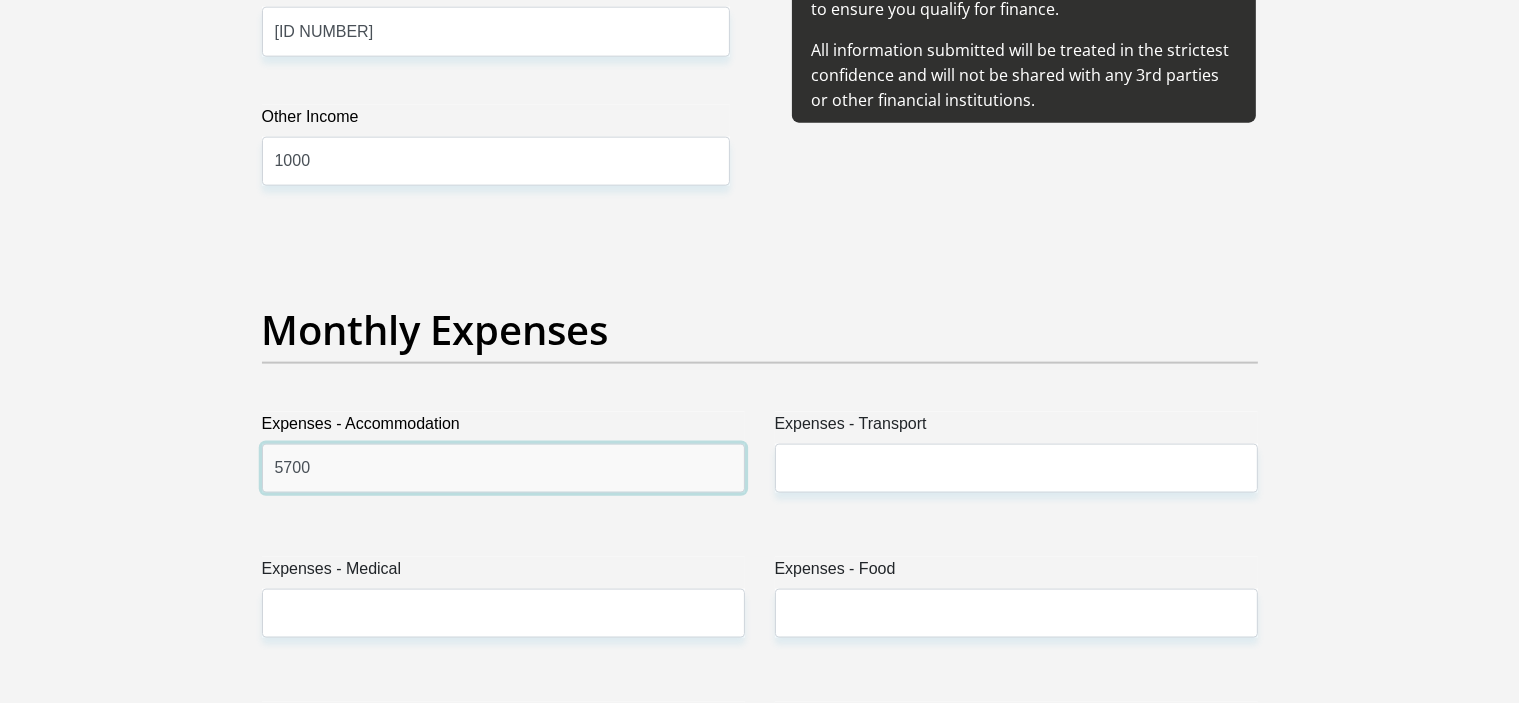 type on "5700" 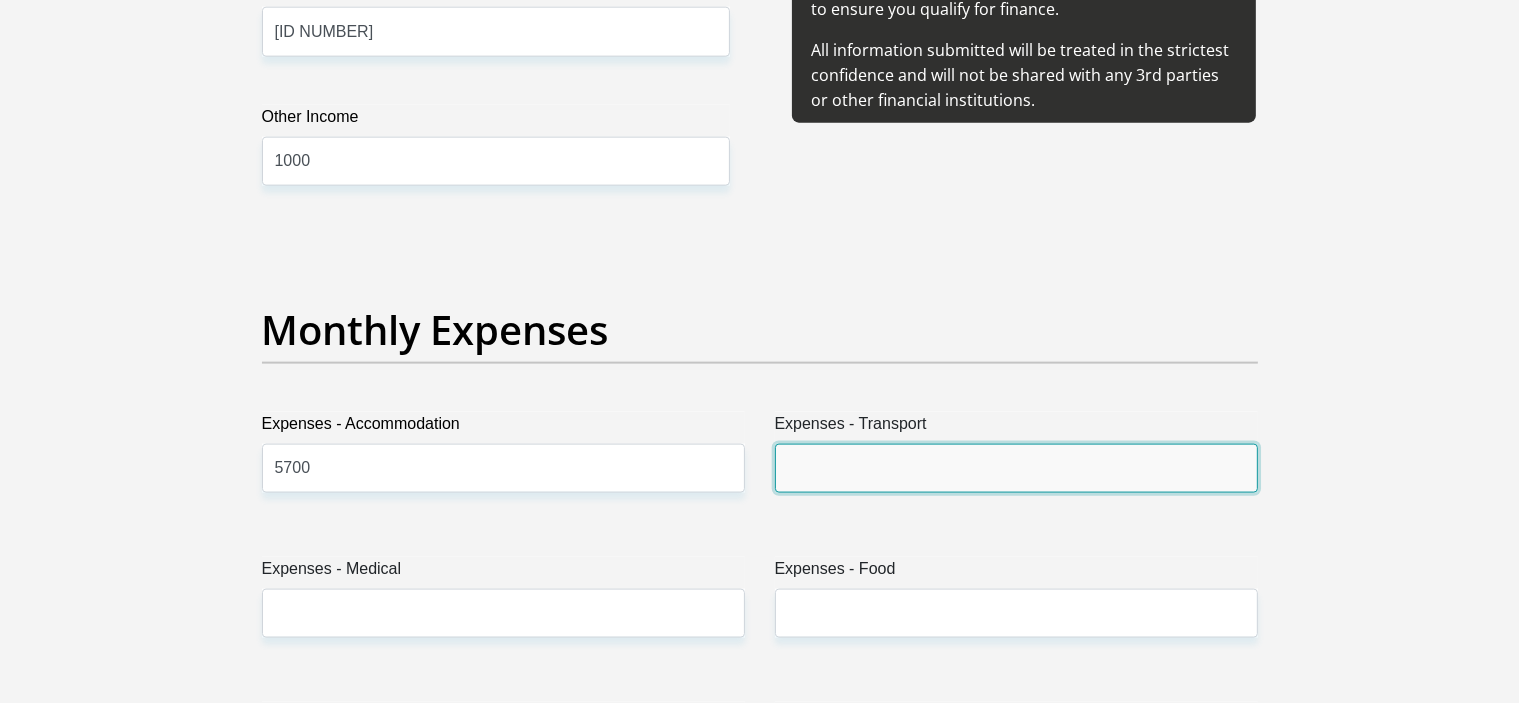 click on "Expenses - Transport" at bounding box center (1016, 468) 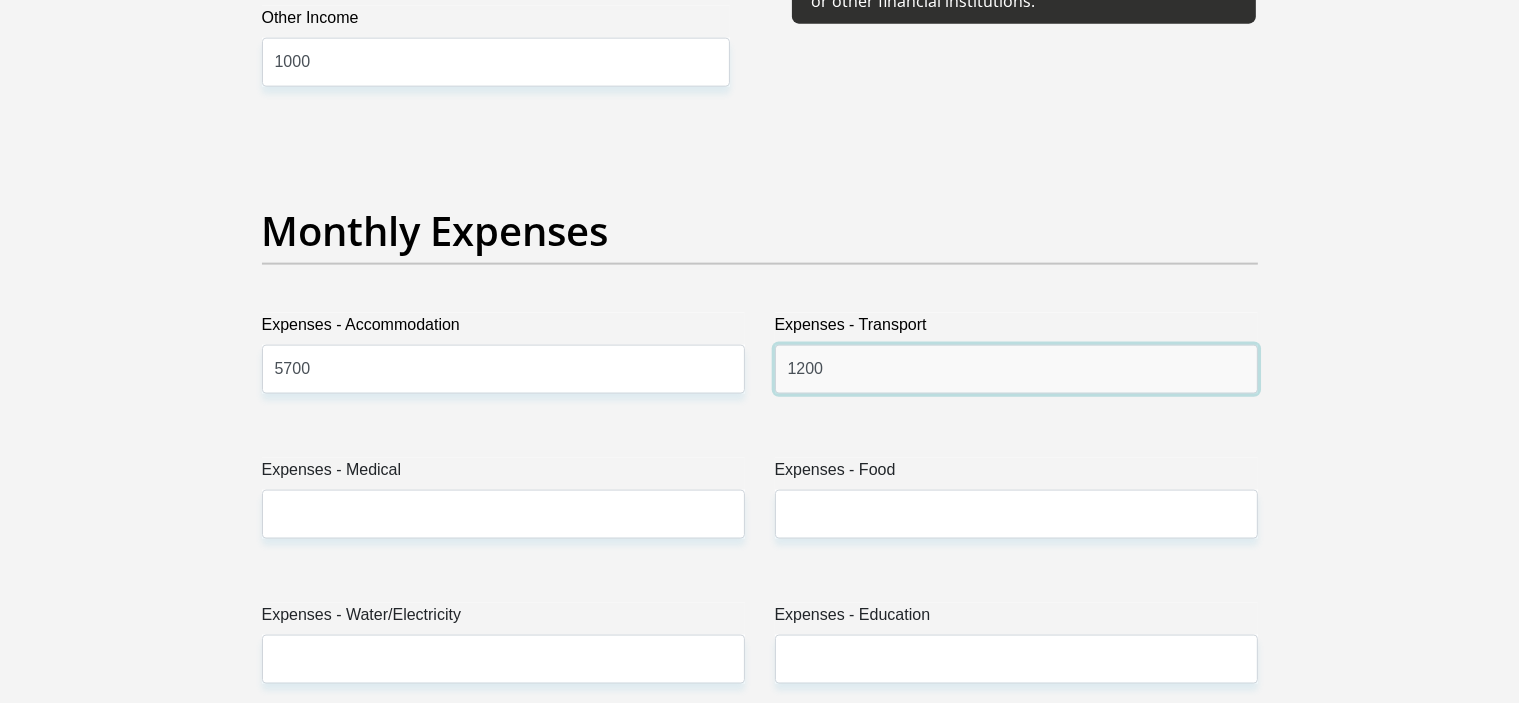 scroll, scrollTop: 2700, scrollLeft: 0, axis: vertical 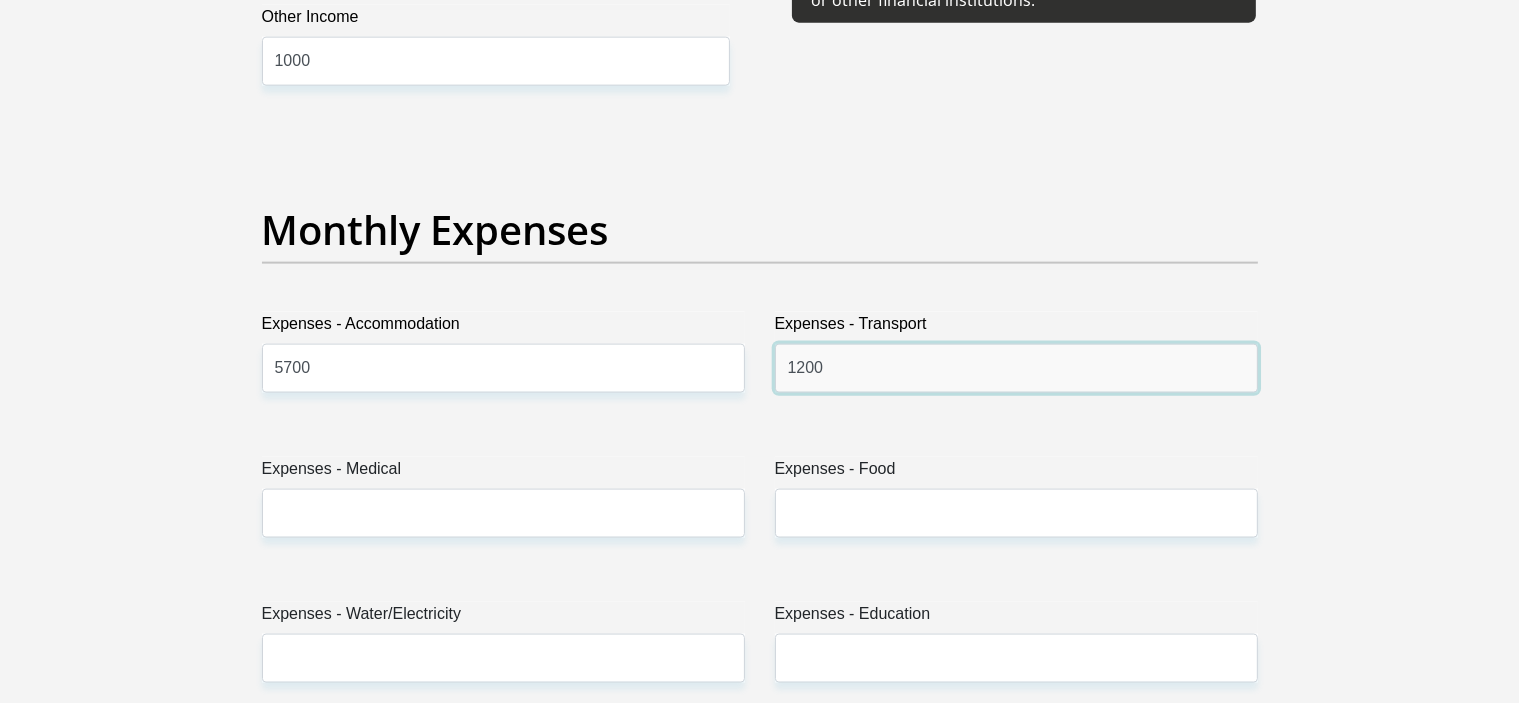 type on "1200" 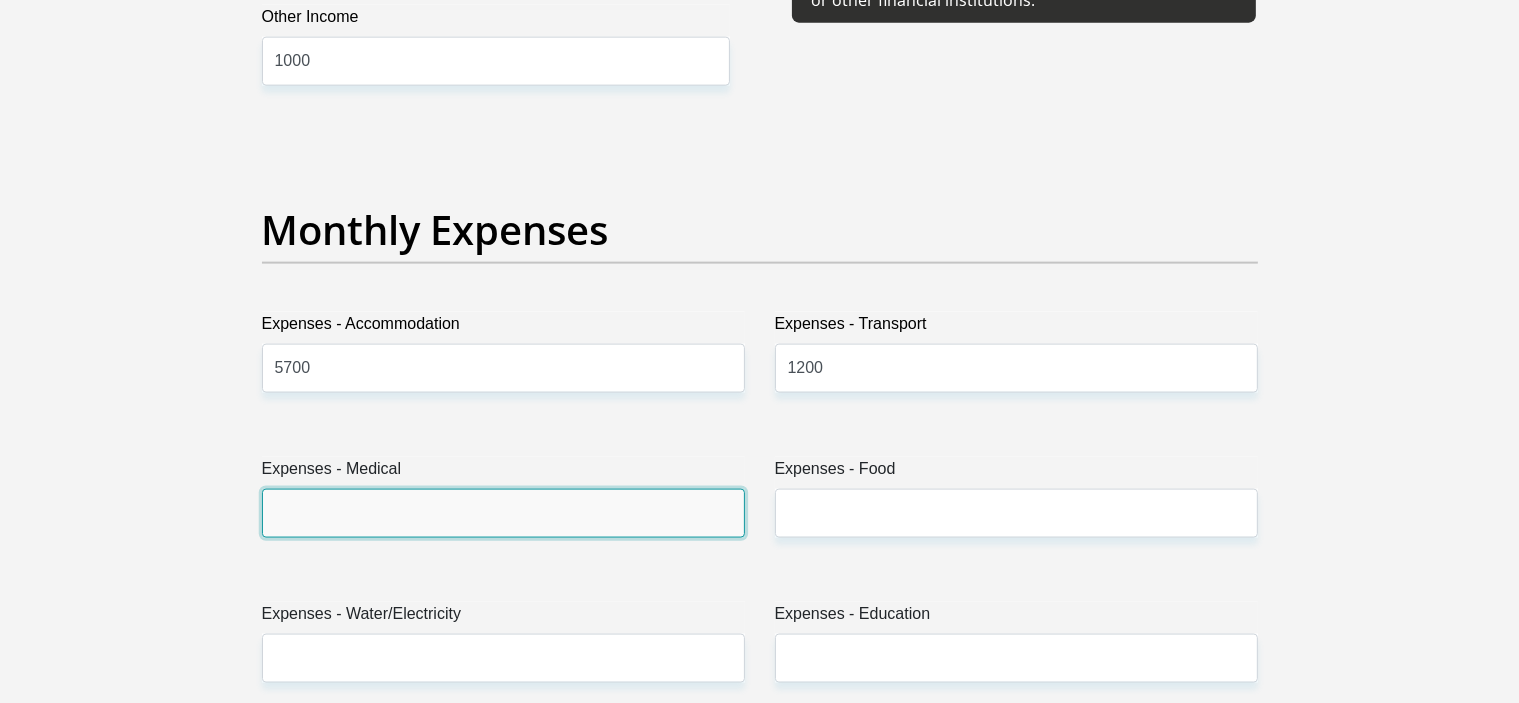 click on "Expenses - Medical" at bounding box center (503, 513) 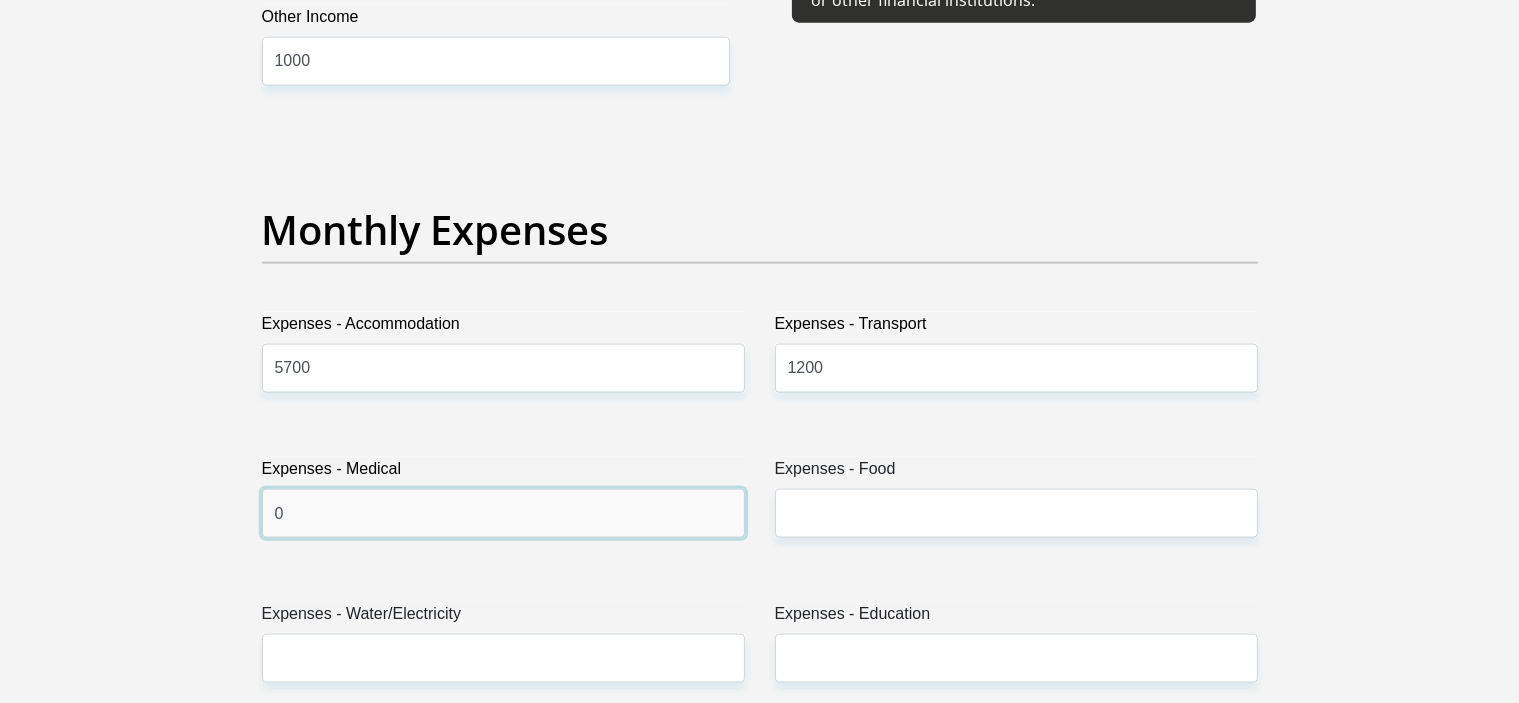 scroll, scrollTop: 2800, scrollLeft: 0, axis: vertical 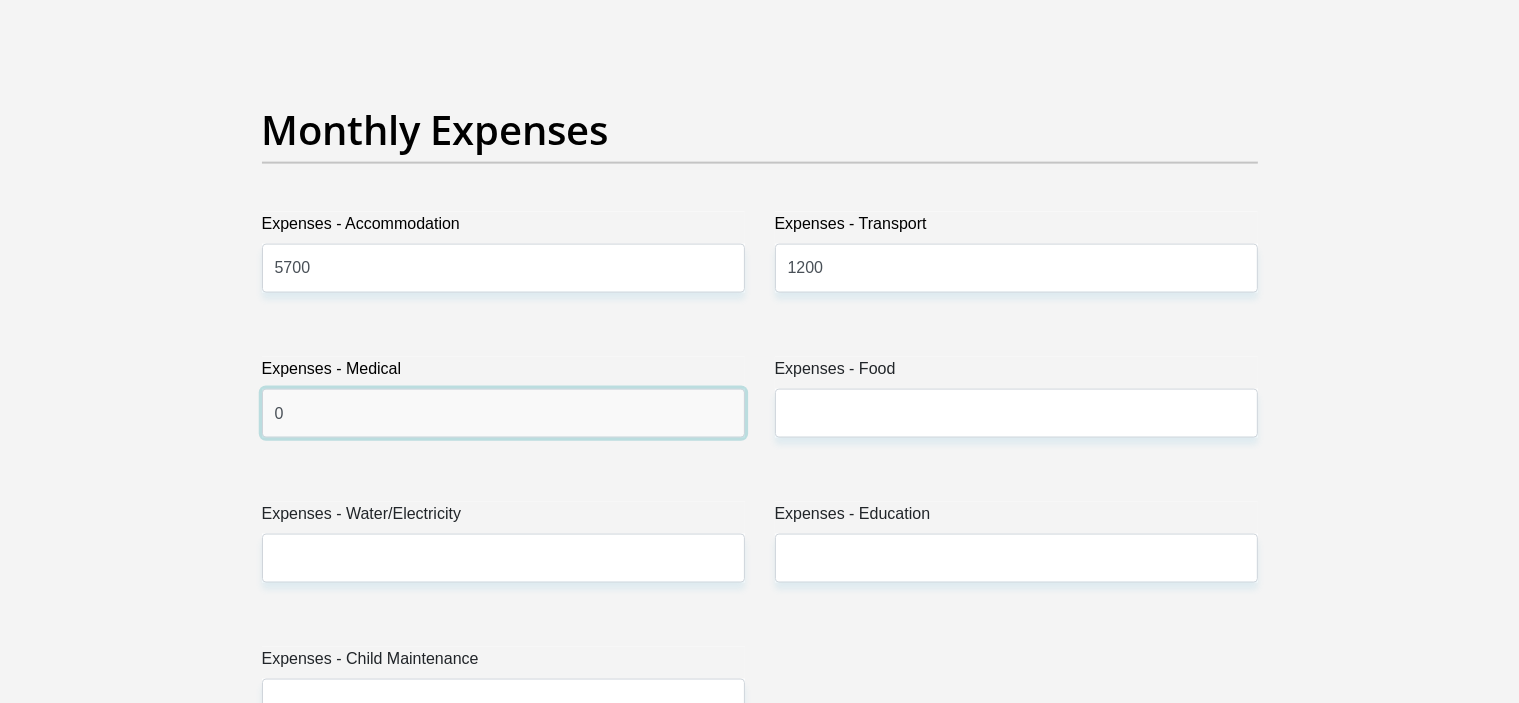 type on "0" 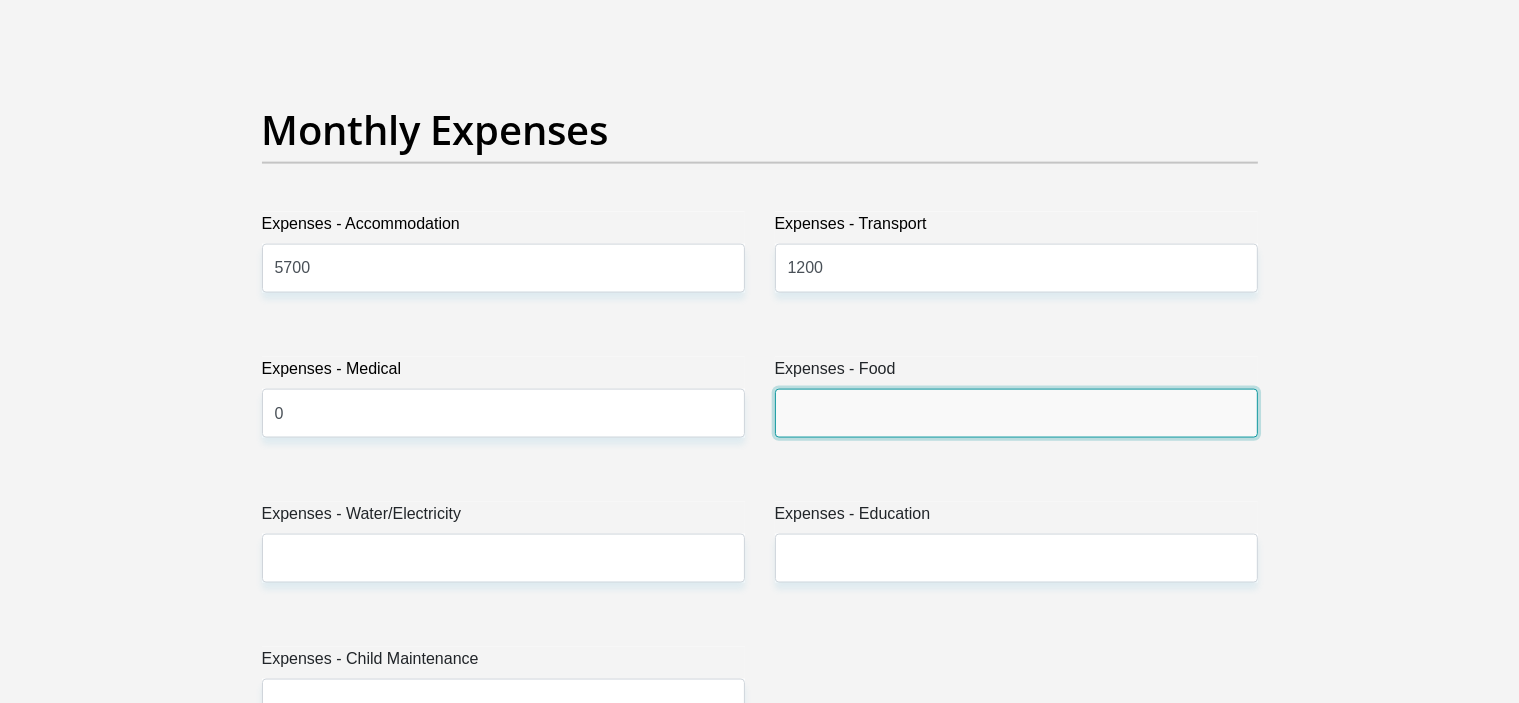 click on "Expenses - Food" at bounding box center (1016, 413) 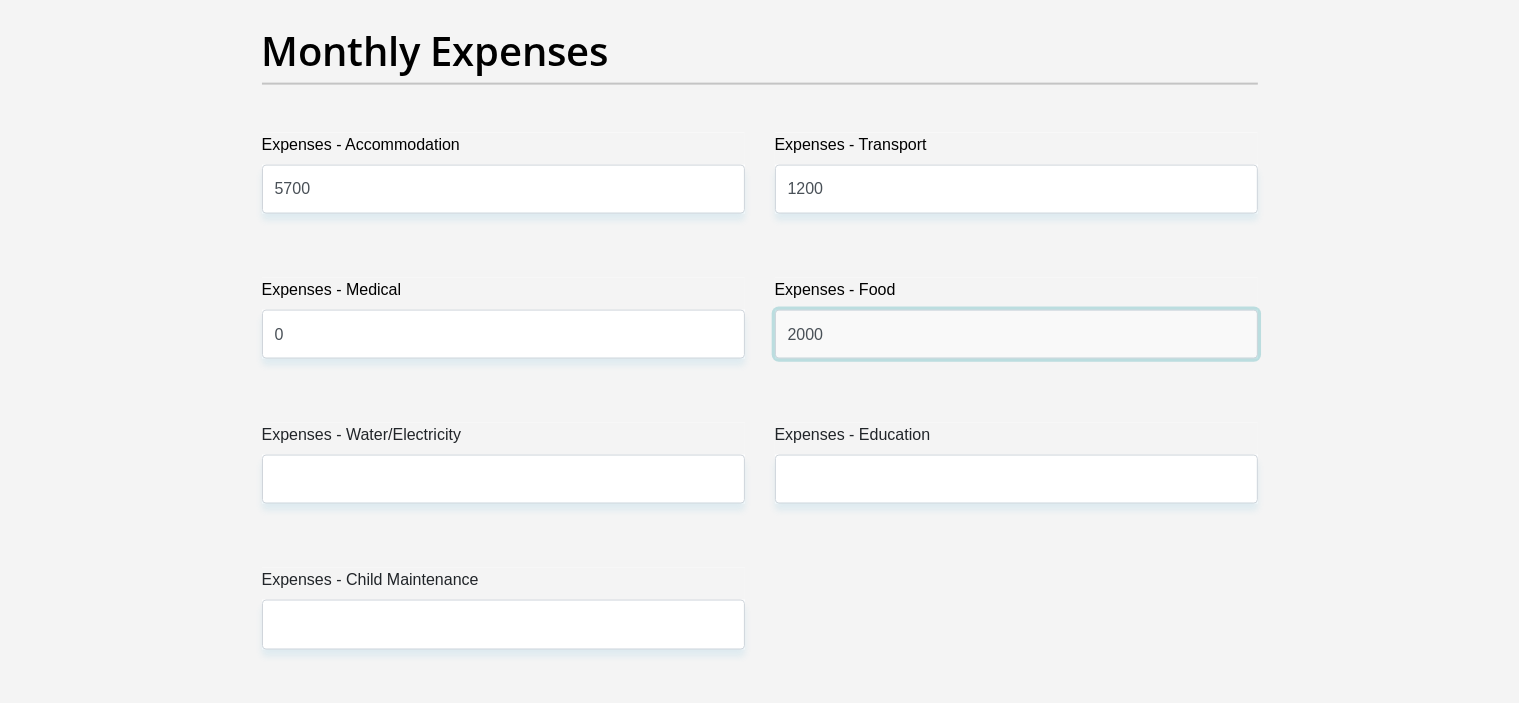scroll, scrollTop: 3000, scrollLeft: 0, axis: vertical 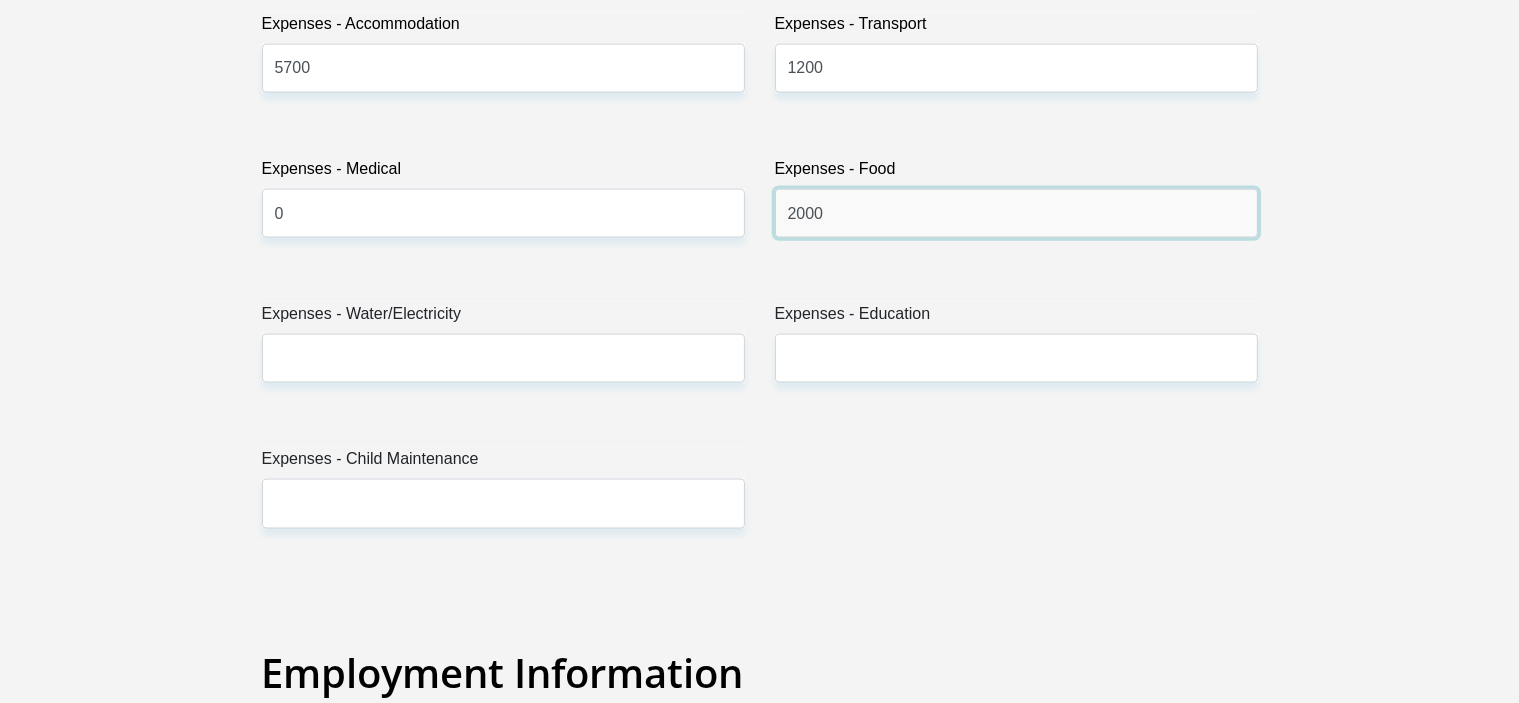 type on "2000" 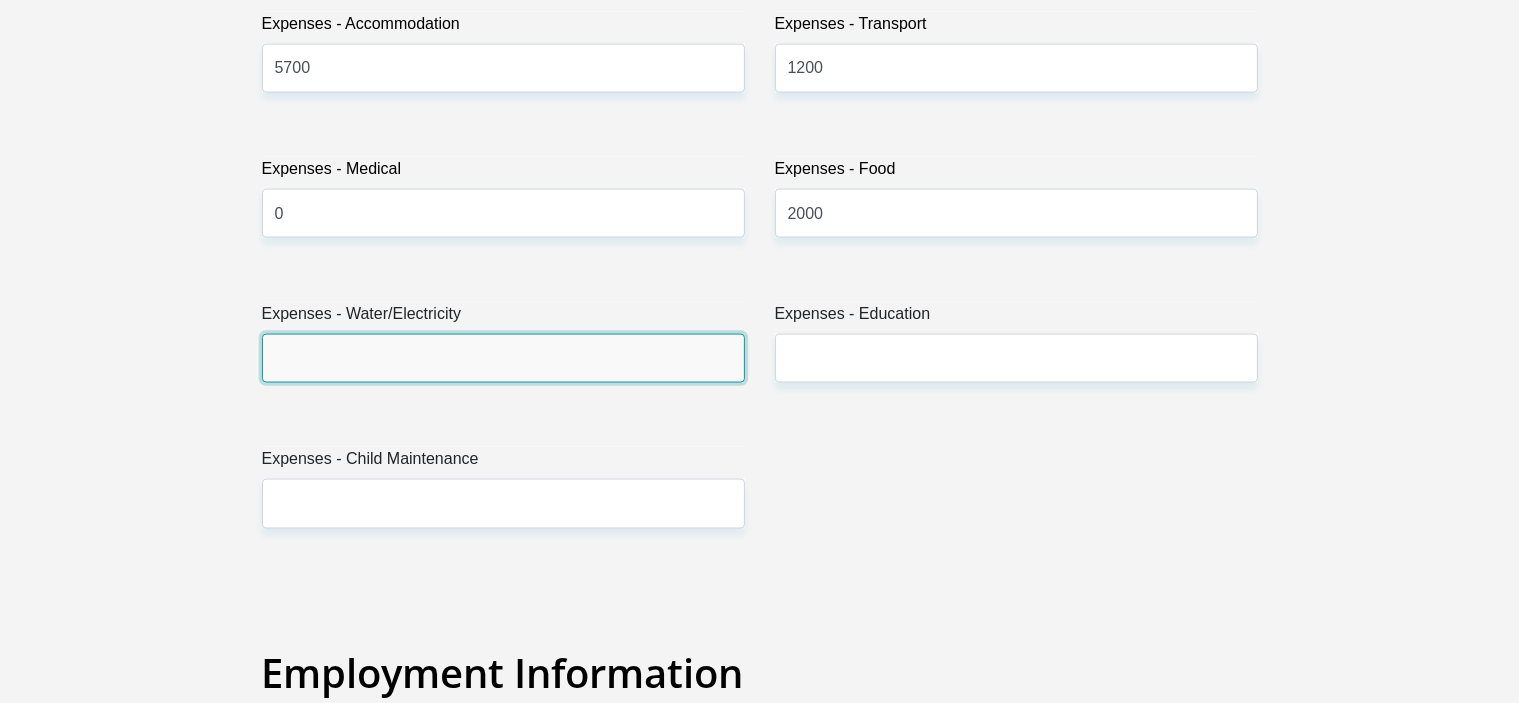 click on "Expenses - Water/Electricity" at bounding box center (503, 358) 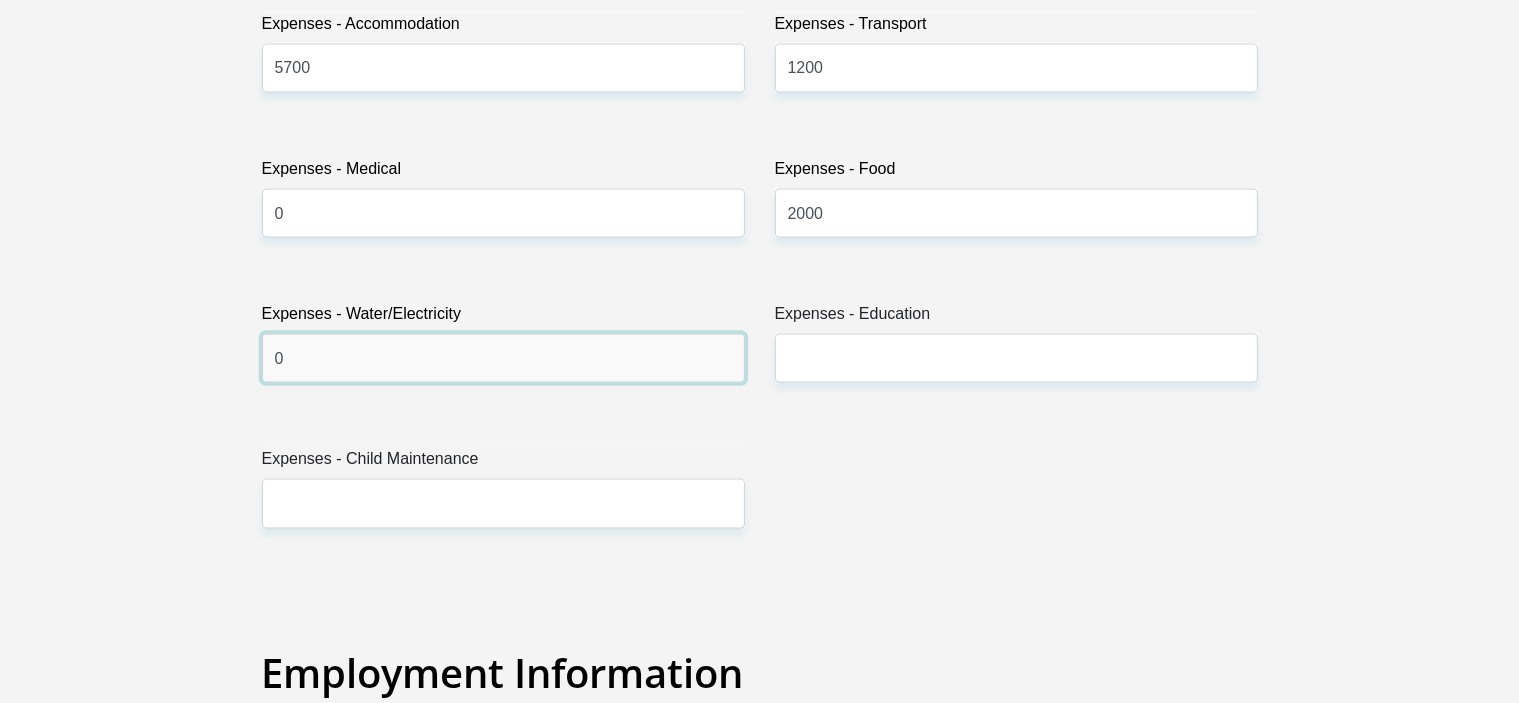 type on "0" 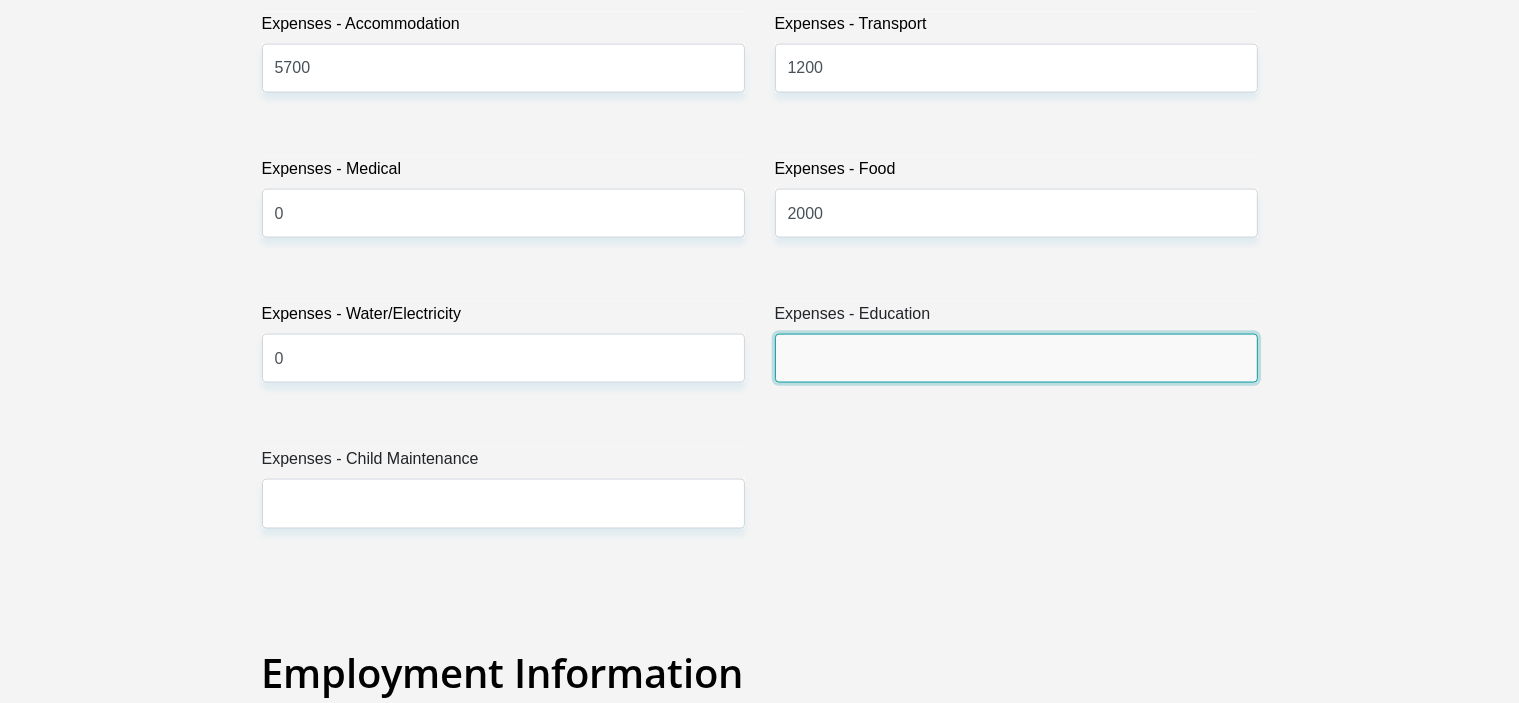 click on "Expenses - Education" at bounding box center [1016, 358] 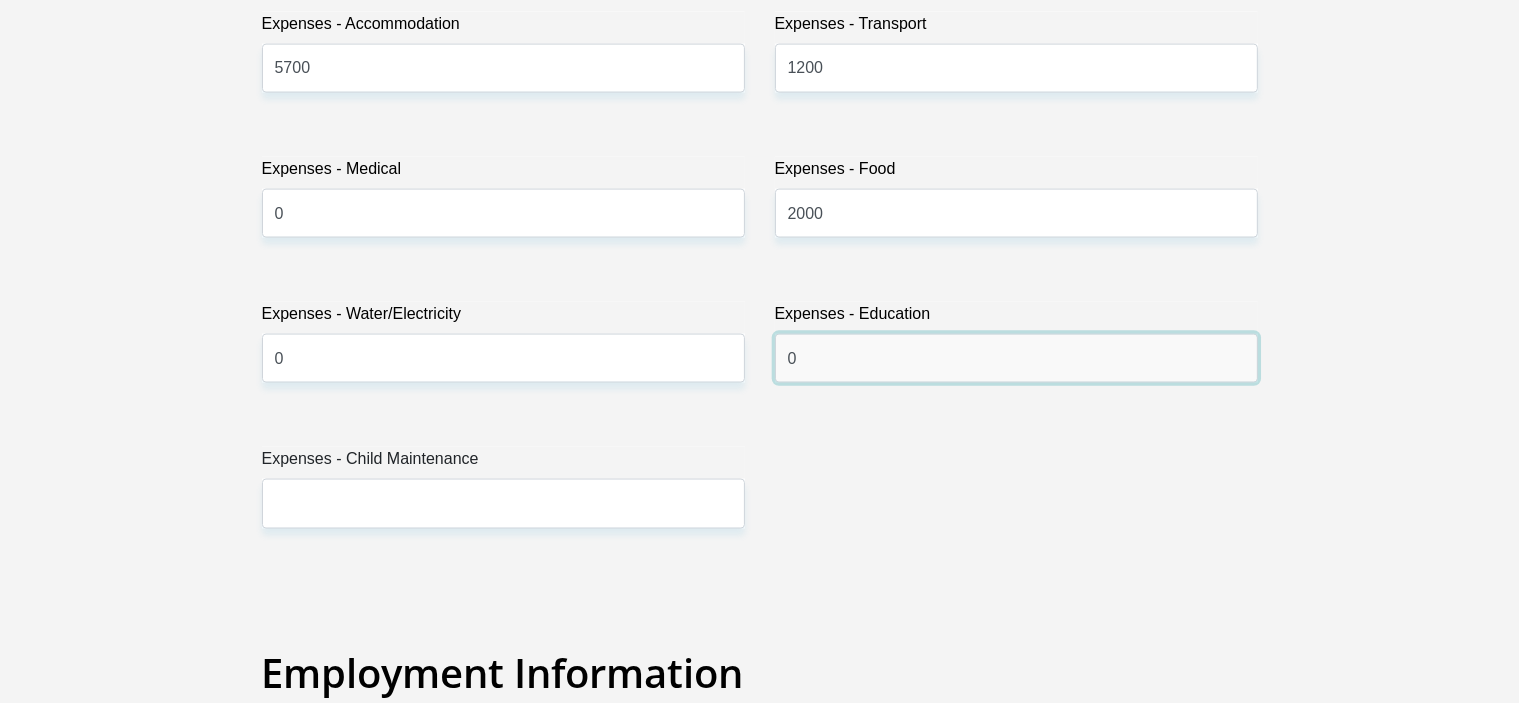 type on "0" 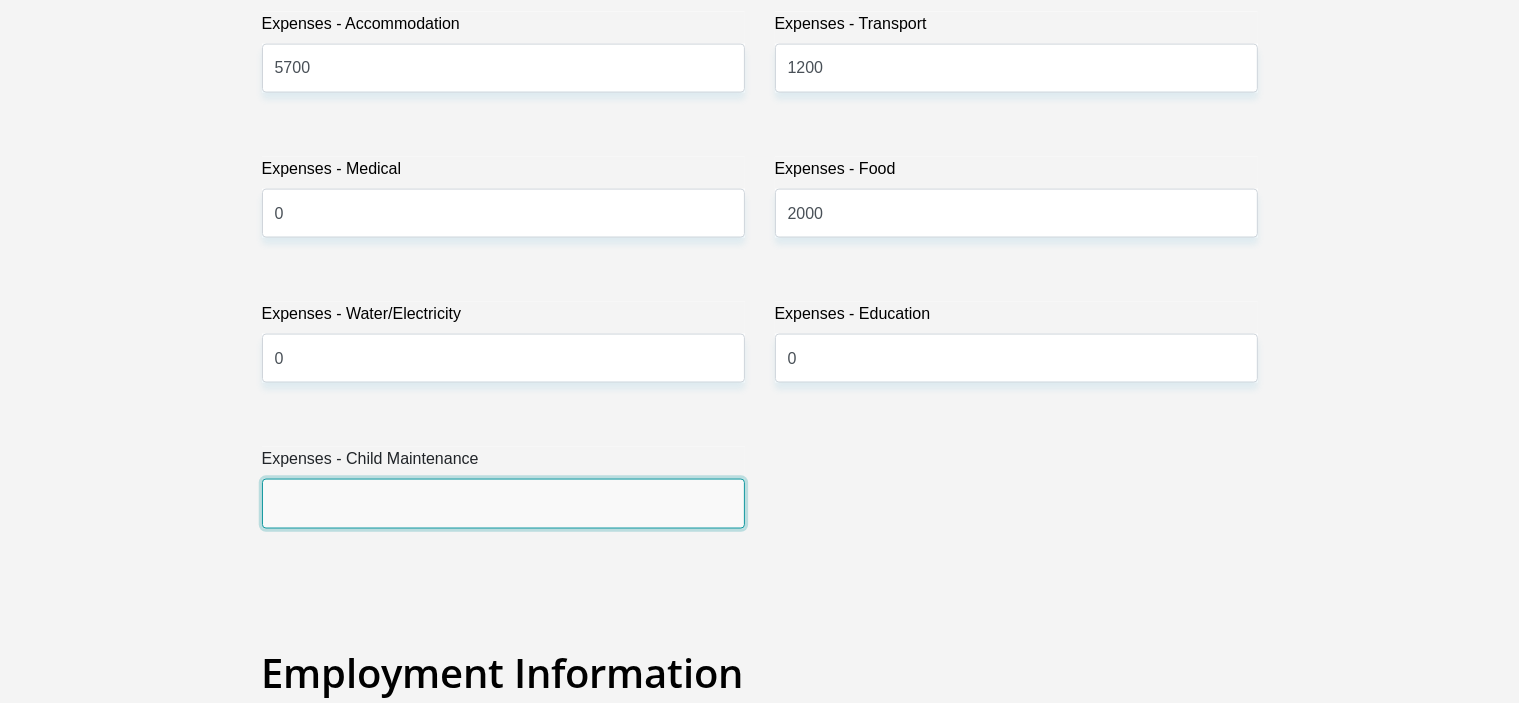 click on "Expenses - Child Maintenance" at bounding box center (503, 503) 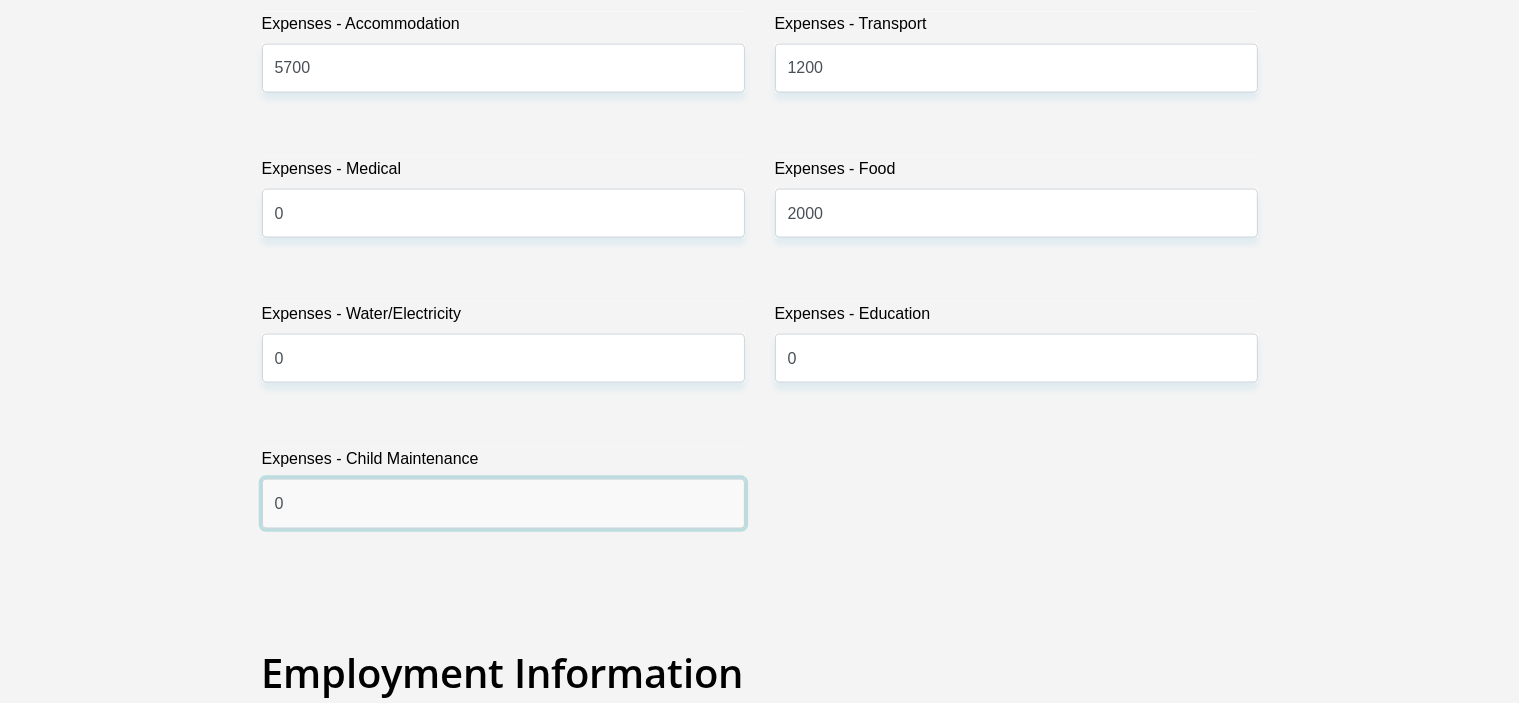 scroll, scrollTop: 3300, scrollLeft: 0, axis: vertical 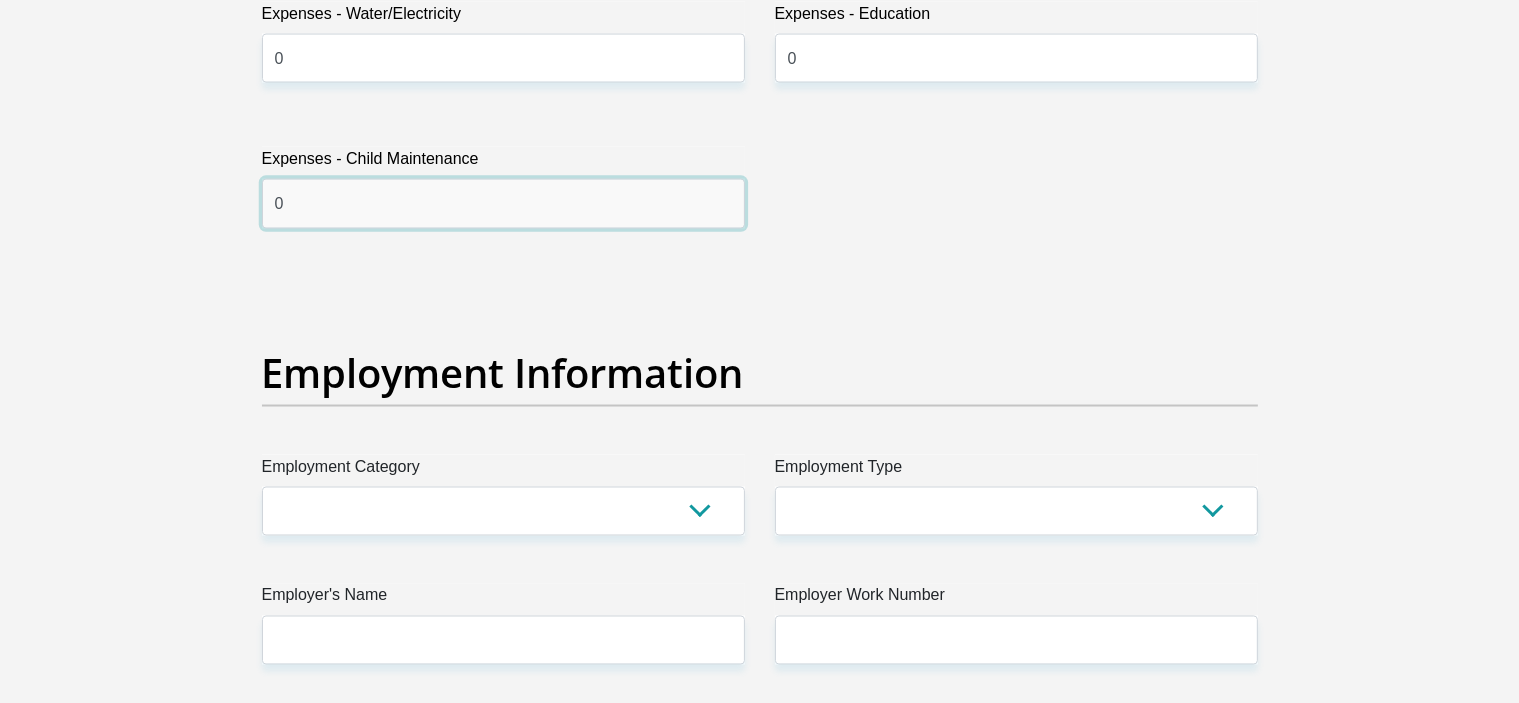 type on "0" 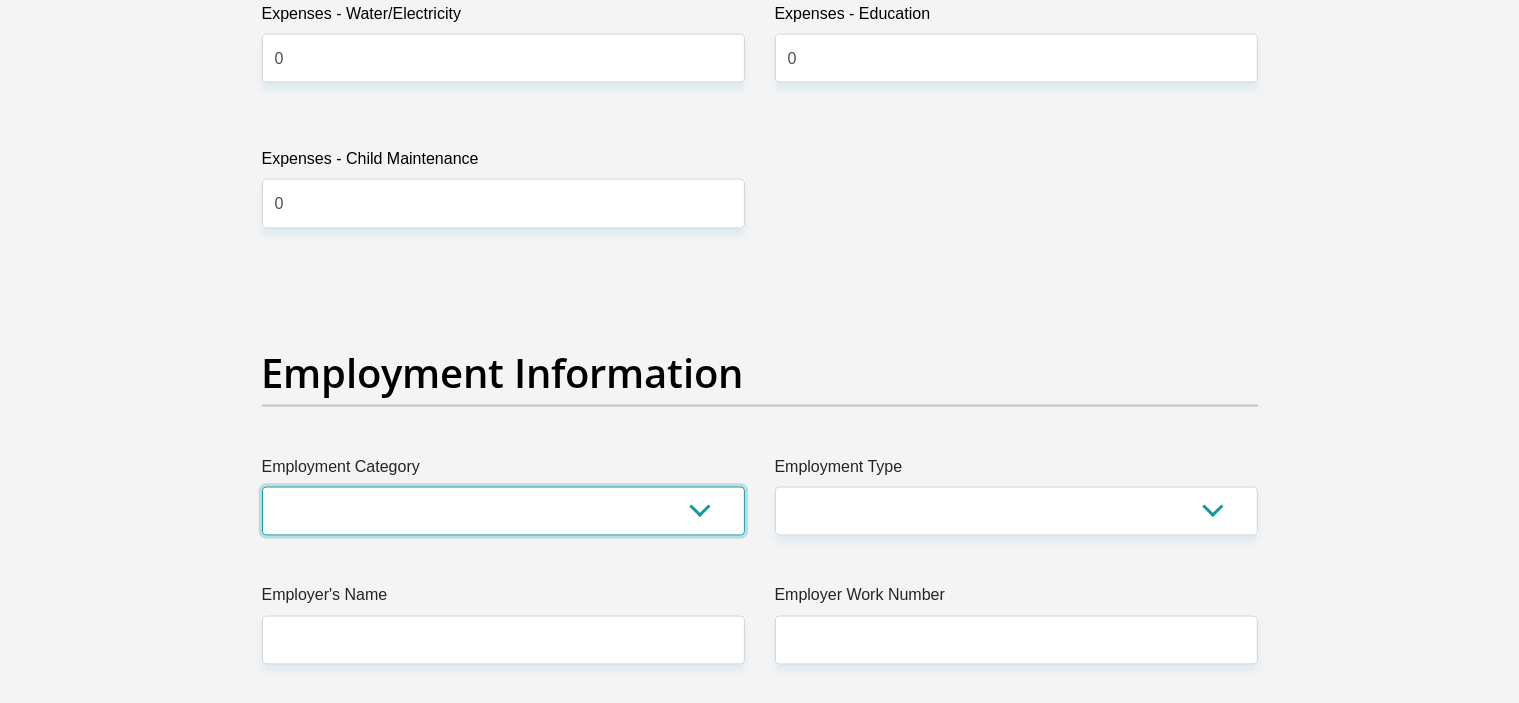 click on "AGRICULTURE
ALCOHOL & TOBACCO
CONSTRUCTION MATERIALS
METALLURGY
EQUIPMENT FOR RENEWABLE ENERGY
SPECIALIZED CONTRACTORS
CAR
GAMING (INCL. INTERNET
OTHER WHOLESALE
UNLICENSED PHARMACEUTICALS
CURRENCY EXCHANGE HOUSES
OTHER FINANCIAL INSTITUTIONS & INSURANCE
REAL ESTATE AGENTS
OIL & GAS
OTHER MATERIALS (E.G. IRON ORE)
PRECIOUS STONES & PRECIOUS METALS
POLITICAL ORGANIZATIONS
RELIGIOUS ORGANIZATIONS(NOT SECTS)
ACTI. HAVING BUSINESS DEAL WITH PUBLIC ADMINISTRATION
LAUNDROMATS" at bounding box center [503, 511] 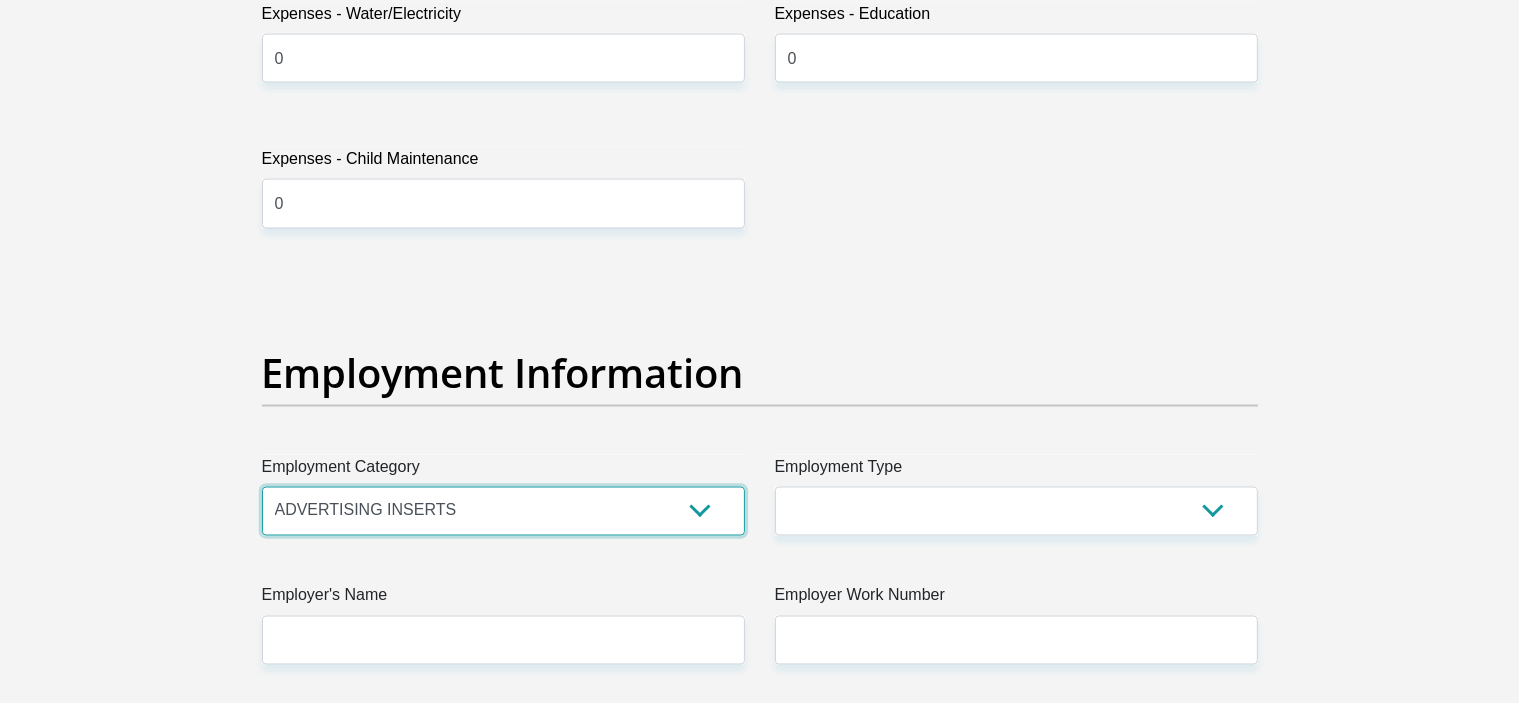 click on "AGRICULTURE
ALCOHOL & TOBACCO
CONSTRUCTION MATERIALS
METALLURGY
EQUIPMENT FOR RENEWABLE ENERGY
SPECIALIZED CONTRACTORS
CAR
GAMING (INCL. INTERNET
OTHER WHOLESALE
UNLICENSED PHARMACEUTICALS
CURRENCY EXCHANGE HOUSES
OTHER FINANCIAL INSTITUTIONS & INSURANCE
REAL ESTATE AGENTS
OIL & GAS
OTHER MATERIALS (E.G. IRON ORE)
PRECIOUS STONES & PRECIOUS METALS
POLITICAL ORGANIZATIONS
RELIGIOUS ORGANIZATIONS(NOT SECTS)
ACTI. HAVING BUSINESS DEAL WITH PUBLIC ADMINISTRATION
LAUNDROMATS" at bounding box center (503, 511) 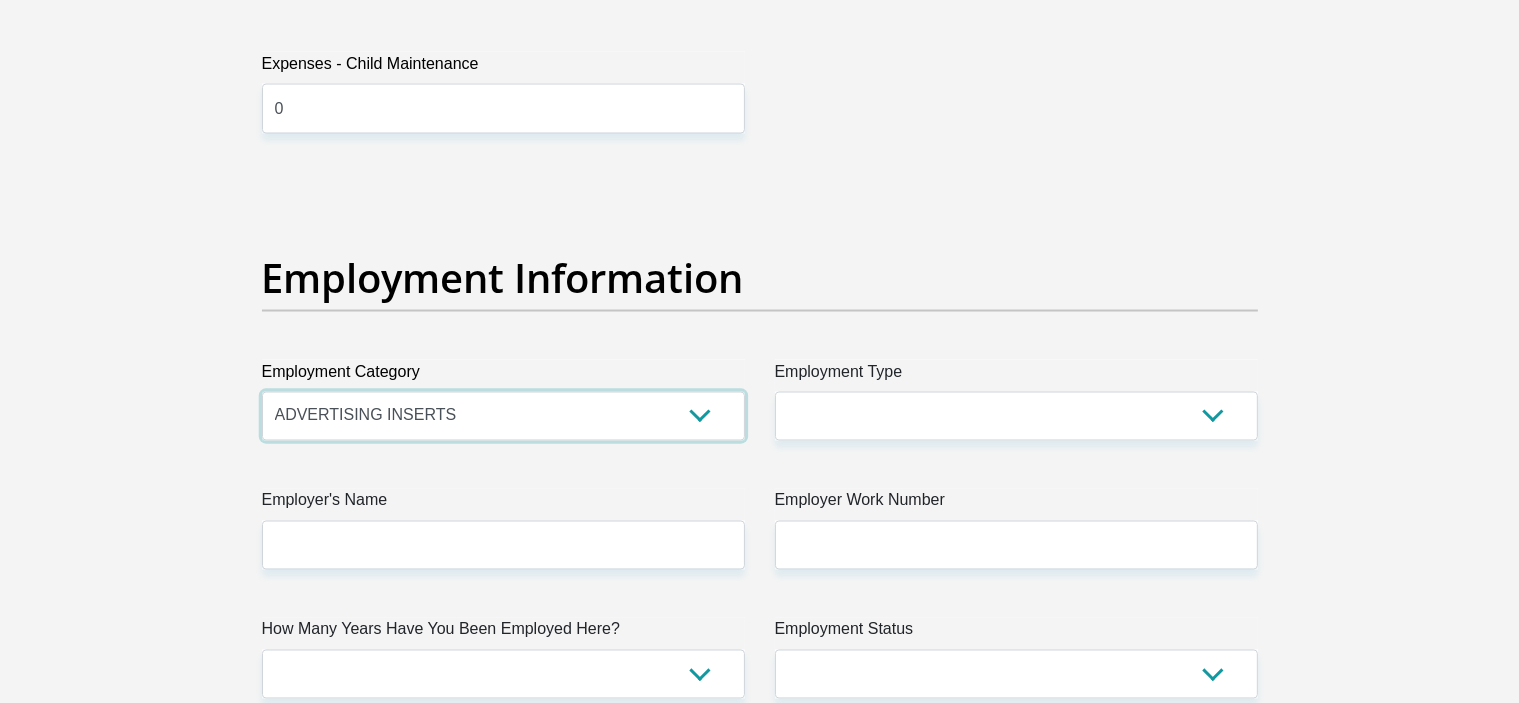 scroll, scrollTop: 3400, scrollLeft: 0, axis: vertical 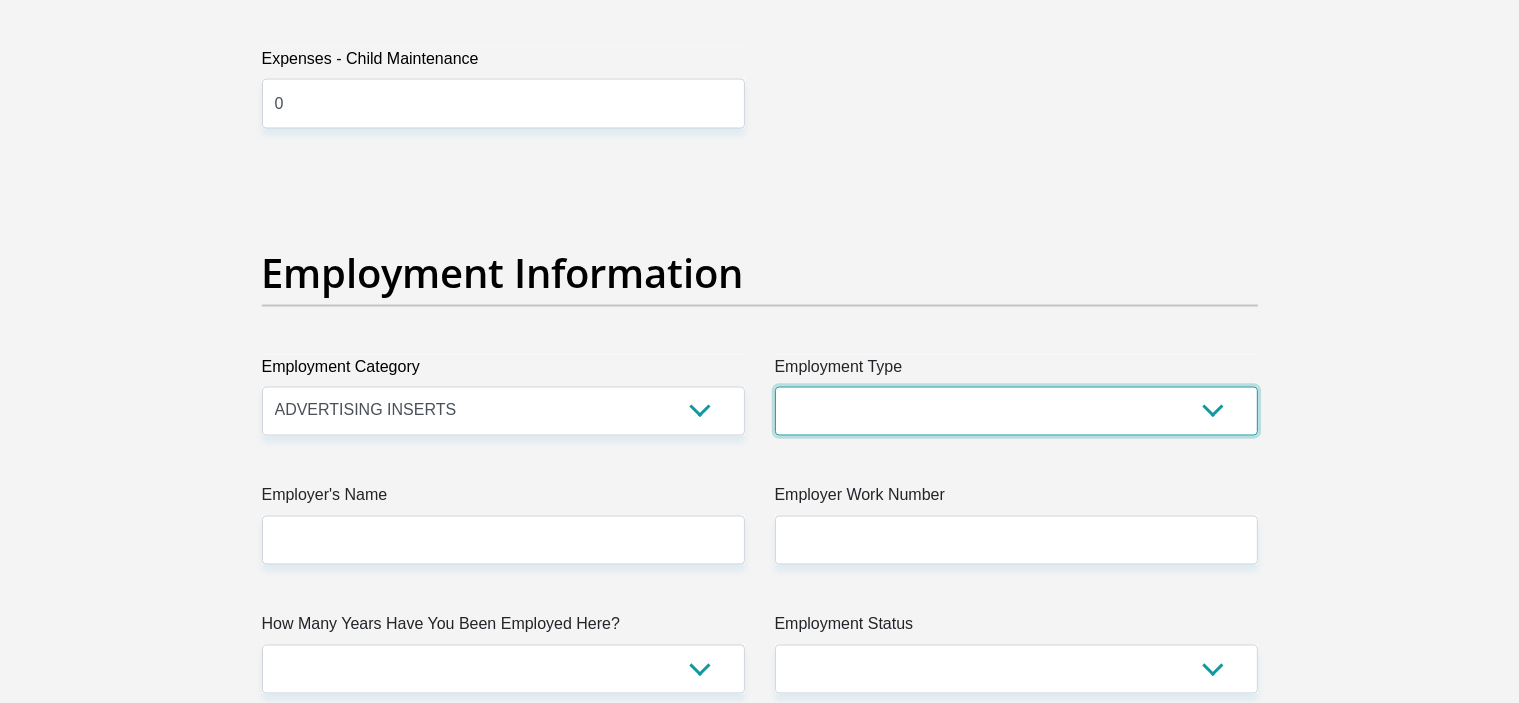 click on "College/Lecturer
Craft Seller
Creative
Driver
Executive
Farmer
Forces - Non Commissioned
Forces - Officer
Hawker
Housewife
Labourer
Licenced Professional
Manager
Miner
Non Licenced Professional
Office Staff/Clerk
Outside Worker
Pensioner
Permanent Teacher
Production/Manufacturing
Sales
Self-Employed
Semi-Professional Worker
Service Industry  Social Worker  Student" at bounding box center [1016, 411] 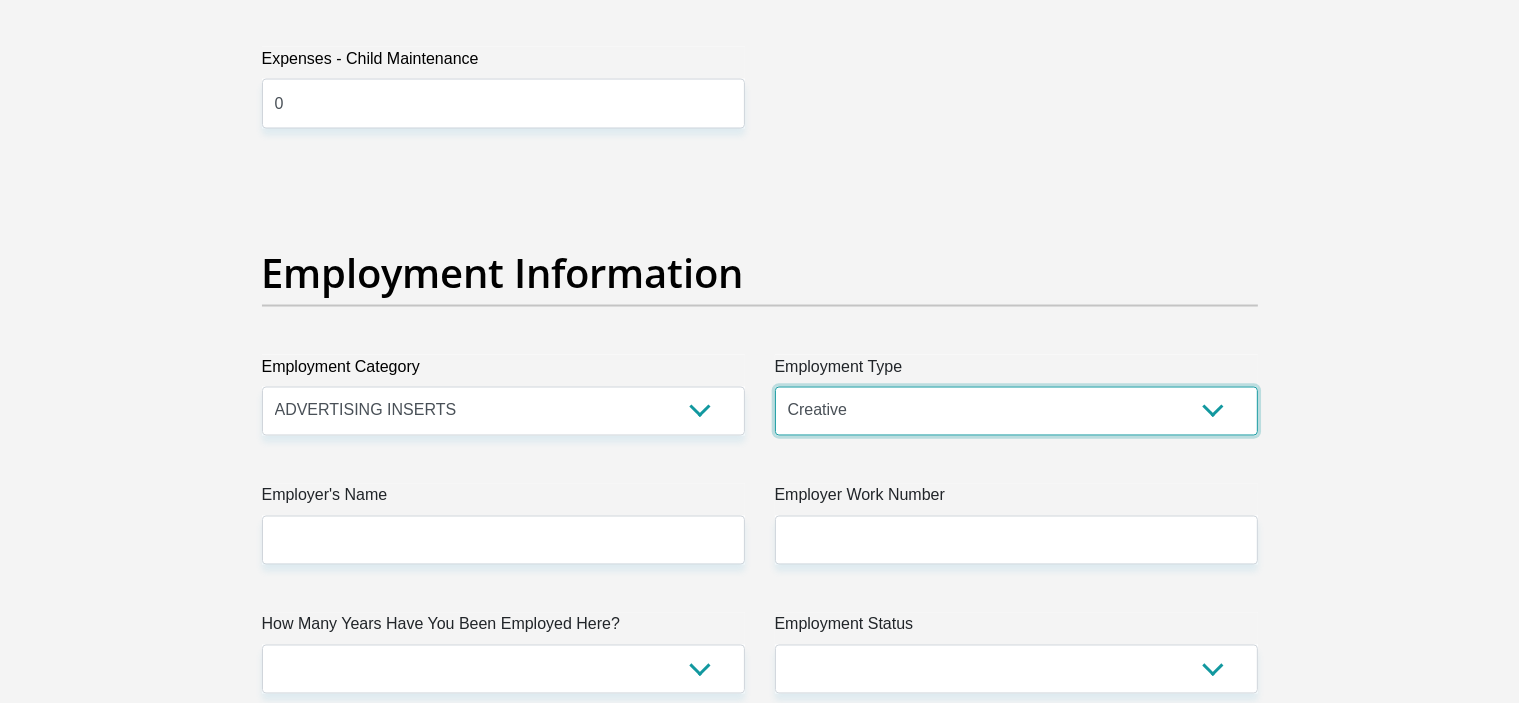 click on "College/Lecturer
Craft Seller
Creative
Driver
Executive
Farmer
Forces - Non Commissioned
Forces - Officer
Hawker
Housewife
Labourer
Licenced Professional
Manager
Miner
Non Licenced Professional
Office Staff/Clerk
Outside Worker
Pensioner
Permanent Teacher
Production/Manufacturing
Sales
Self-Employed
Semi-Professional Worker
Service Industry  Social Worker  Student" at bounding box center [1016, 411] 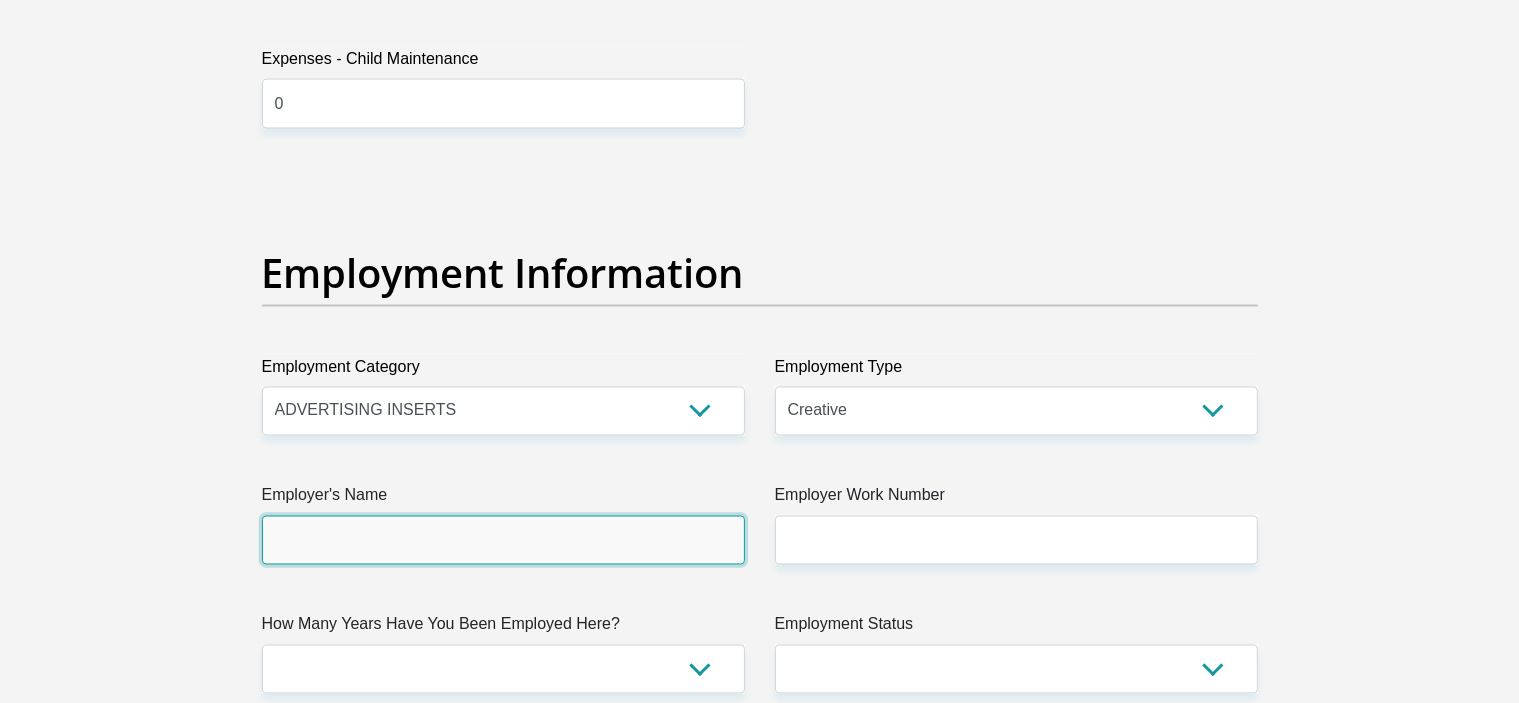click on "Employer's Name" at bounding box center [503, 540] 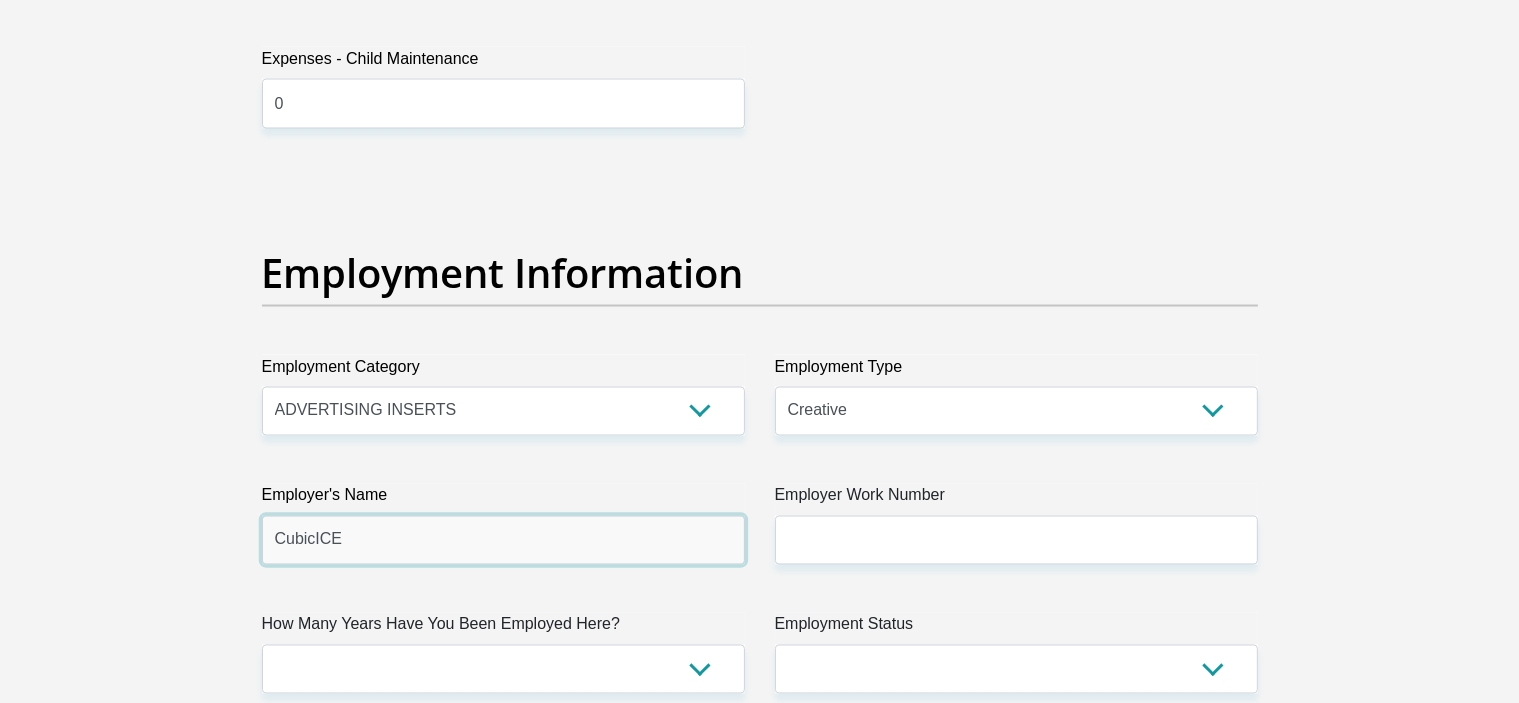 type on "CubicICE" 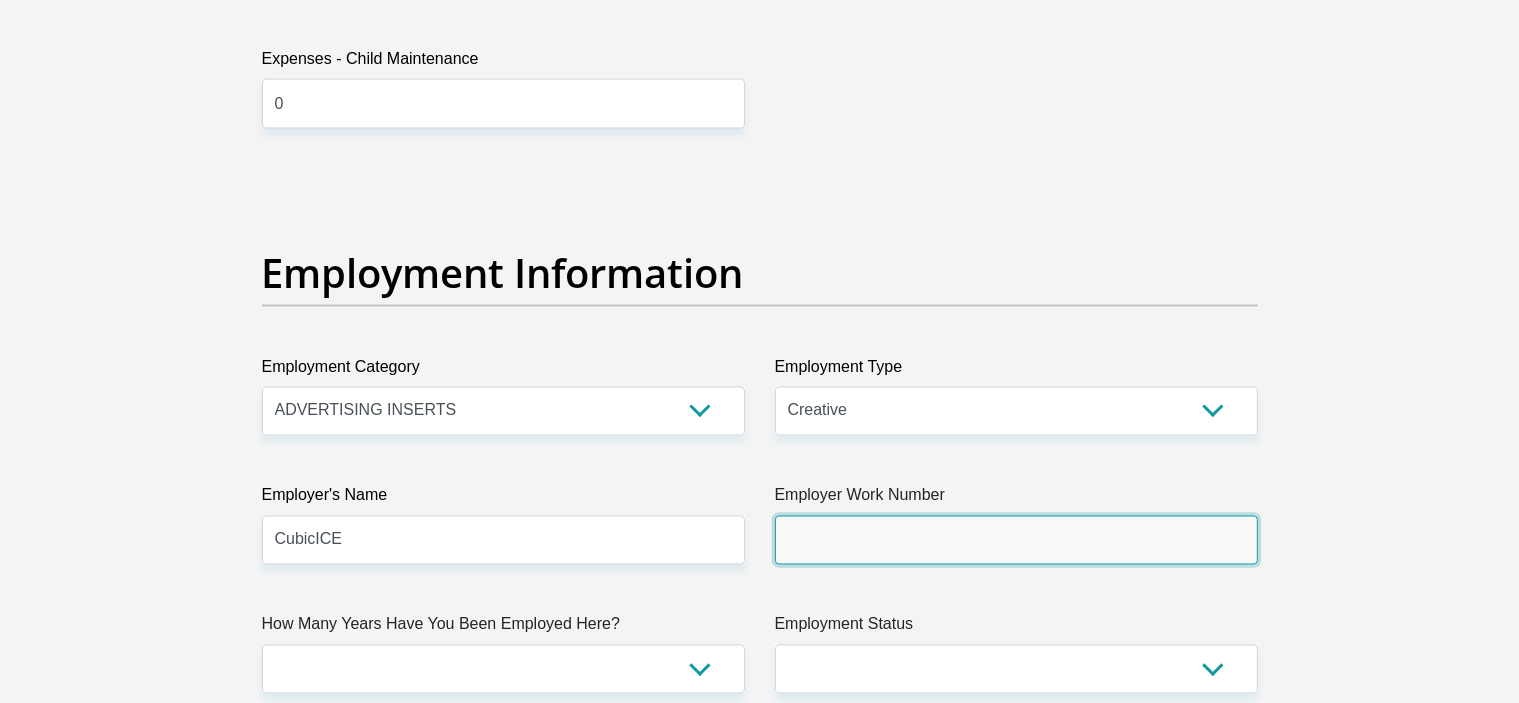 click on "Employer Work Number" at bounding box center [1016, 540] 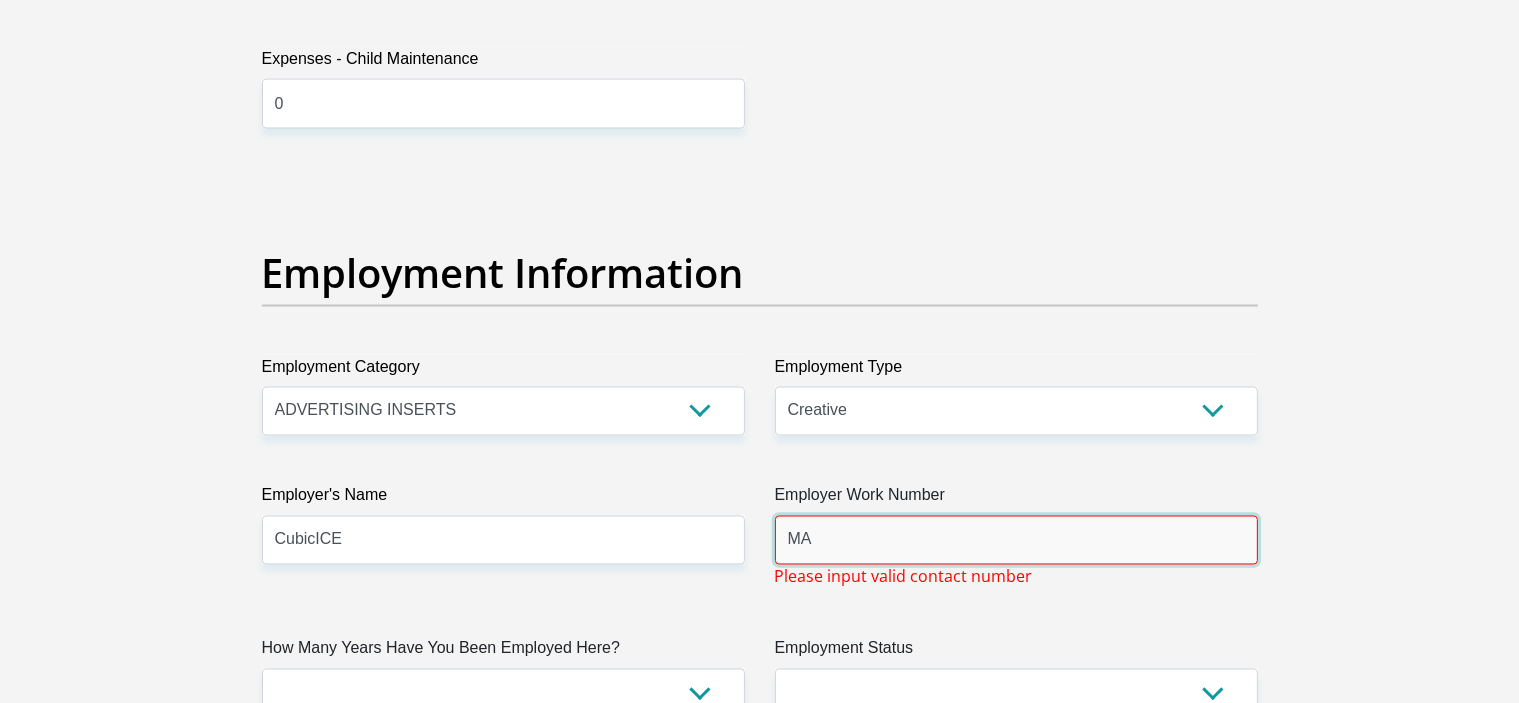type on "M" 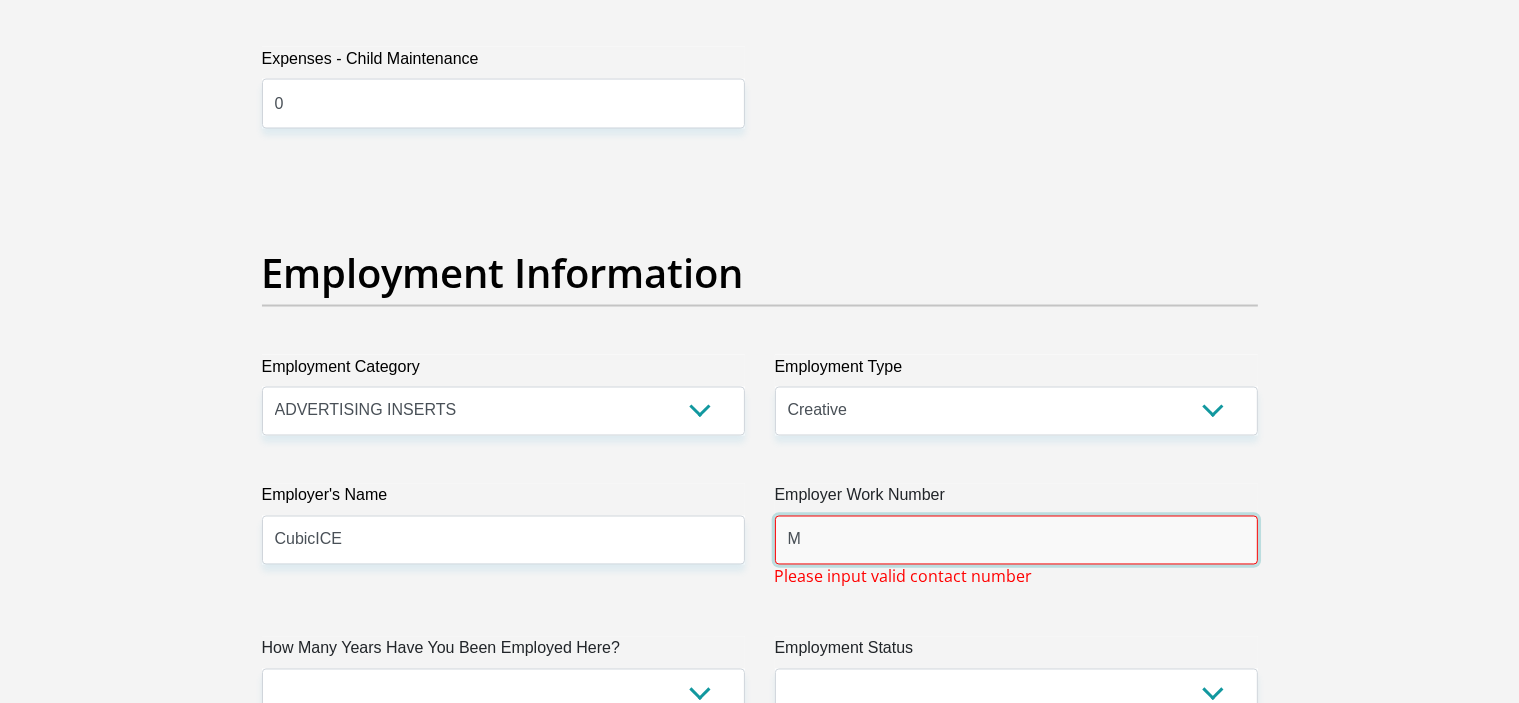 type 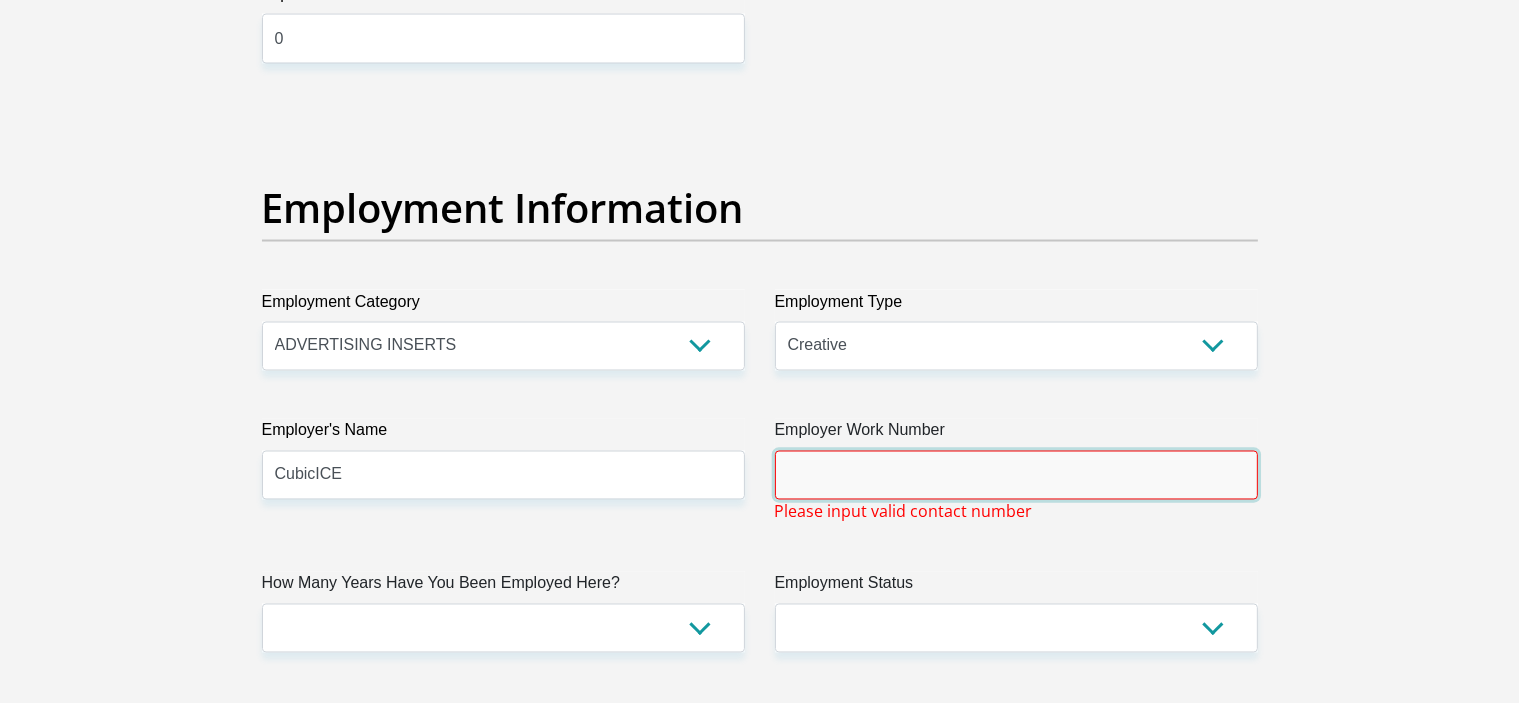 scroll, scrollTop: 3500, scrollLeft: 0, axis: vertical 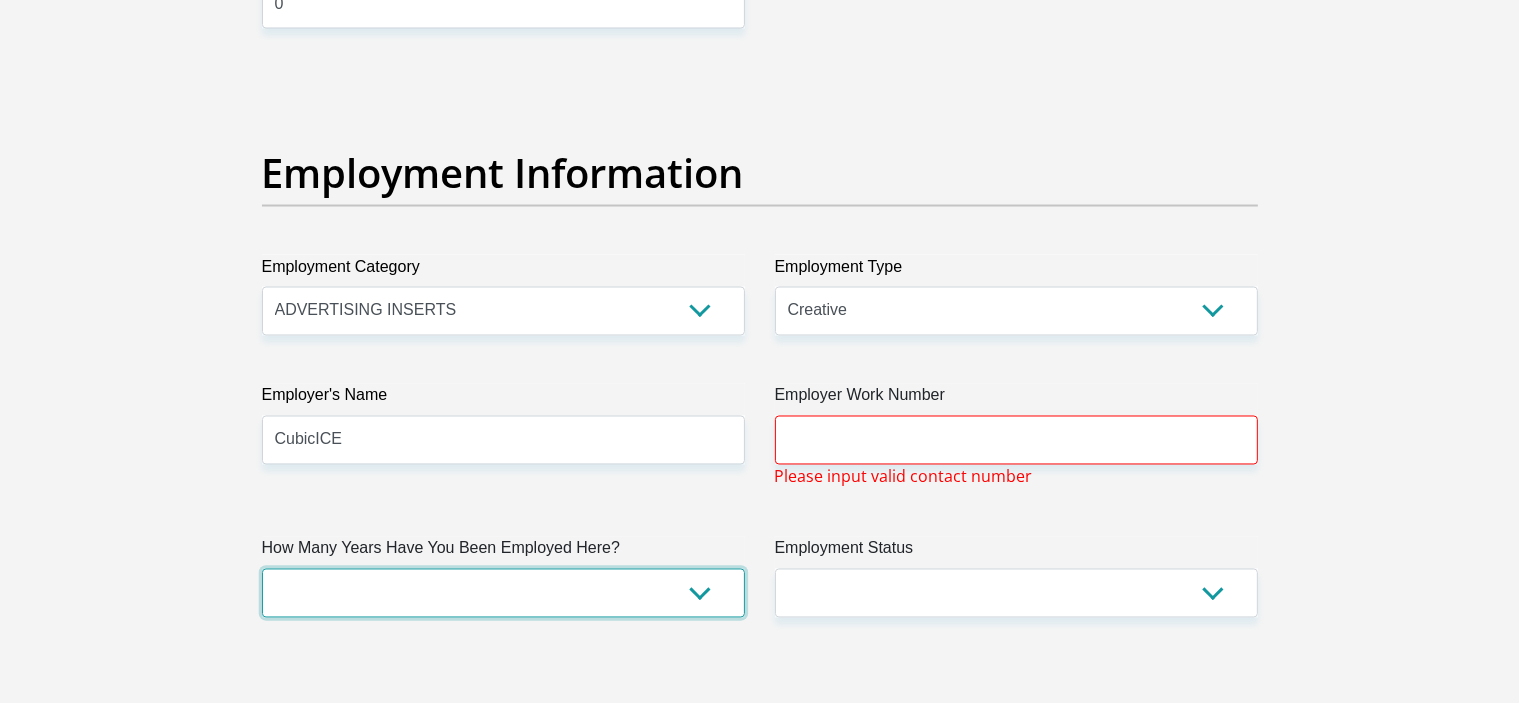 click on "less than 1 year
1-3 years
3-5 years
5+ years" at bounding box center [503, 593] 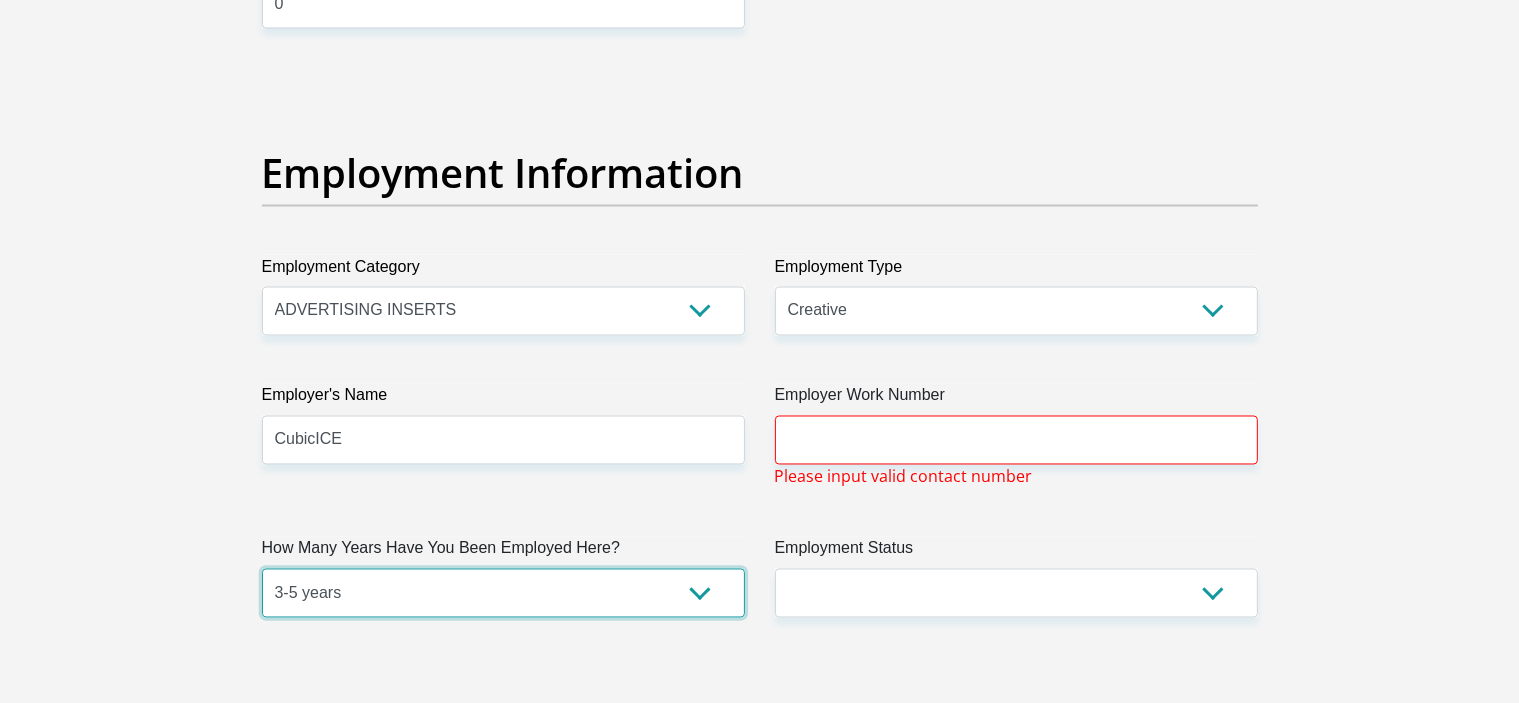 click on "less than 1 year
1-3 years
3-5 years
5+ years" at bounding box center (503, 593) 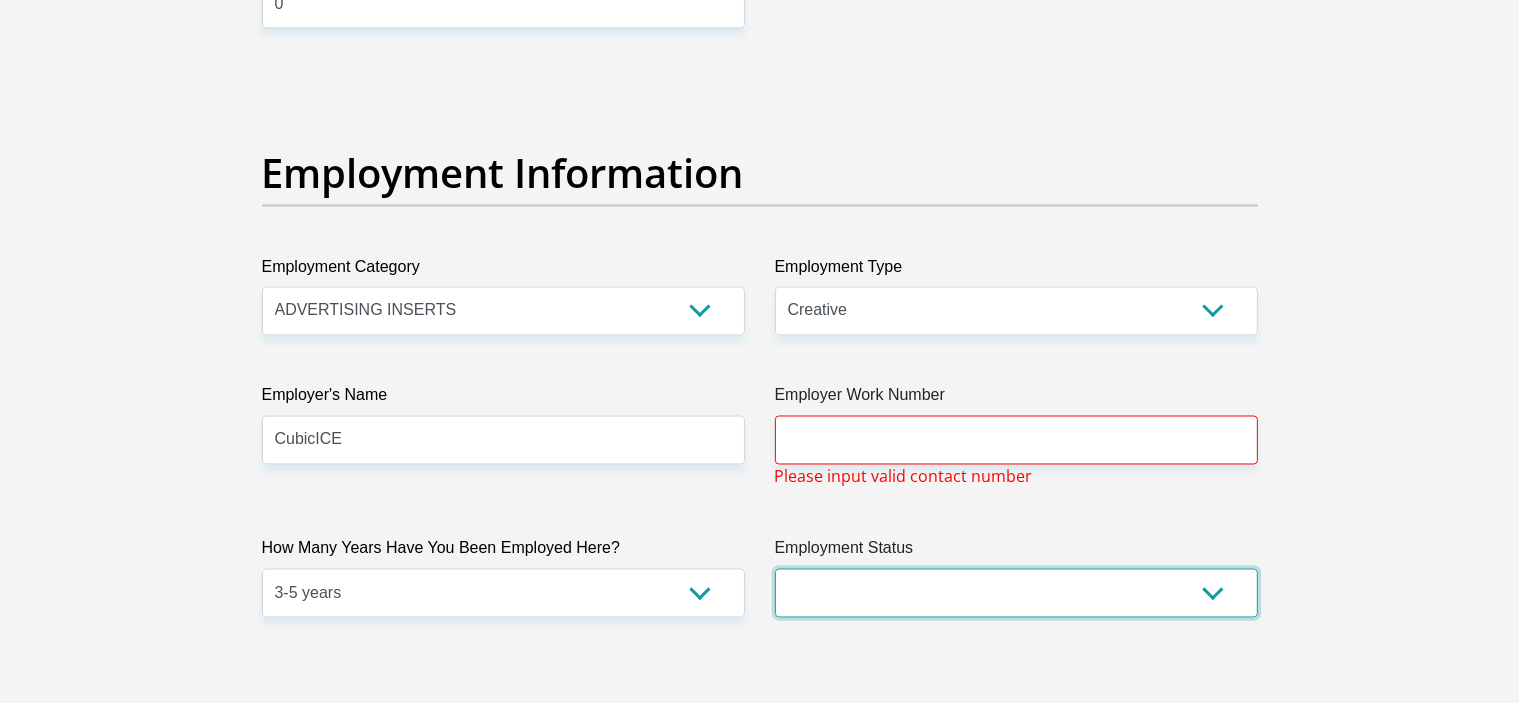 click on "Permanent/Full-time
Part-time/Casual
Contract Worker
Self-Employed
Housewife
Retired
Student
Medically Boarded
Disability
Unemployed" at bounding box center (1016, 593) 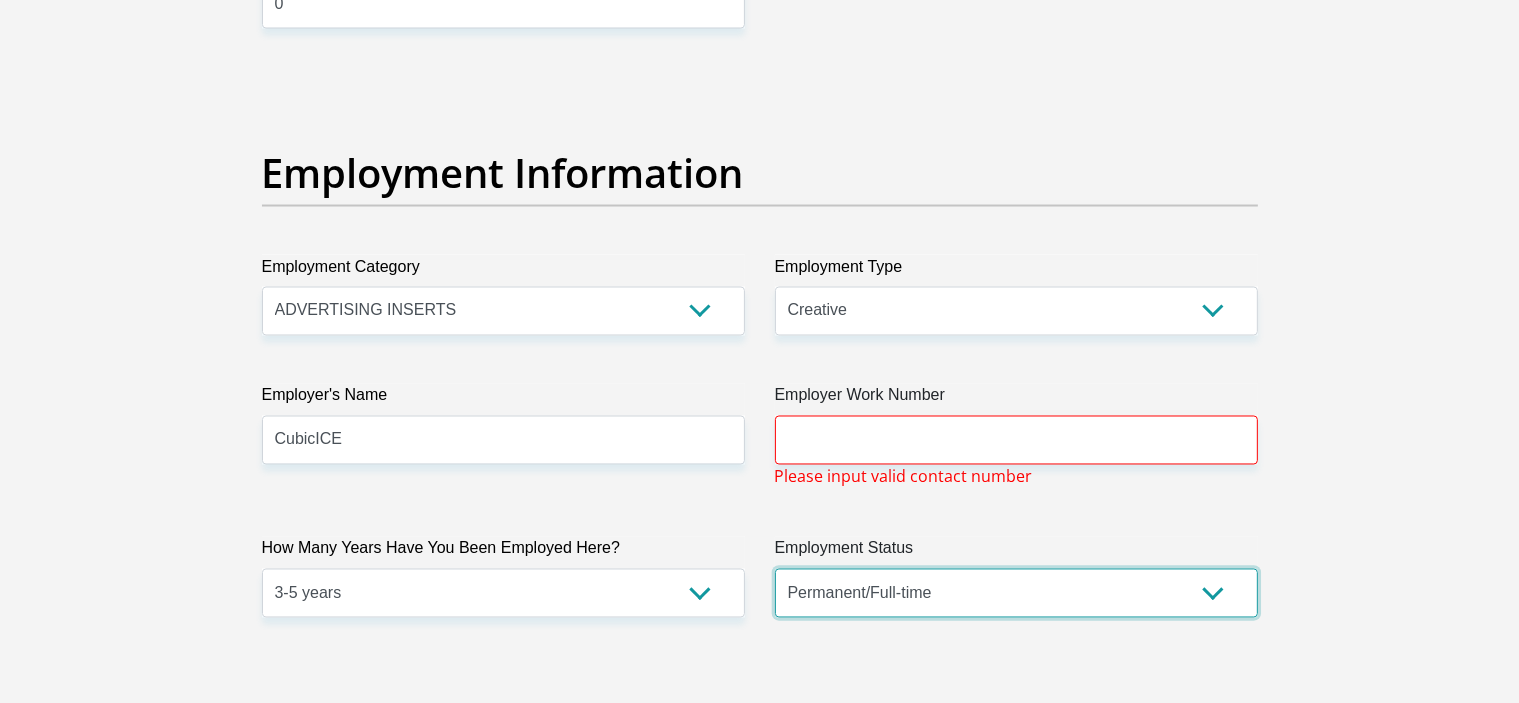 click on "Permanent/Full-time
Part-time/Casual
Contract Worker
Self-Employed
Housewife
Retired
Student
Medically Boarded
Disability
Unemployed" at bounding box center [1016, 593] 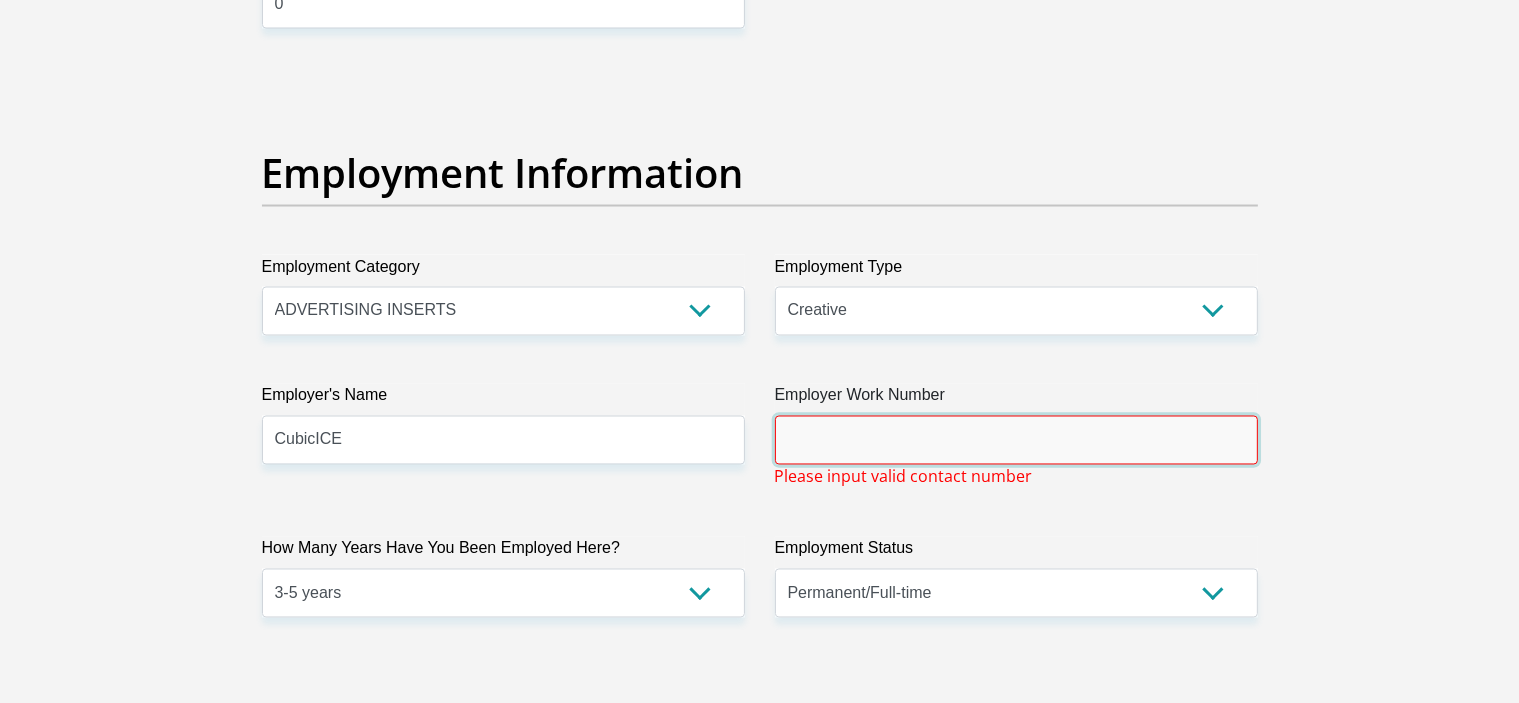 click on "Employer Work Number" at bounding box center [1016, 440] 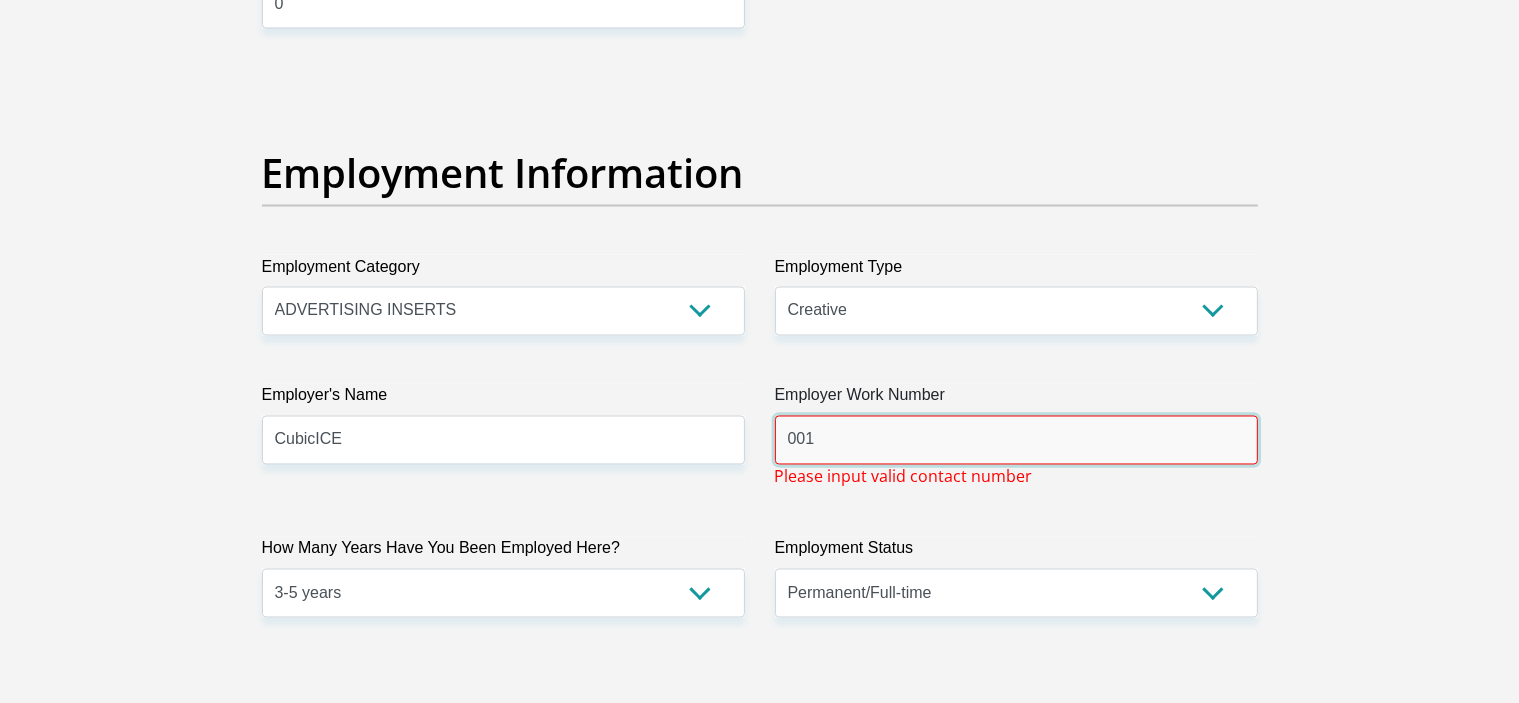 type on "001" 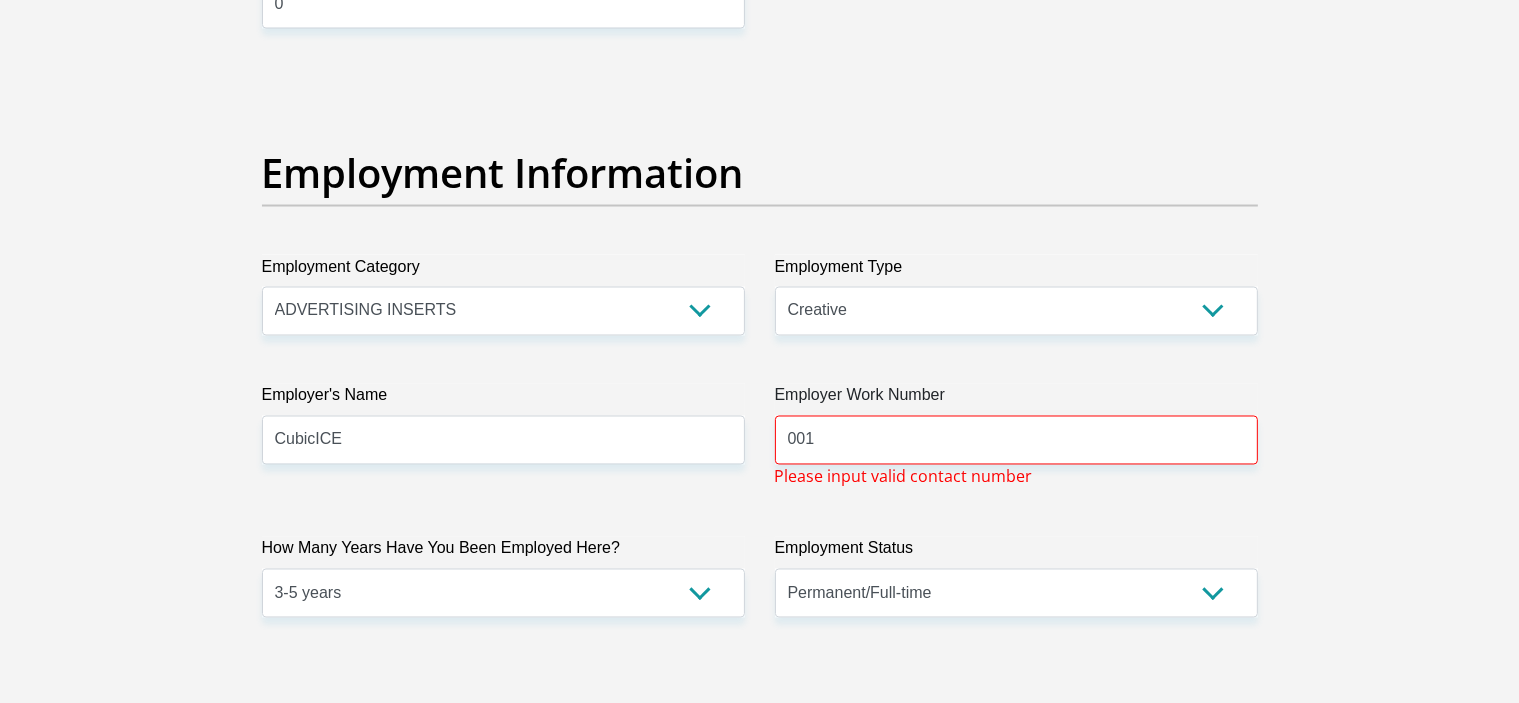 click on "Personal Details
Title
Mr
Ms
Mrs
Dr
Other
First Name
[FIRST]
Surname
[LAST]
ID Number
[ID NUMBER]
Please input valid ID number
Race
Black
Coloured
Indian
White
Other
Contact Number
[PHONE_NUMBER]
Please input valid contact number" at bounding box center (759, 85) 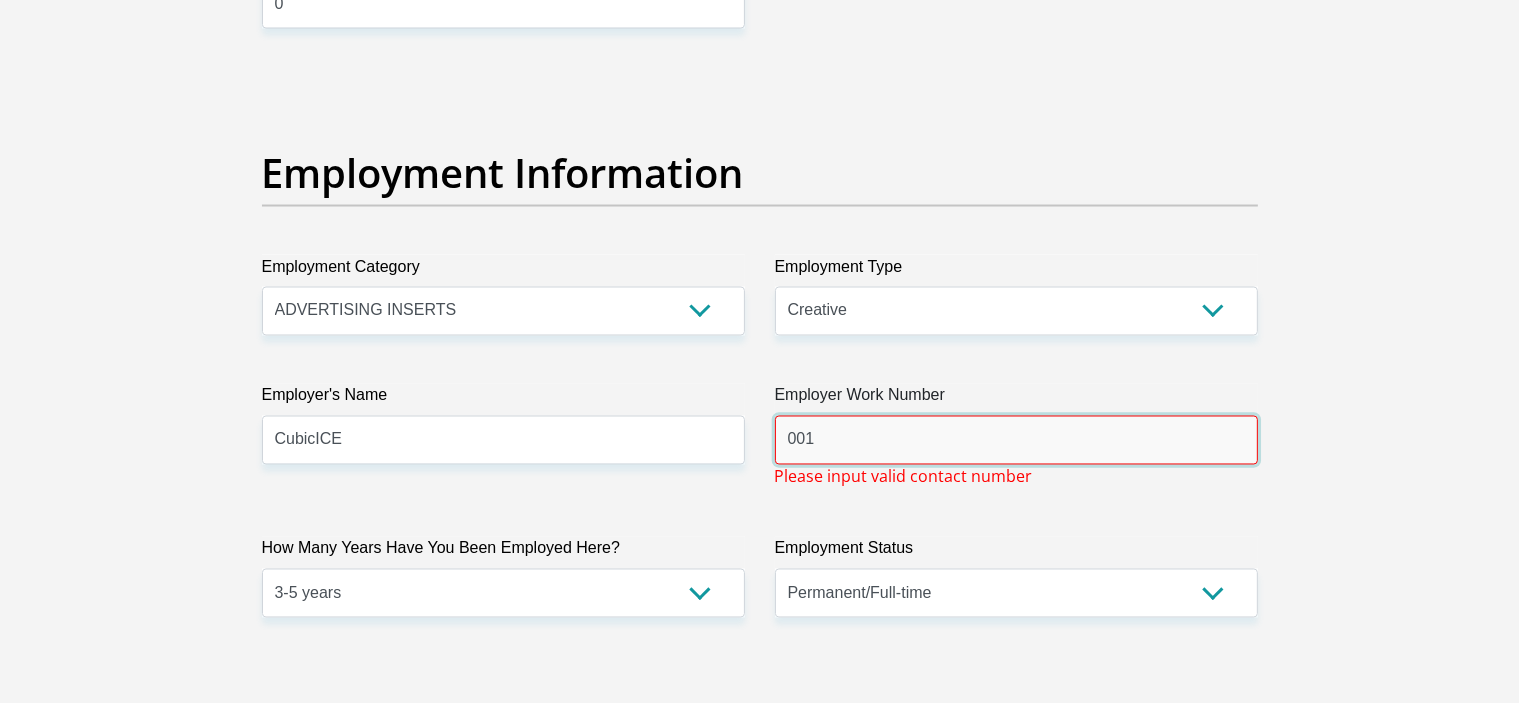 drag, startPoint x: 913, startPoint y: 438, endPoint x: 736, endPoint y: 441, distance: 177.02542 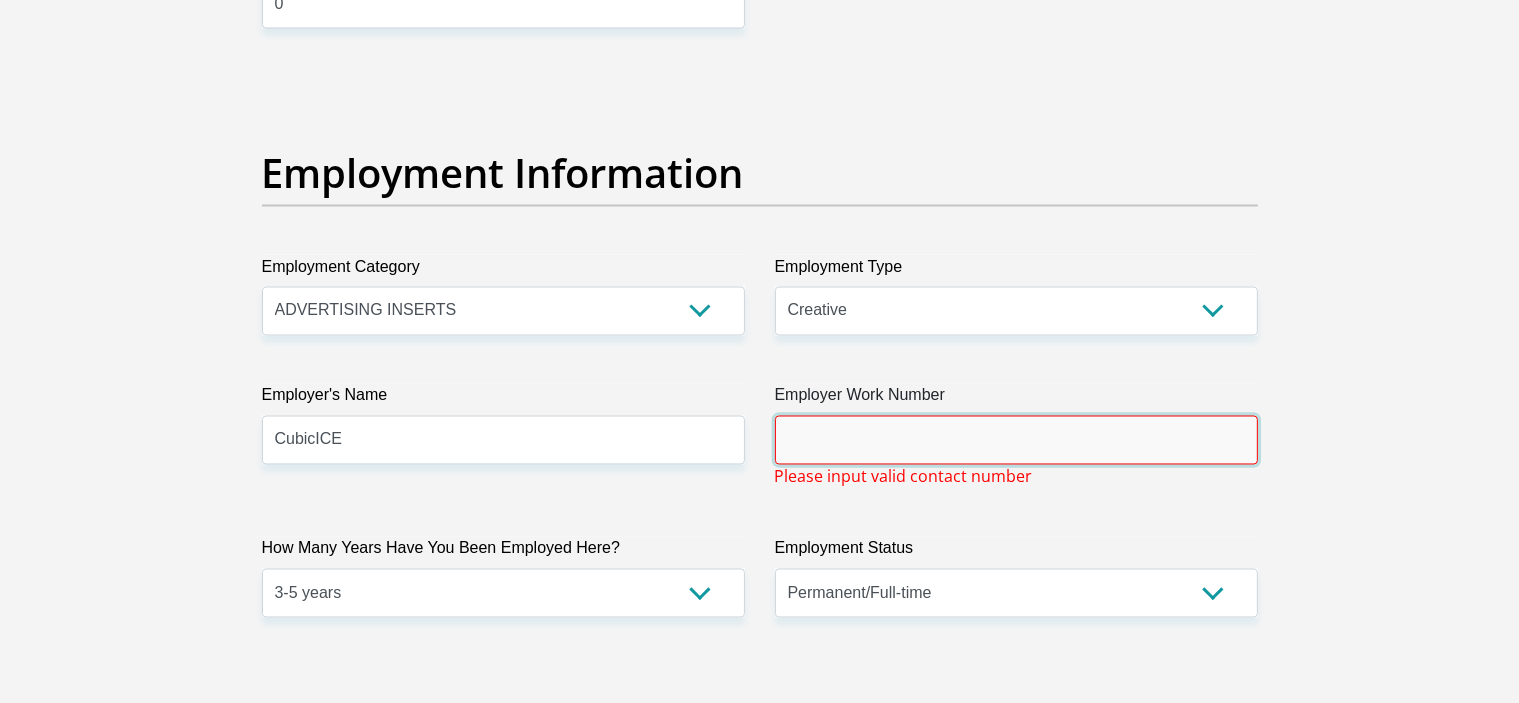 click on "Employer Work Number" at bounding box center [1016, 440] 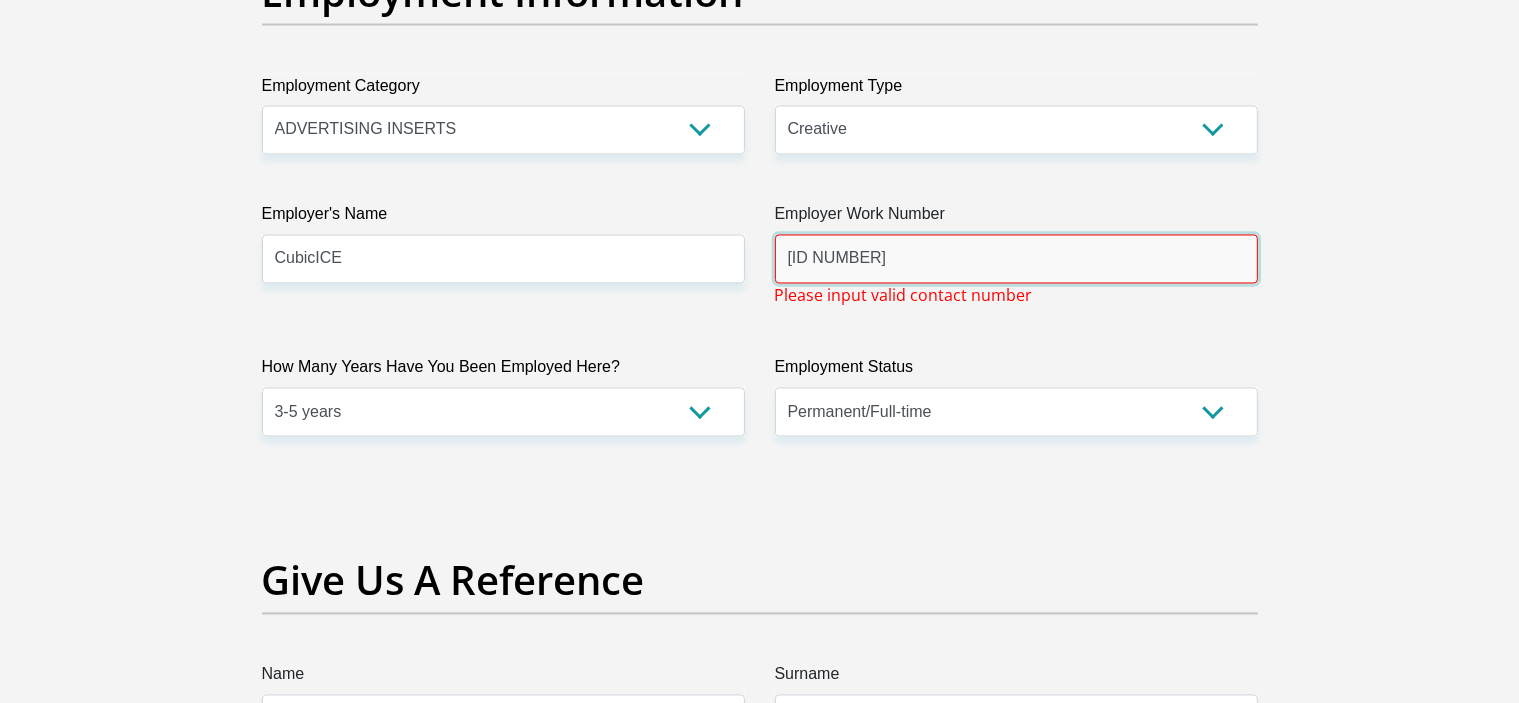 scroll, scrollTop: 3700, scrollLeft: 0, axis: vertical 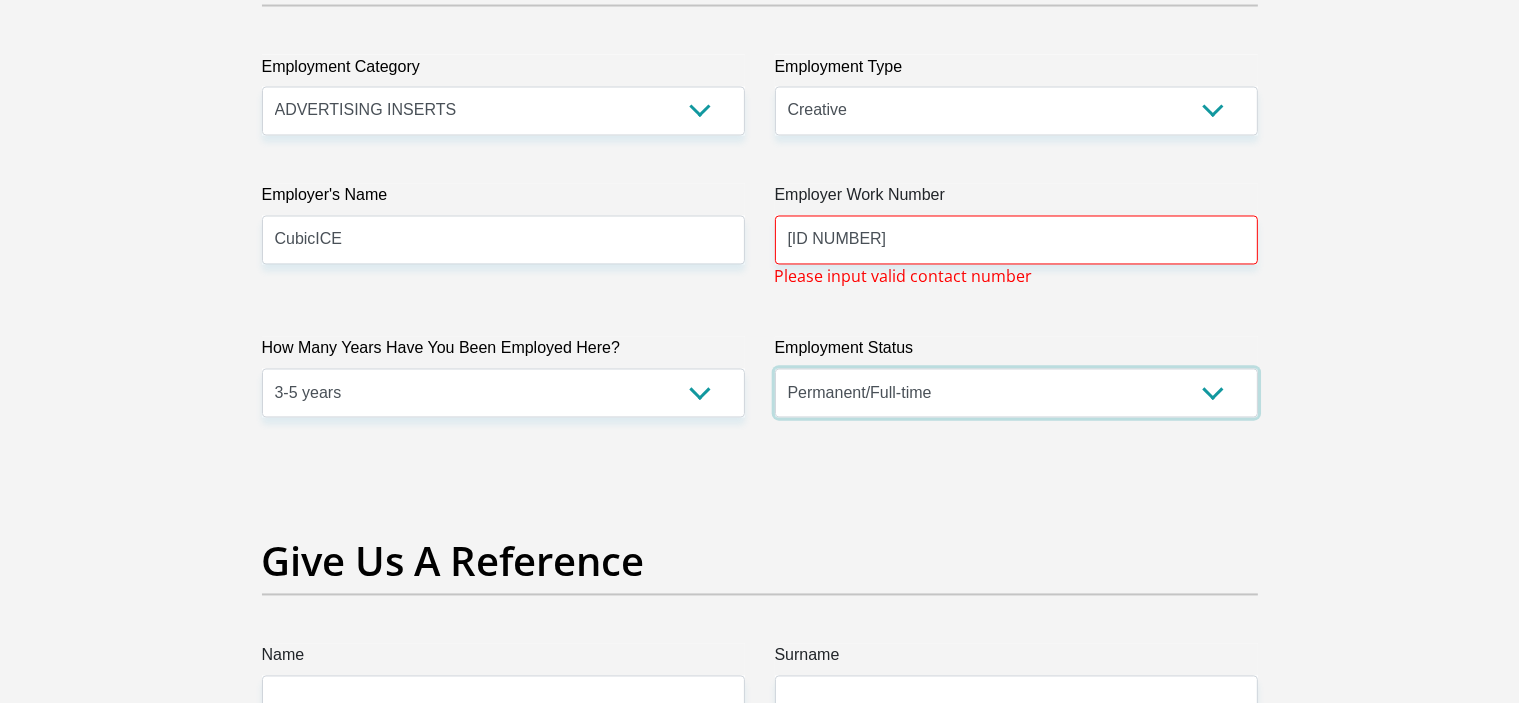 click on "Permanent/Full-time
Part-time/Casual
Contract Worker
Self-Employed
Housewife
Retired
Student
Medically Boarded
Disability
Unemployed" at bounding box center [1016, 393] 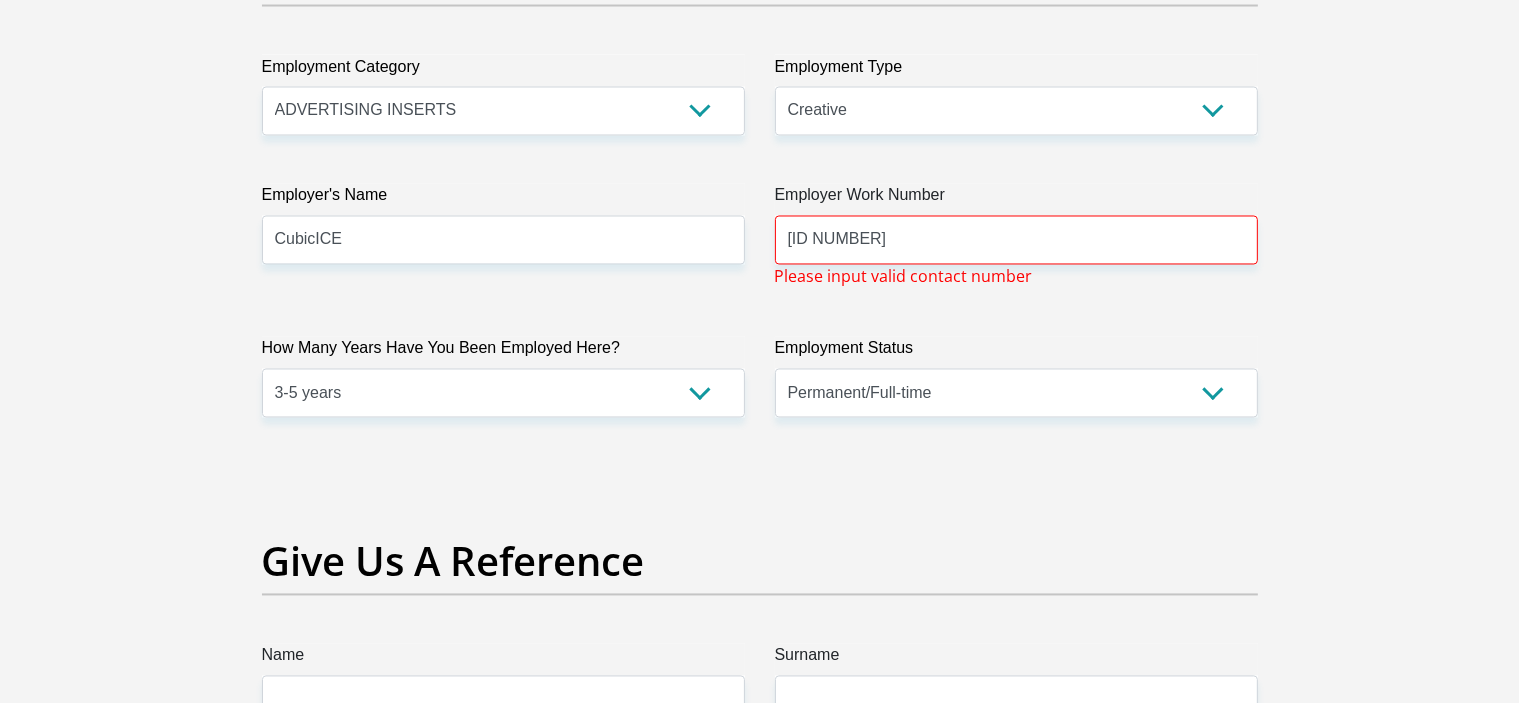 click on "Title
Mr
Ms
Mrs
Dr
Other
First Name
[FIRST]
Surname
[LAST]
ID Number
[ID NUMBER]
Please input valid ID number
Race
Black
Coloured
Indian
White
Other
Contact Number
[PHONE_NUMBER]
Please input valid contact number
Nationality
South Africa
Afghanistan
Aland Islands  Albania  Angola" at bounding box center (760, -121) 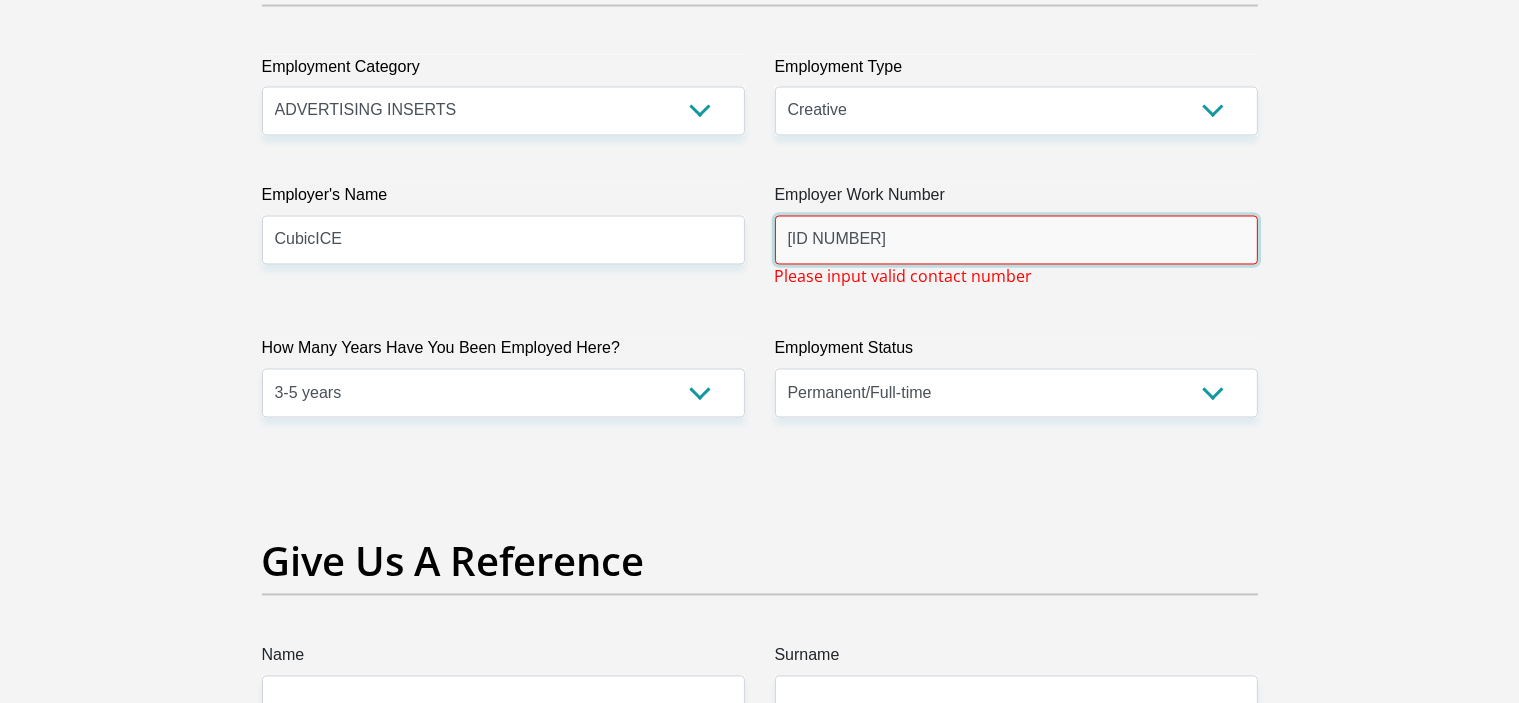 click on "[ID NUMBER]" at bounding box center (1016, 240) 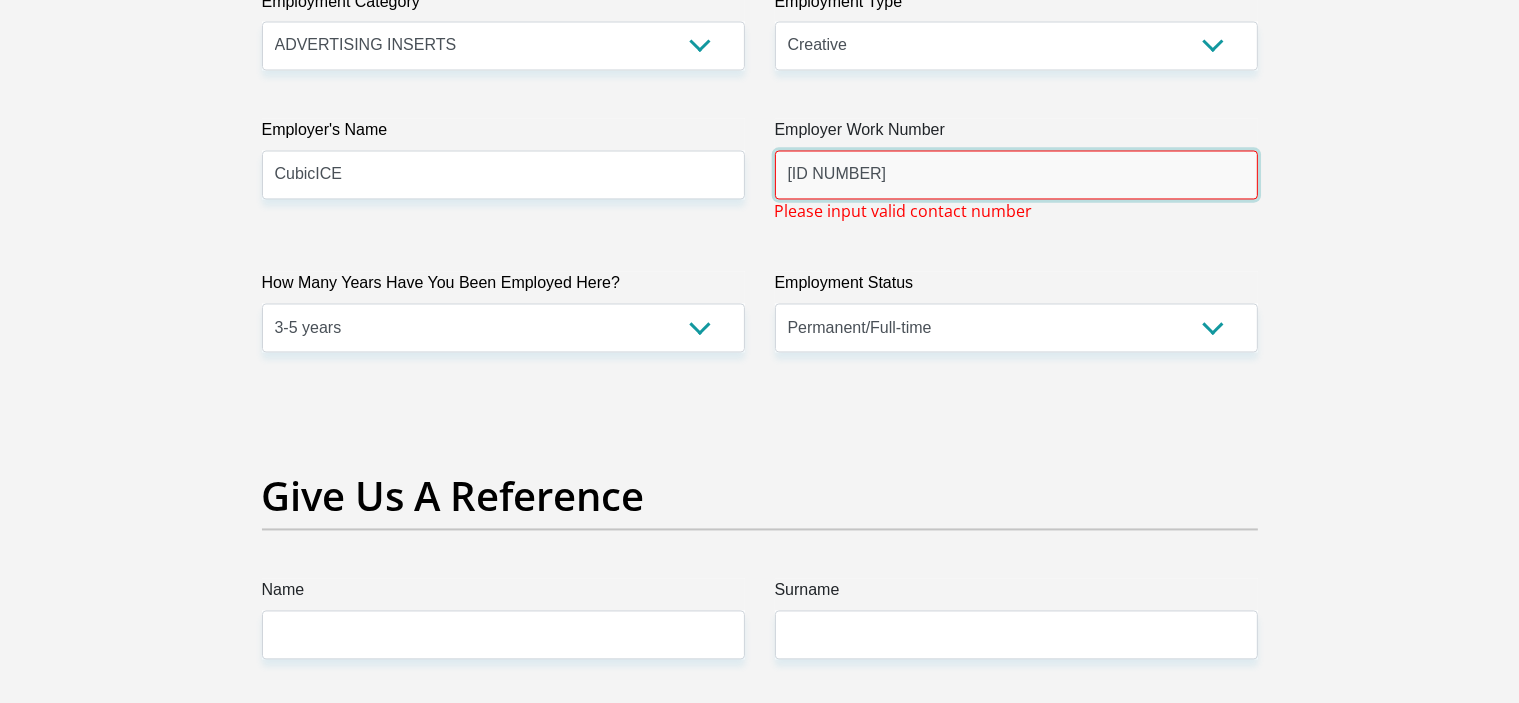 scroll, scrollTop: 3800, scrollLeft: 0, axis: vertical 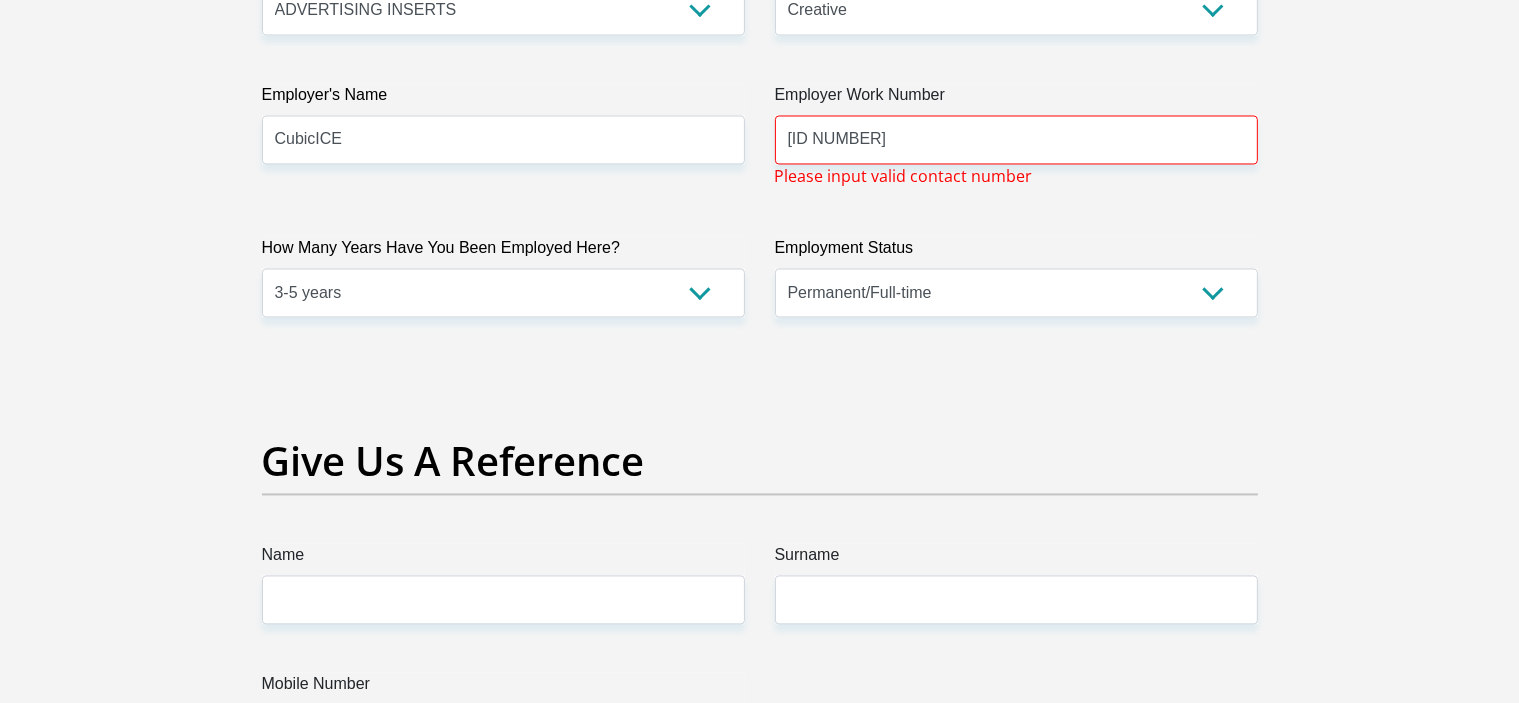 click on "Give Us A Reference" at bounding box center [760, 462] 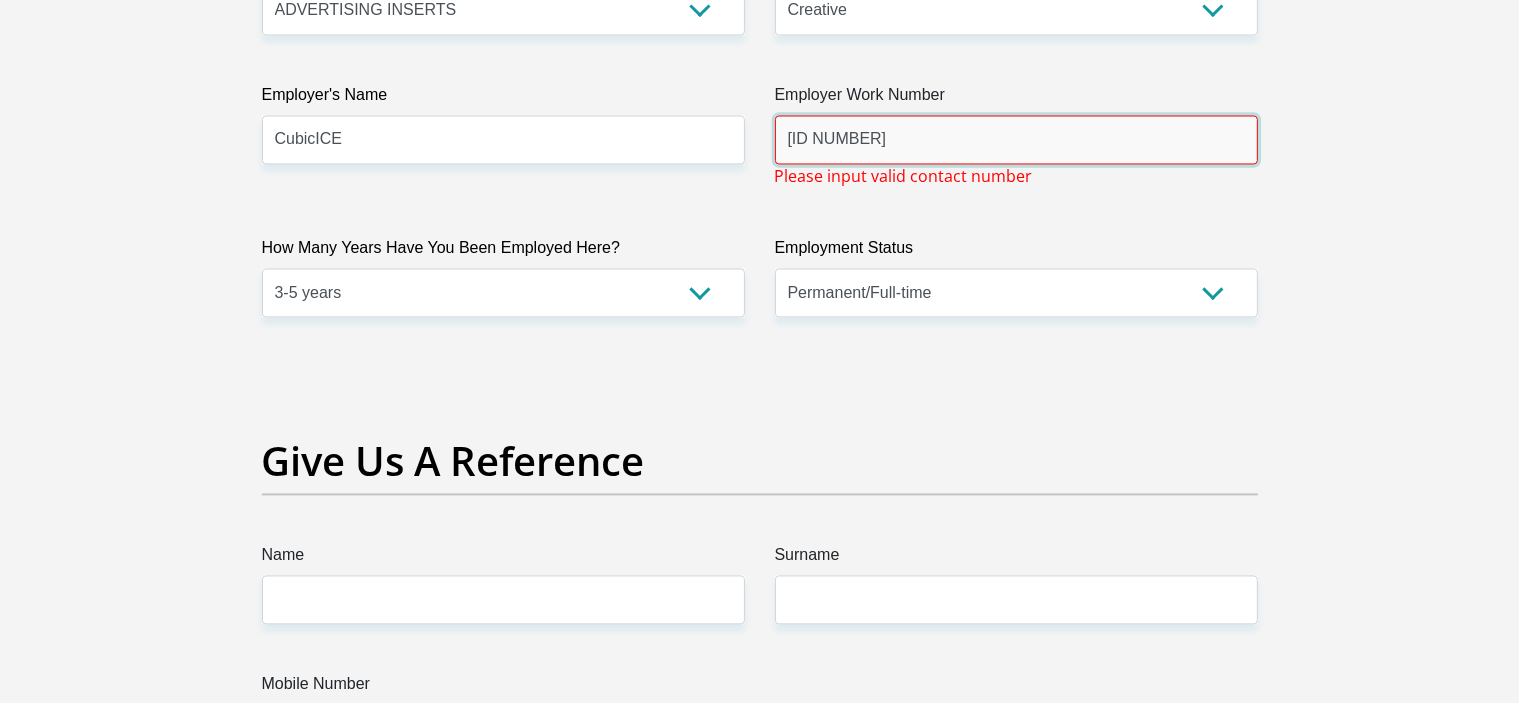 drag, startPoint x: 892, startPoint y: 139, endPoint x: 765, endPoint y: 135, distance: 127.06297 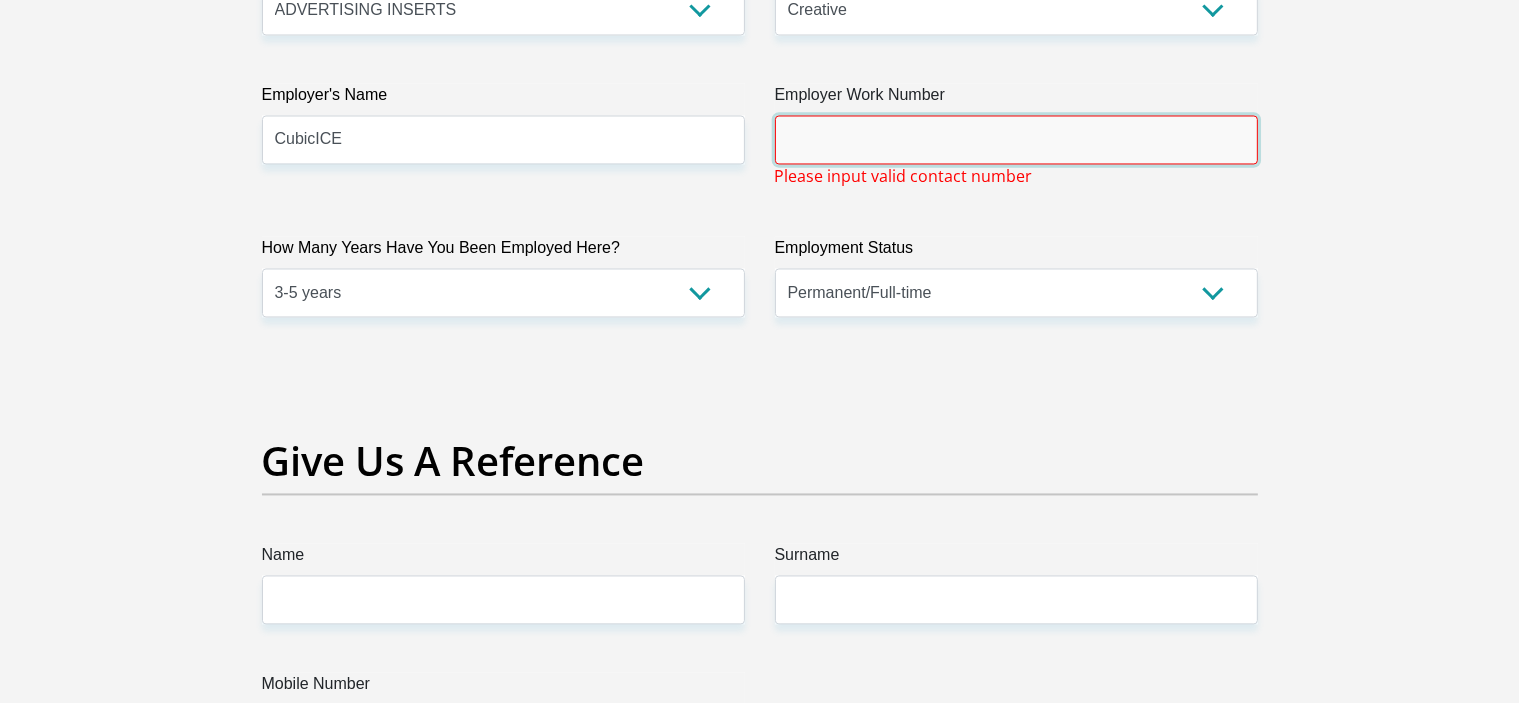 paste on "[PHONE_NUMBER]" 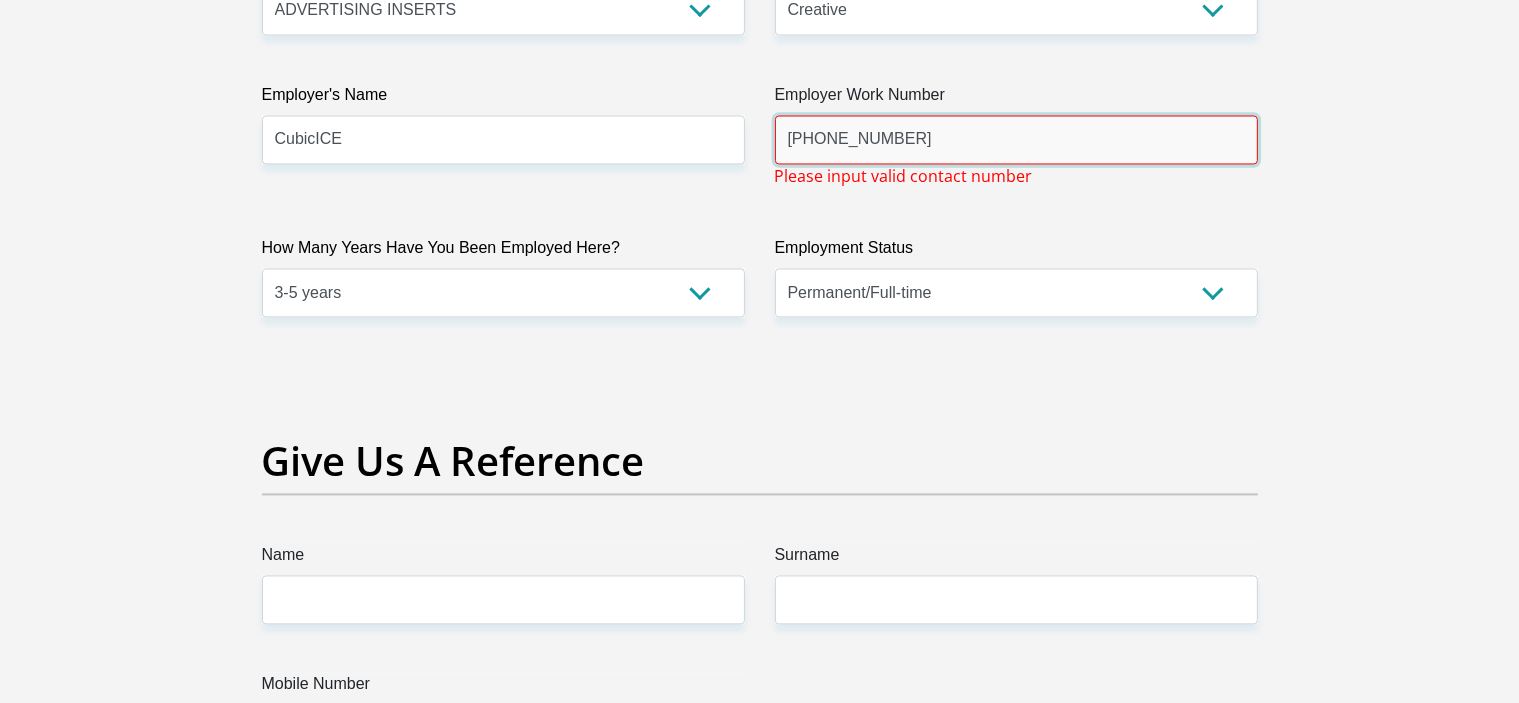 type on "[PHONE_NUMBER]" 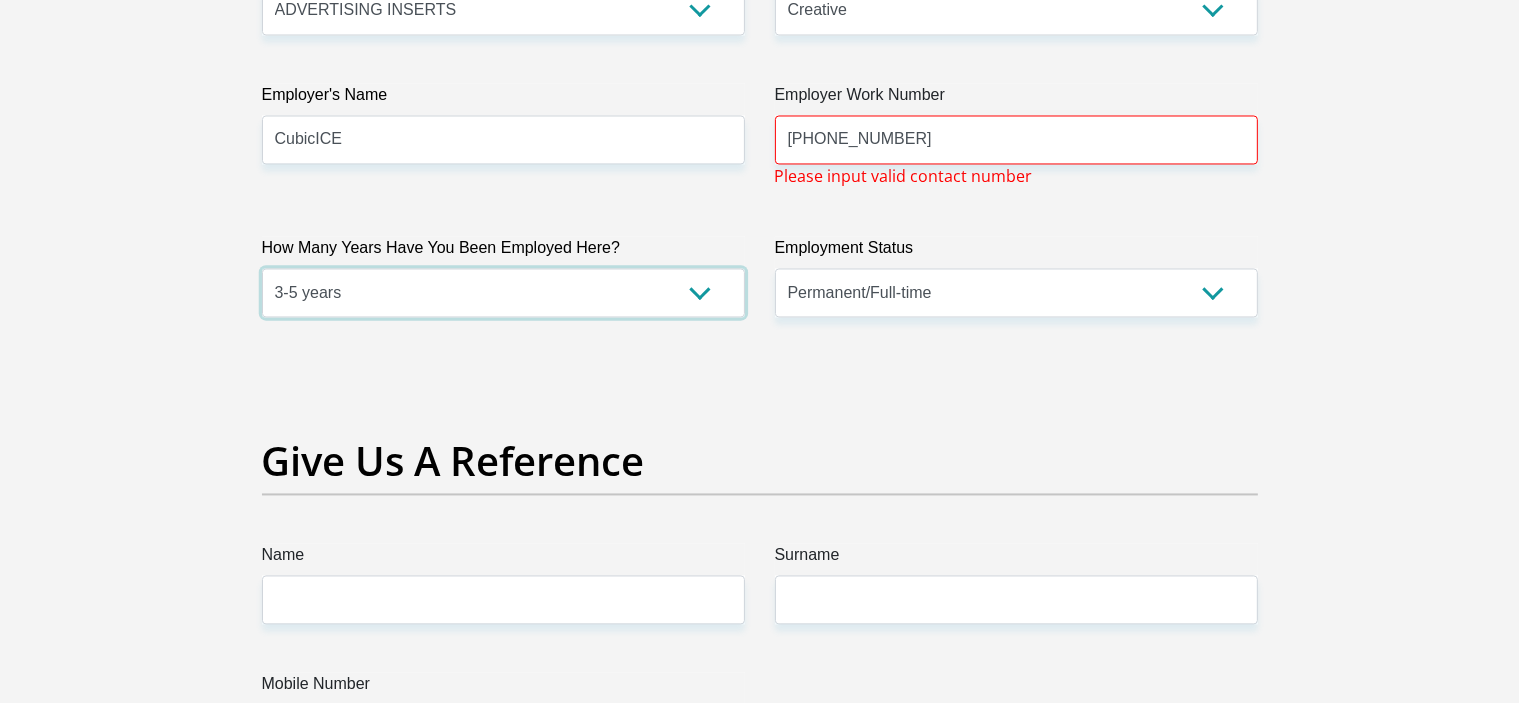 drag, startPoint x: 559, startPoint y: 277, endPoint x: 572, endPoint y: 277, distance: 13 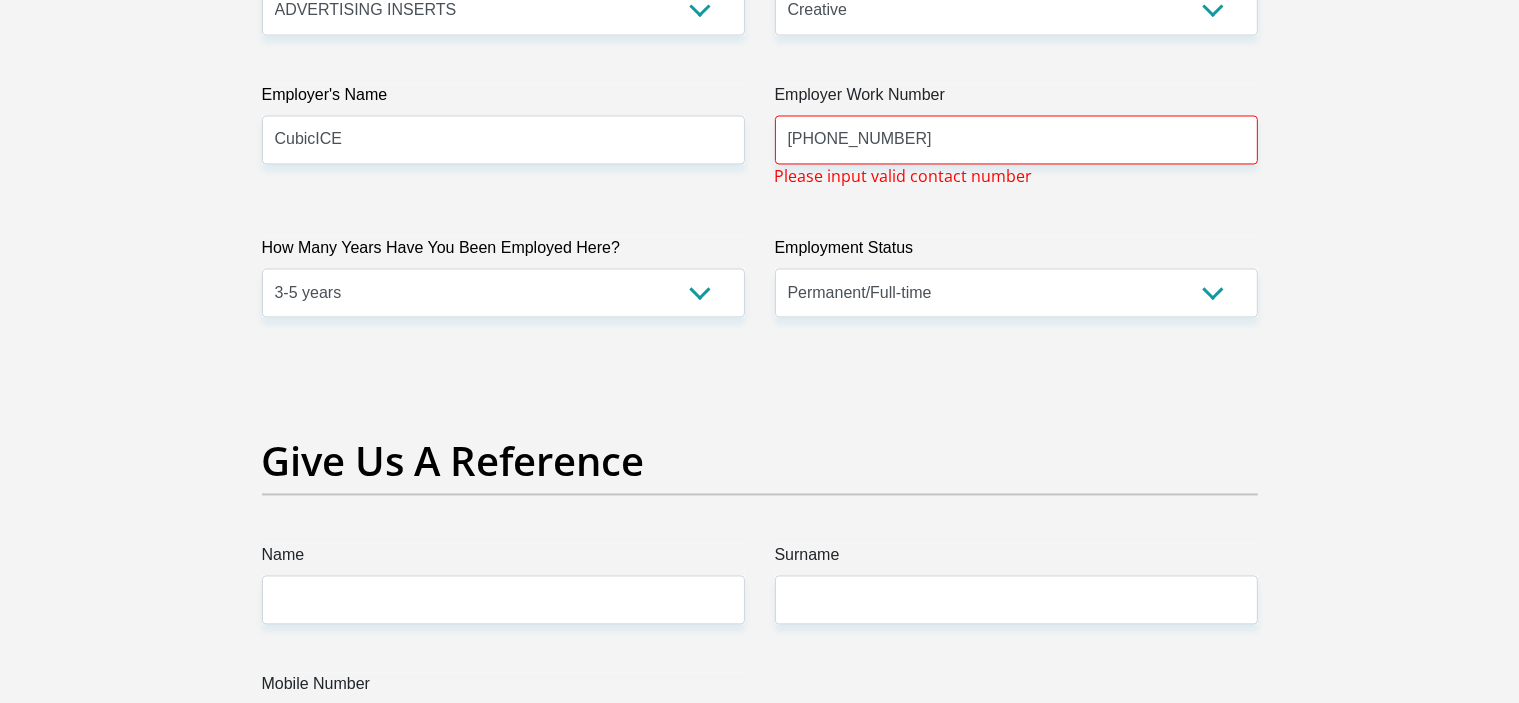 click on "Title
Mr
Ms
Mrs
Dr
Other
First Name
[FIRST]
Surname
[LAST]
ID Number
[ID NUMBER]
Please input valid ID number
Race
Black
Coloured
Indian
White
Other
Contact Number
[PHONE_NUMBER]
Please input valid contact number
Nationality
South Africa
Afghanistan
Aland Islands  Albania  Angola" at bounding box center [760, -221] 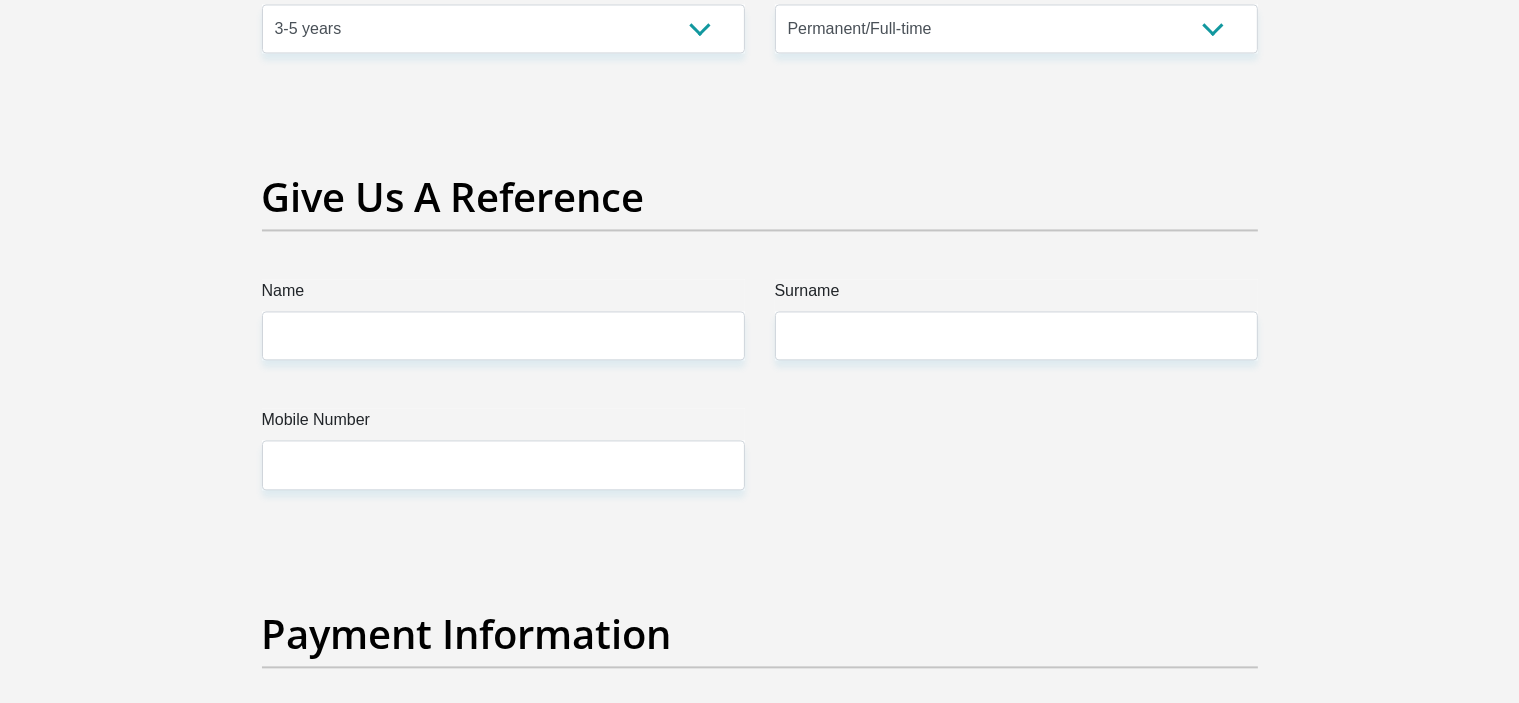 scroll, scrollTop: 4100, scrollLeft: 0, axis: vertical 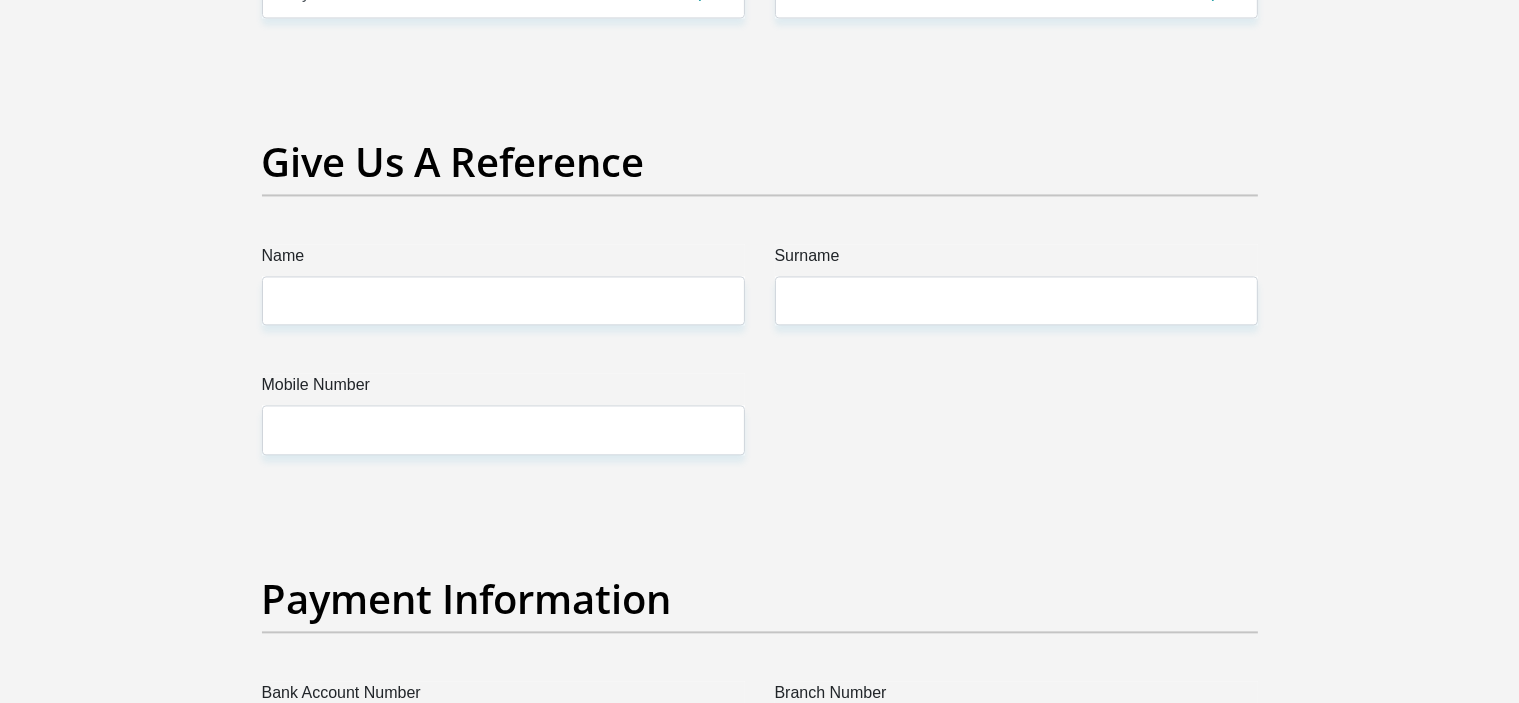 click on "Name" at bounding box center (503, 260) 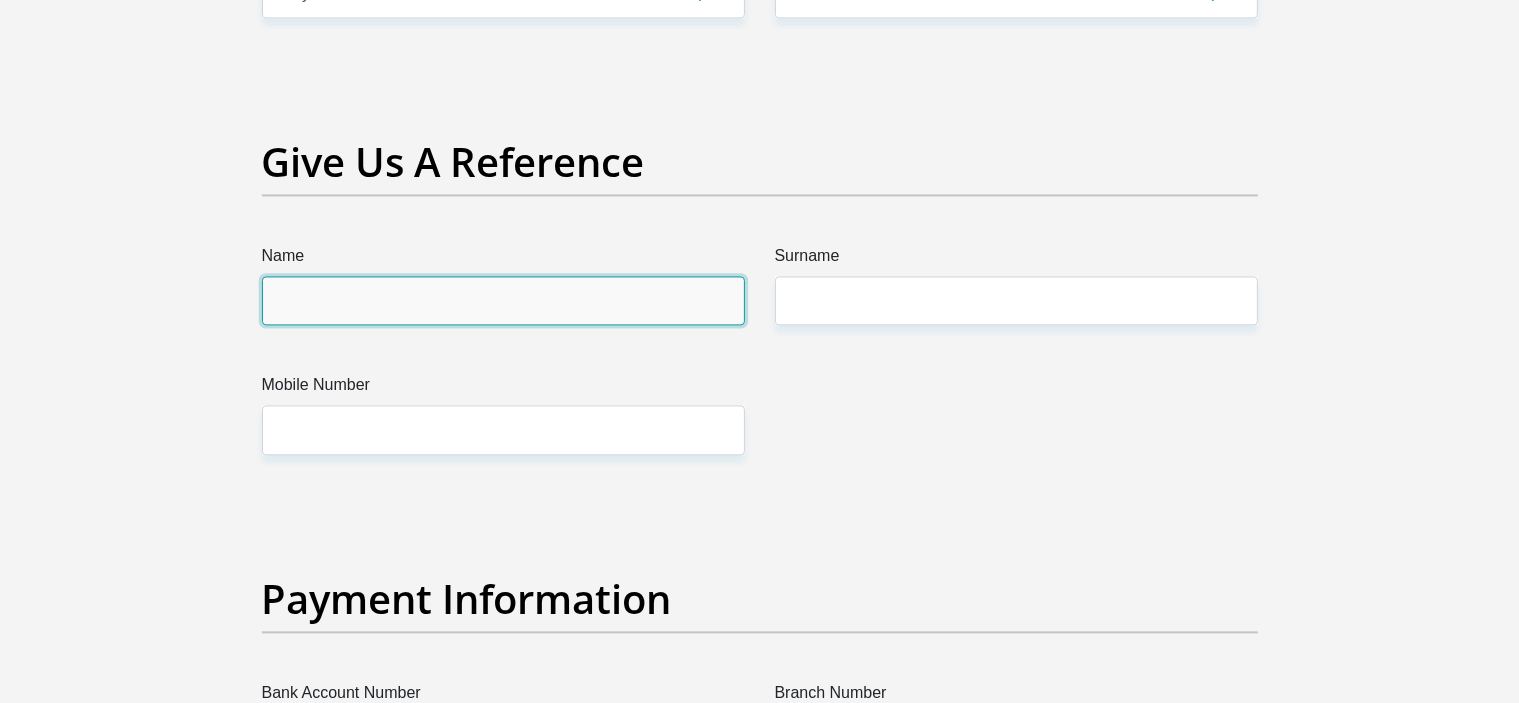 click on "Name" at bounding box center [503, 300] 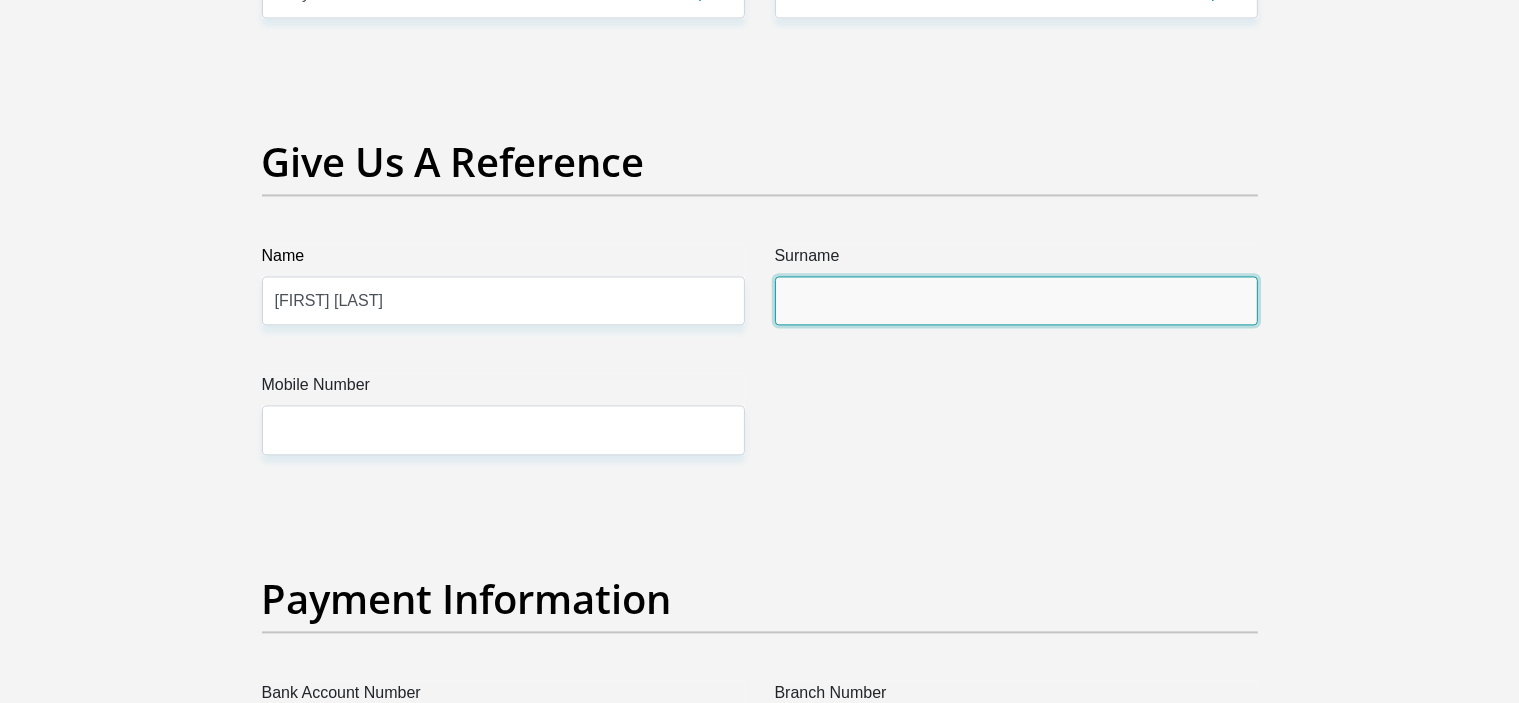 click on "Surname" at bounding box center (1016, 300) 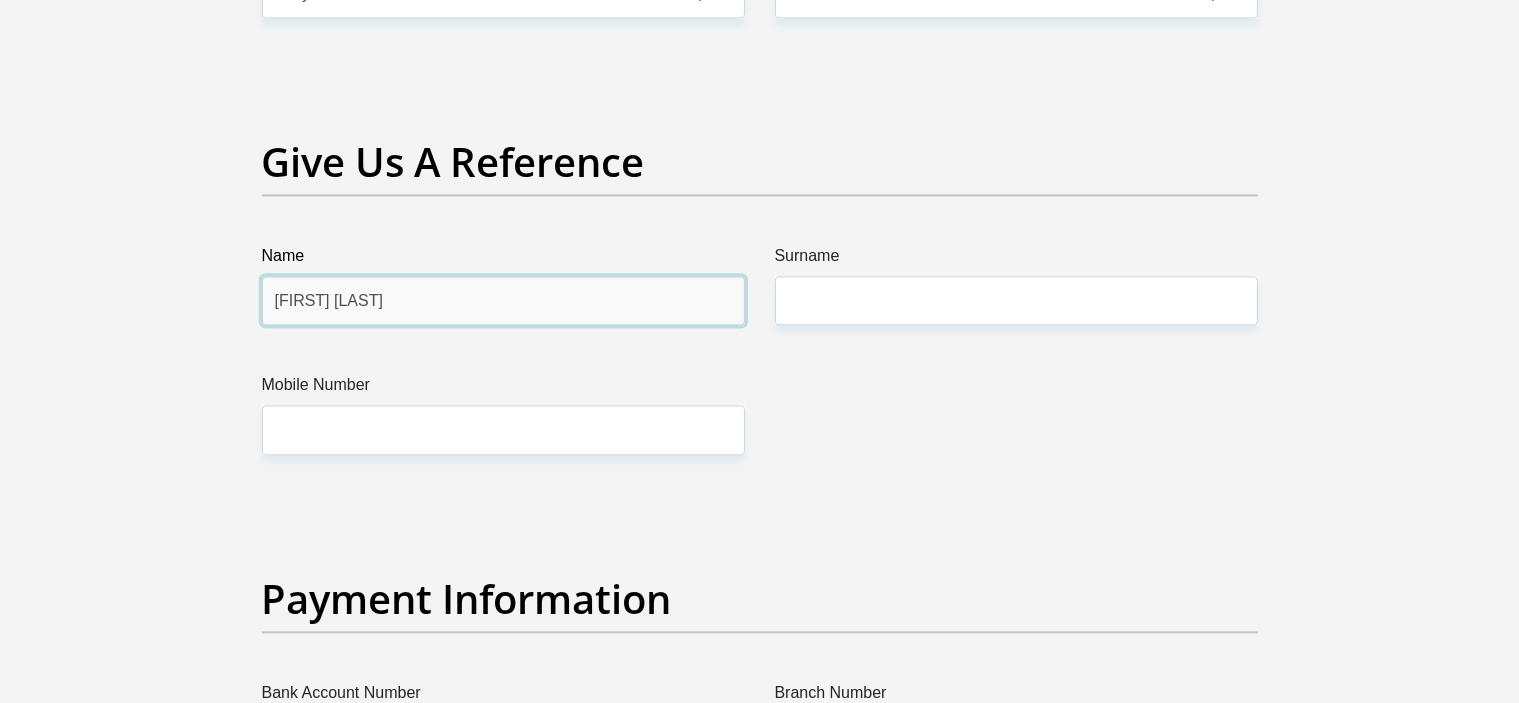 drag, startPoint x: 451, startPoint y: 292, endPoint x: 342, endPoint y: 292, distance: 109 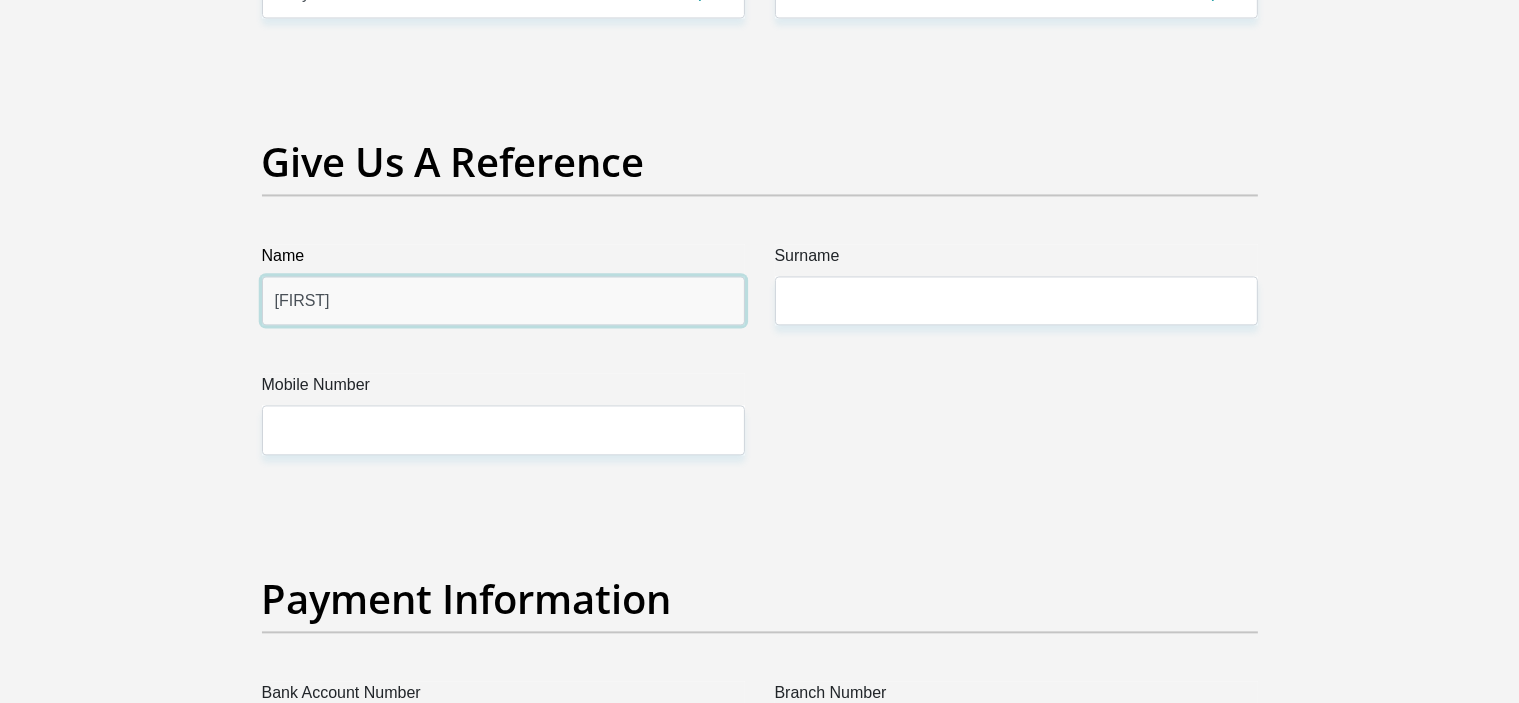 type on "[FIRST]" 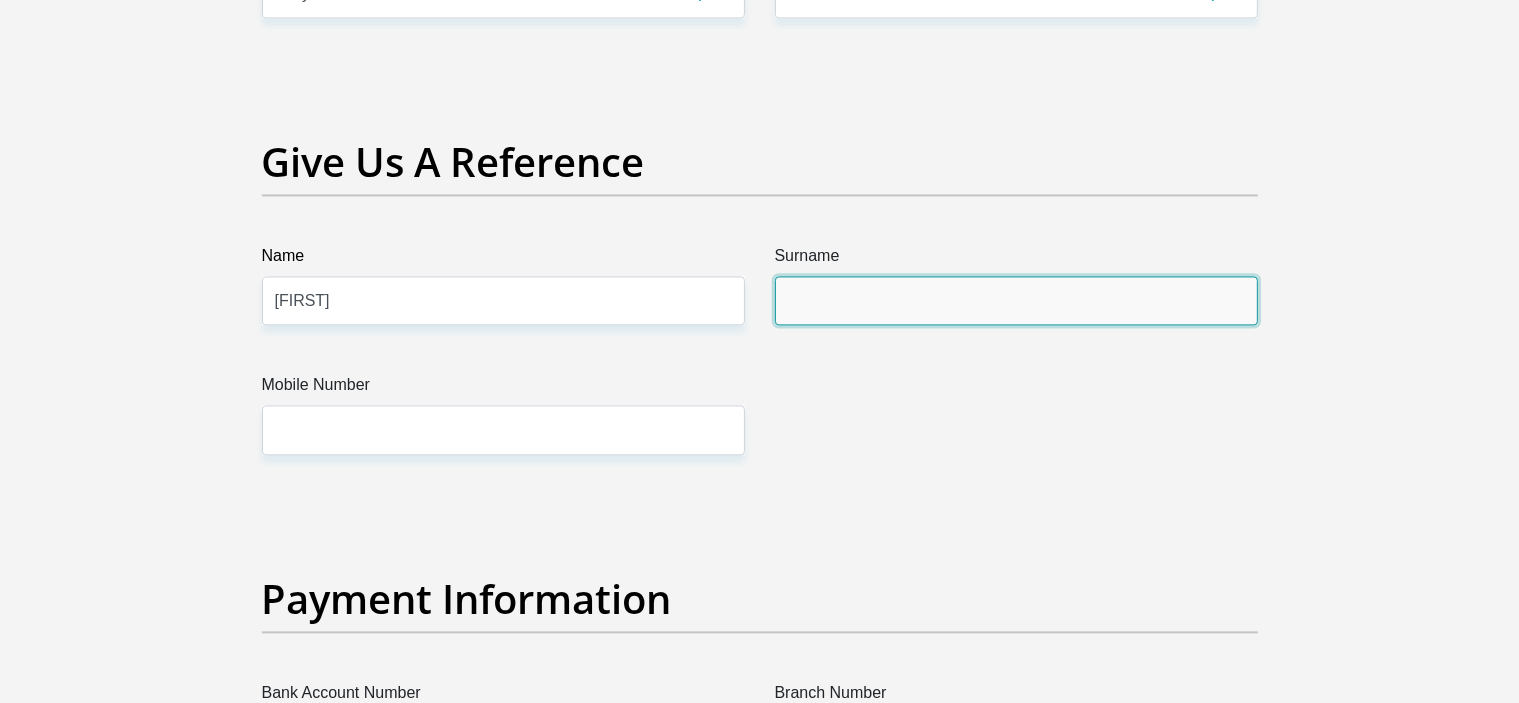 click on "Surname" at bounding box center (1016, 300) 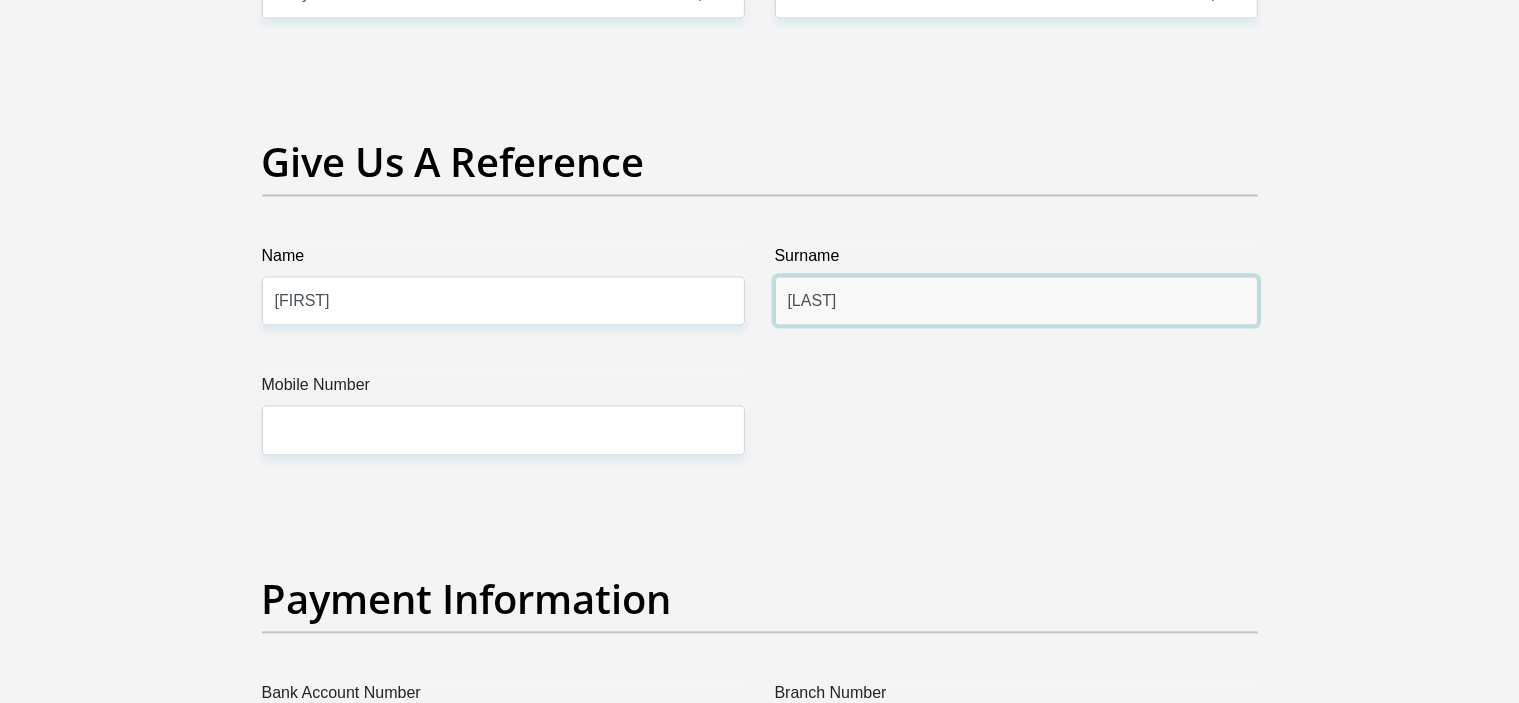 type on "[LAST]" 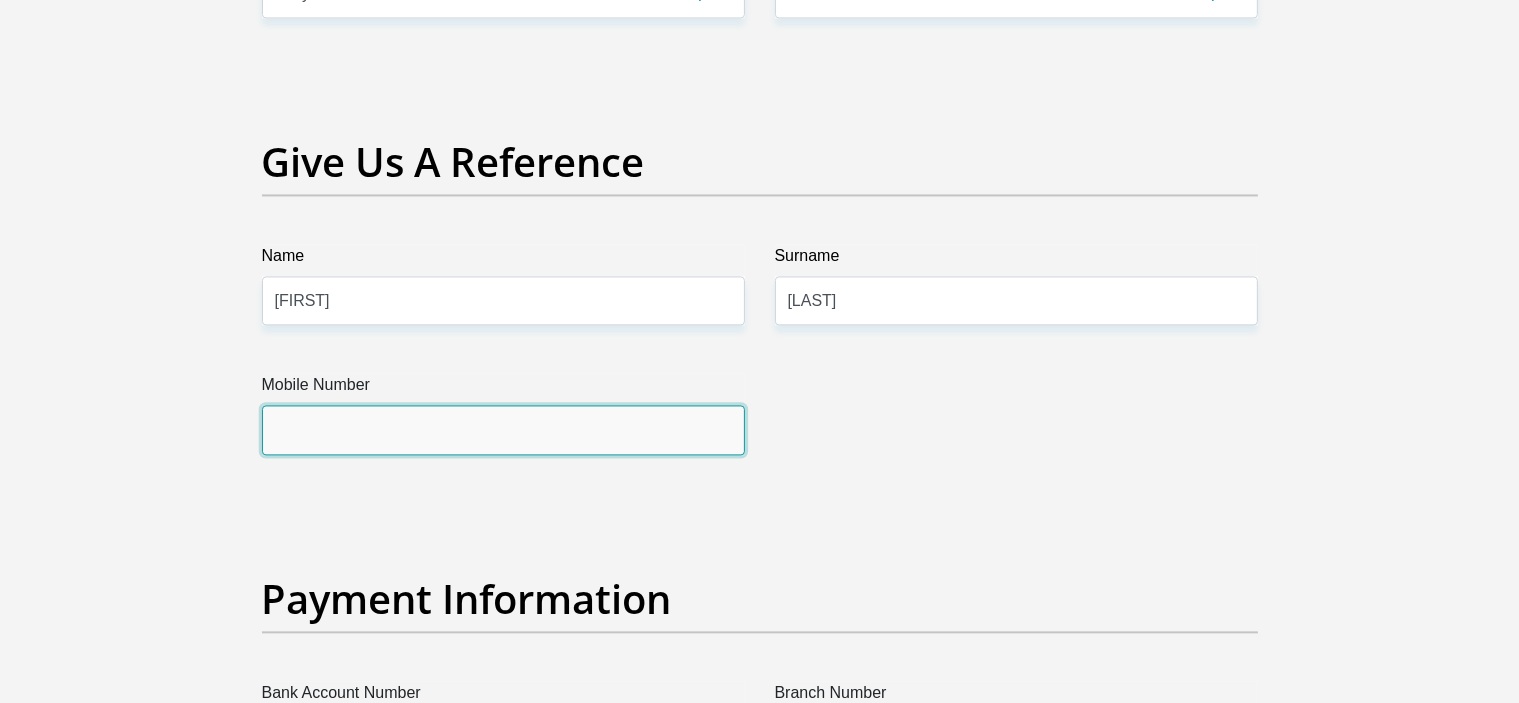 click on "Mobile Number" at bounding box center [503, 429] 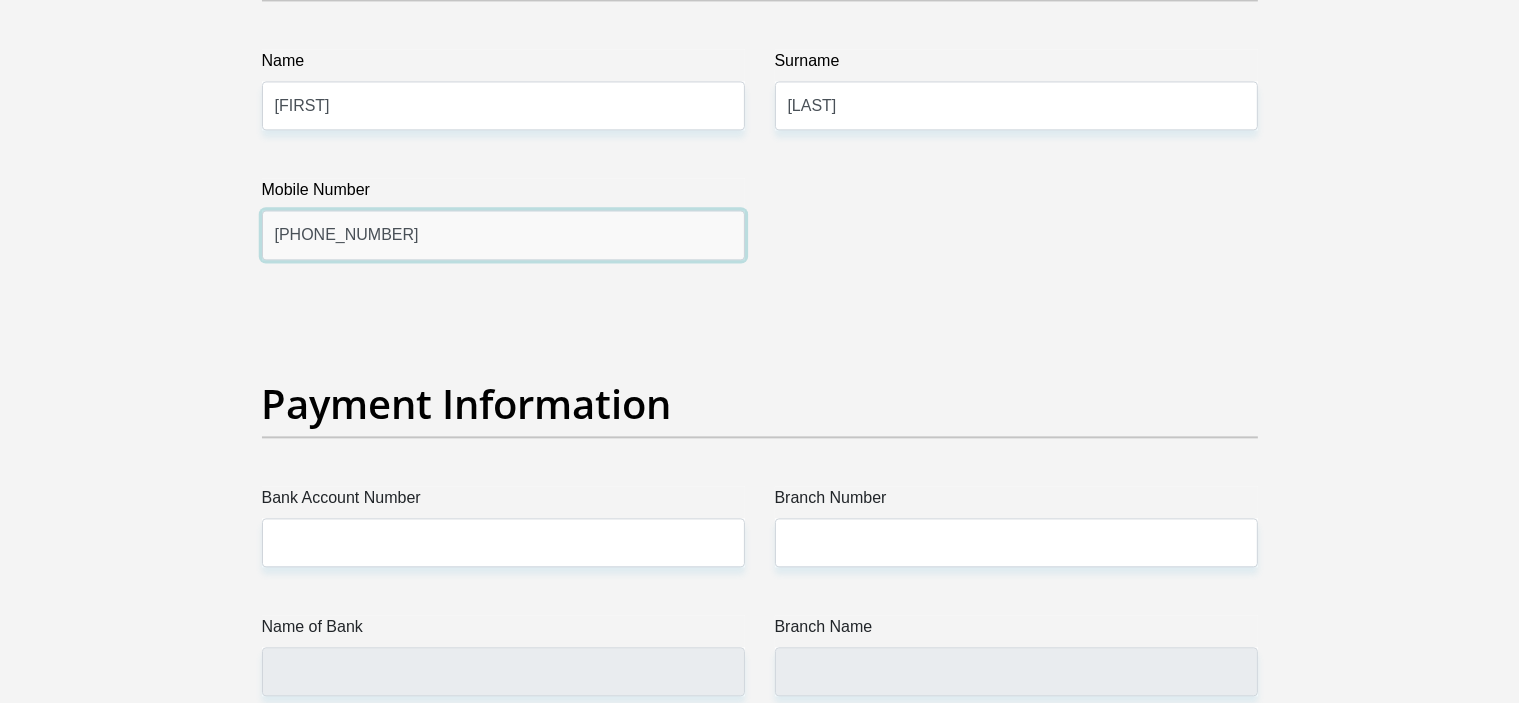 scroll, scrollTop: 4300, scrollLeft: 0, axis: vertical 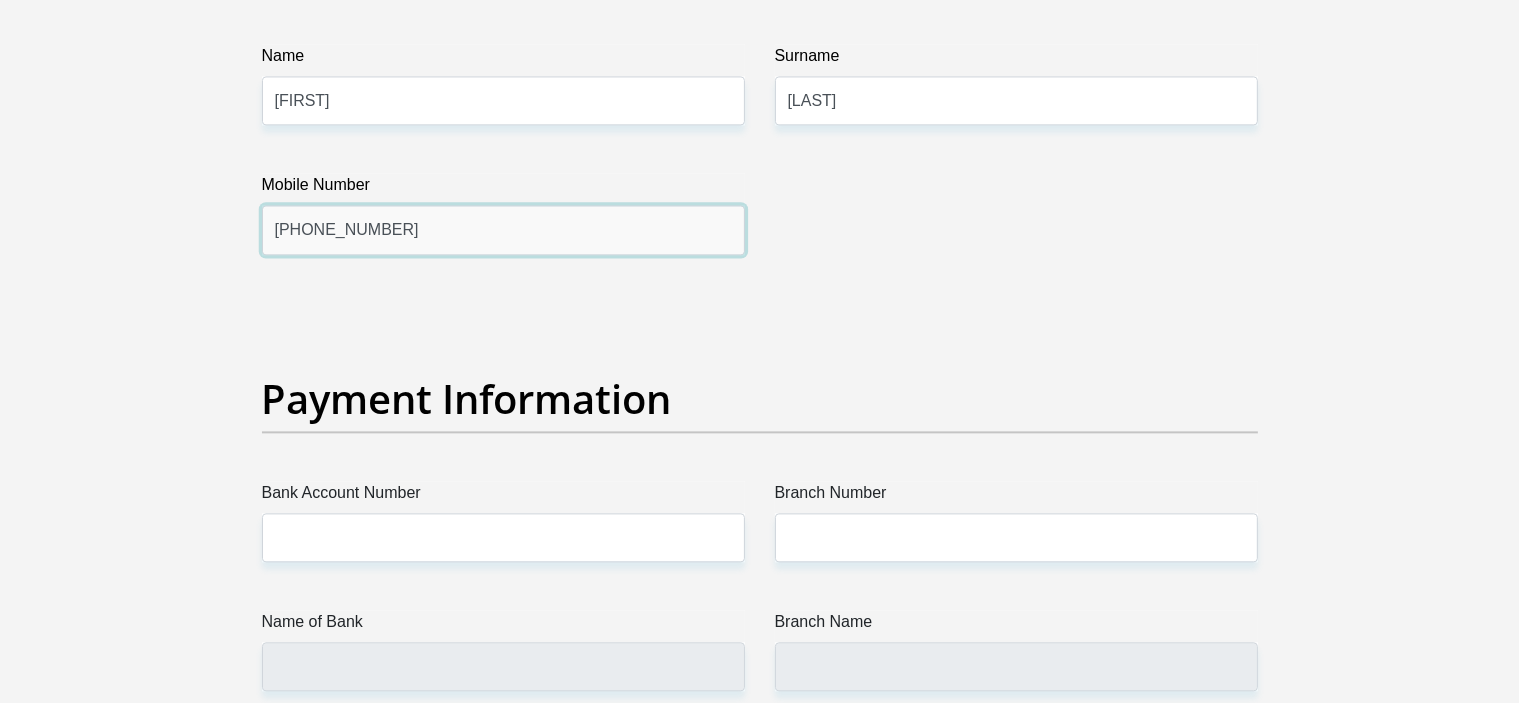 type on "[PHONE_NUMBER]" 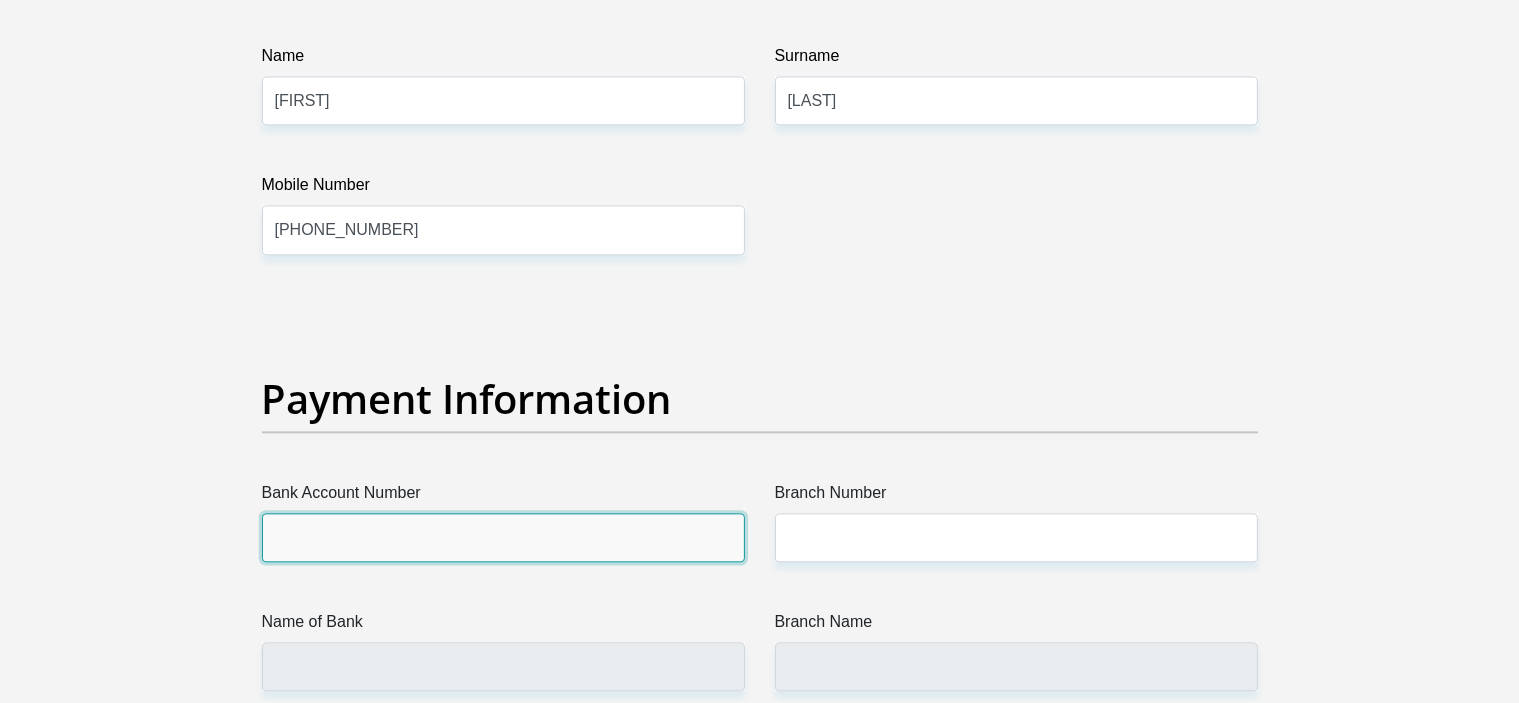 click on "Bank Account Number" at bounding box center [503, 537] 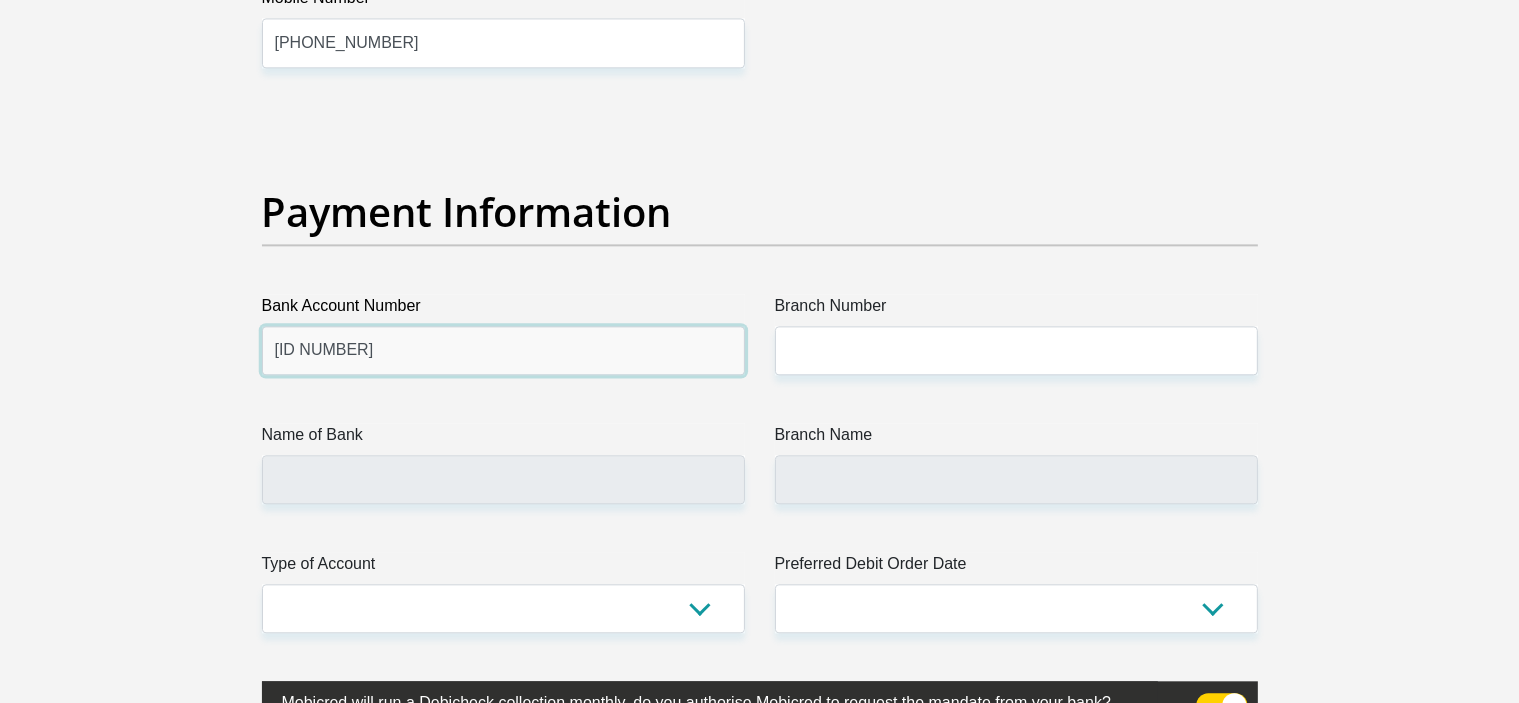 scroll, scrollTop: 4500, scrollLeft: 0, axis: vertical 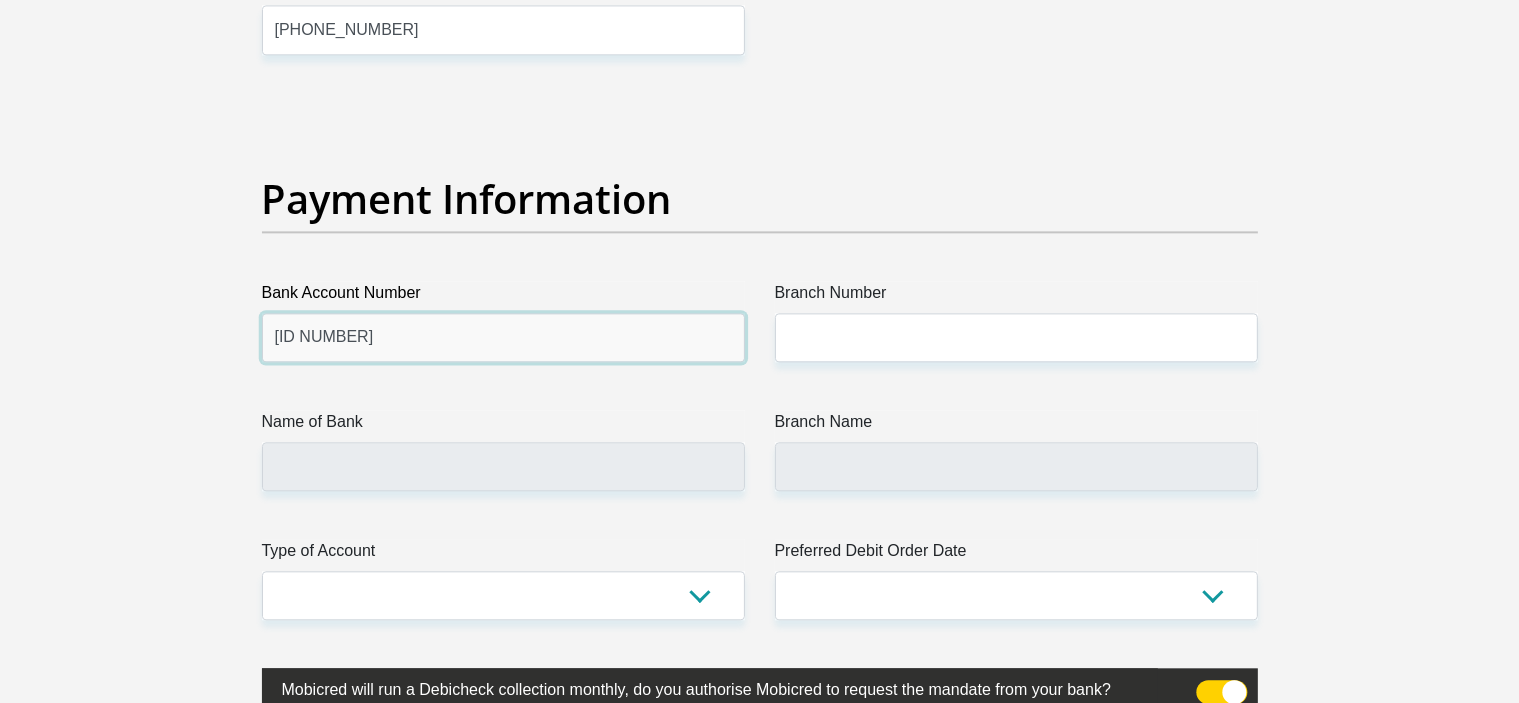 type on "[ID NUMBER]" 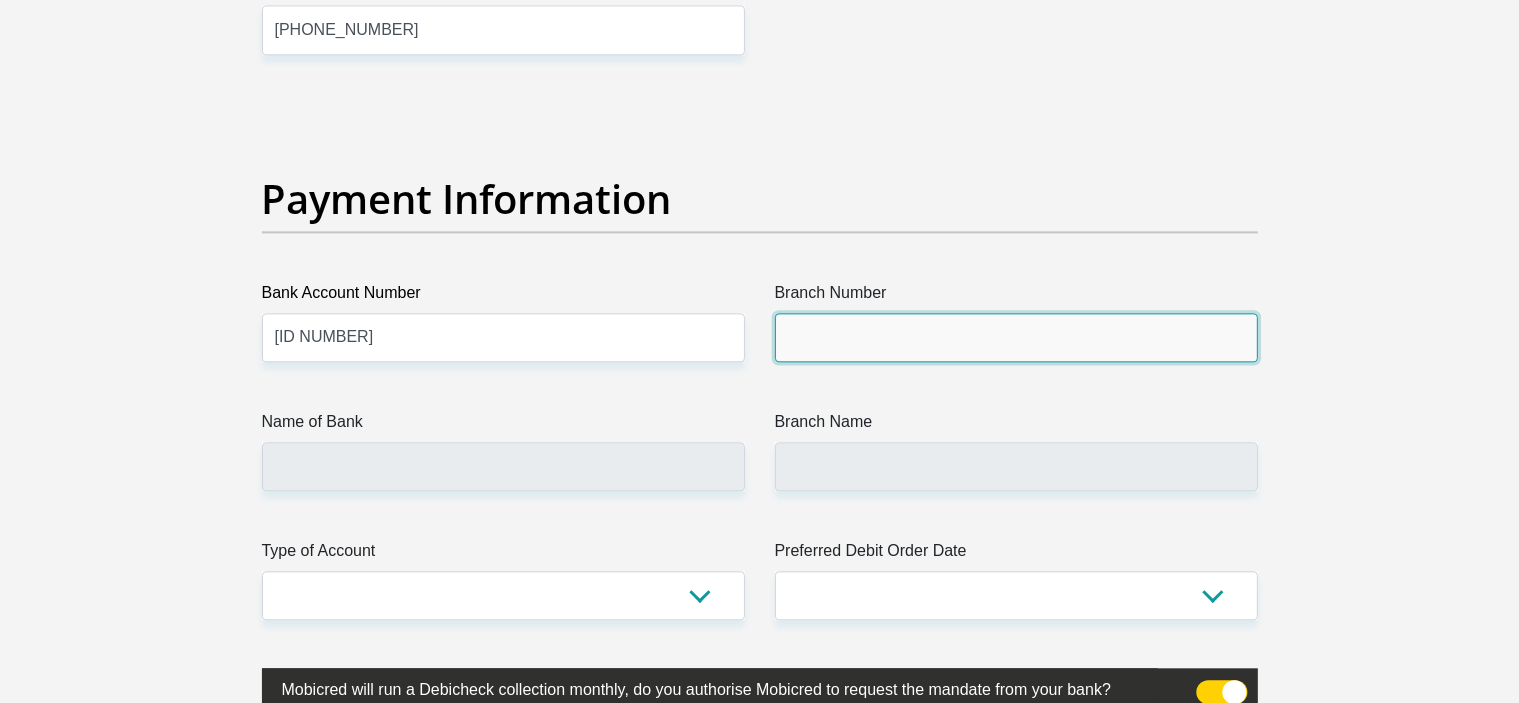 click on "Branch Number" at bounding box center [1016, 337] 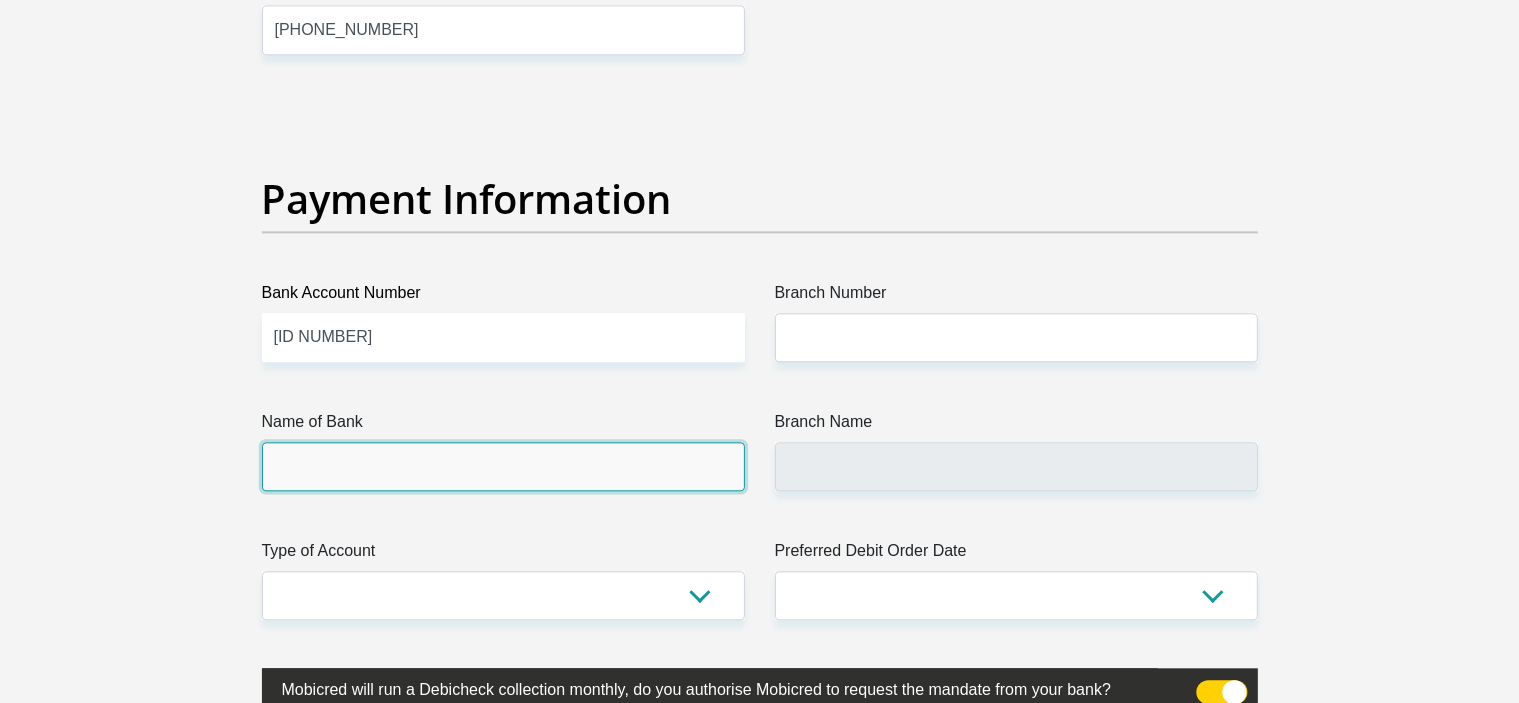 click on "Name of Bank" at bounding box center (503, 466) 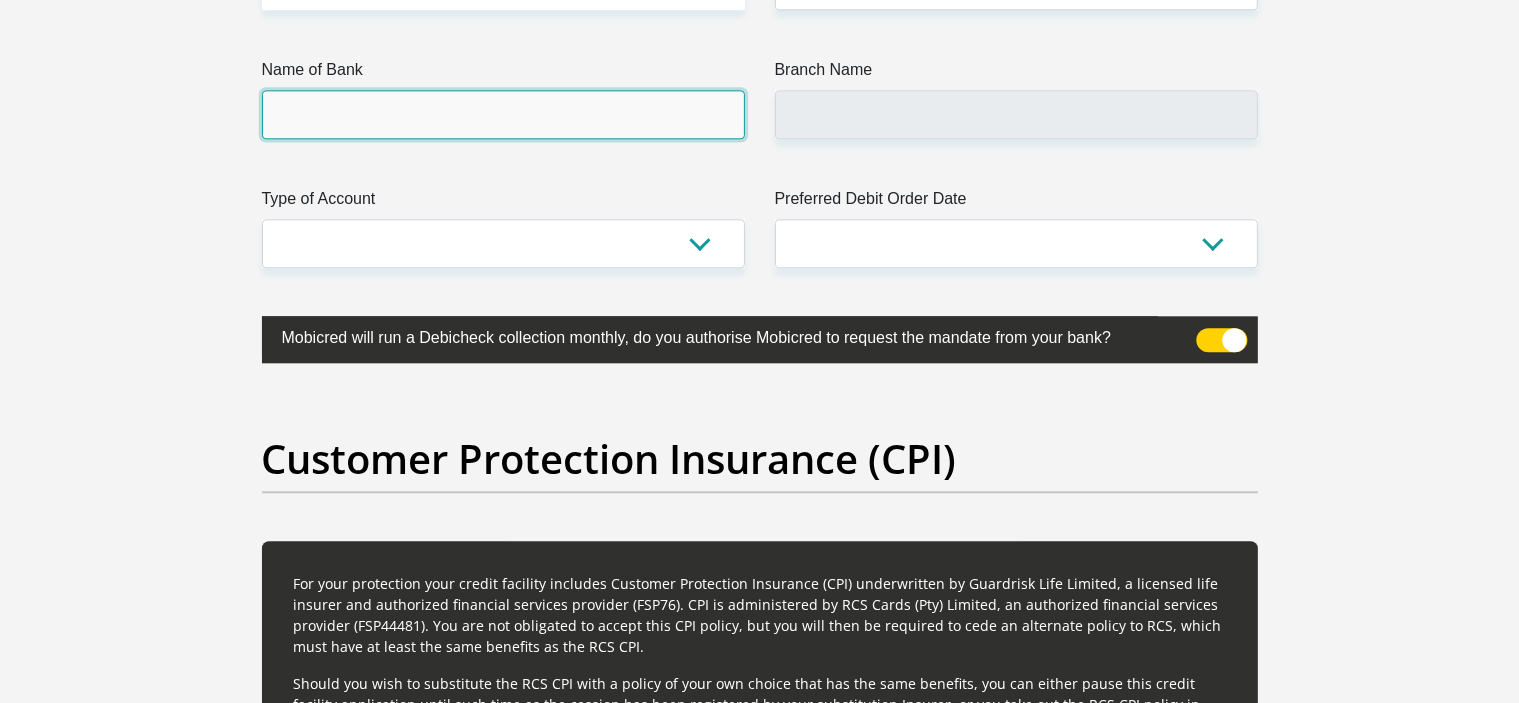 scroll, scrollTop: 4700, scrollLeft: 0, axis: vertical 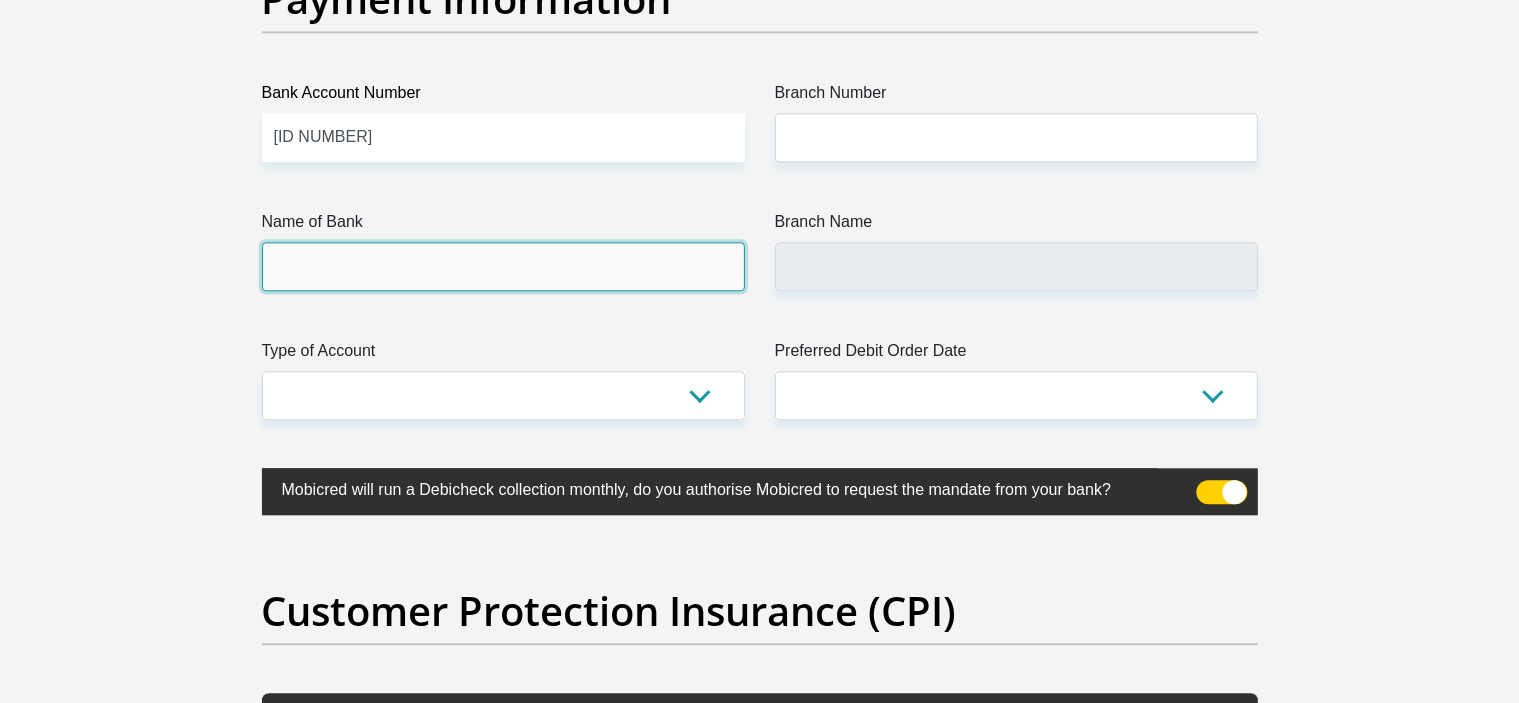 click on "Name of Bank" at bounding box center (503, 266) 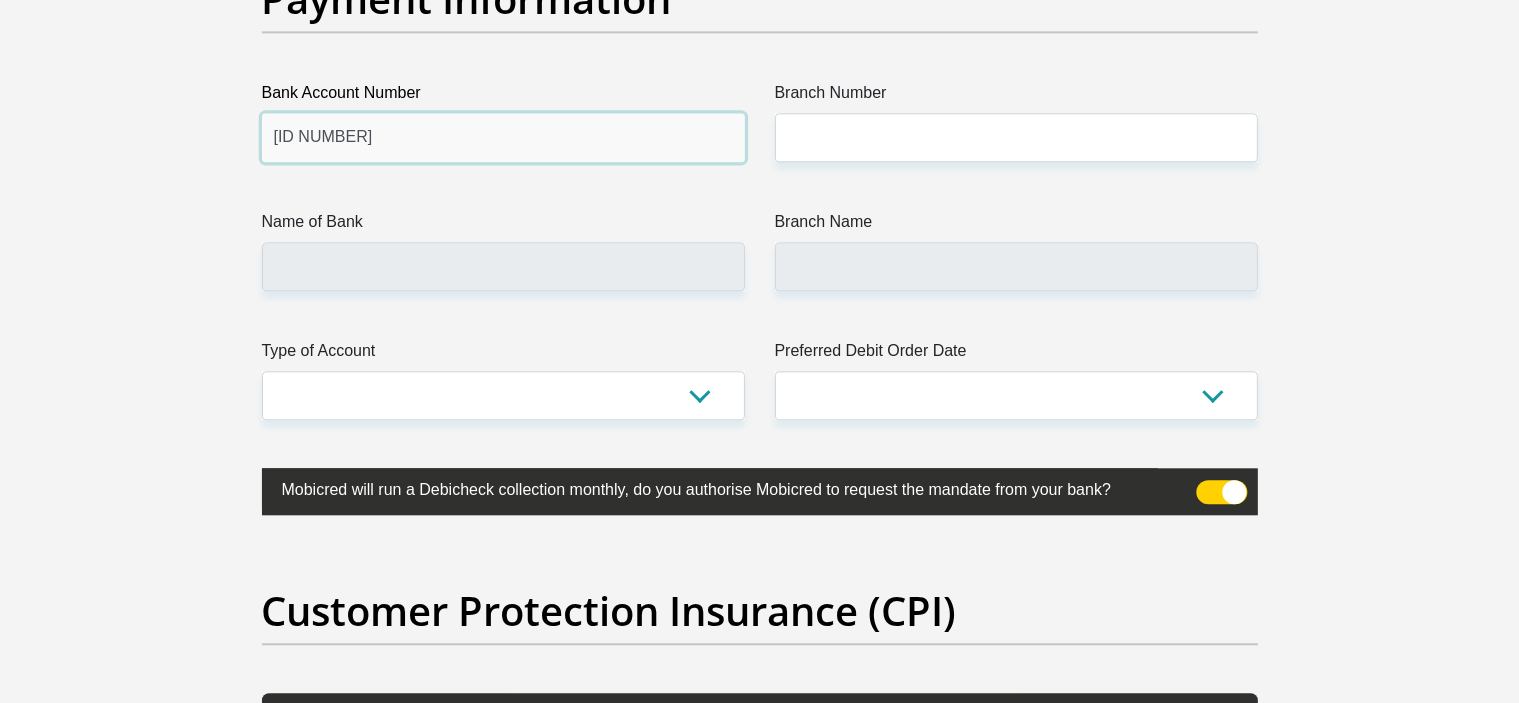 click on "[ID NUMBER]" at bounding box center (503, 137) 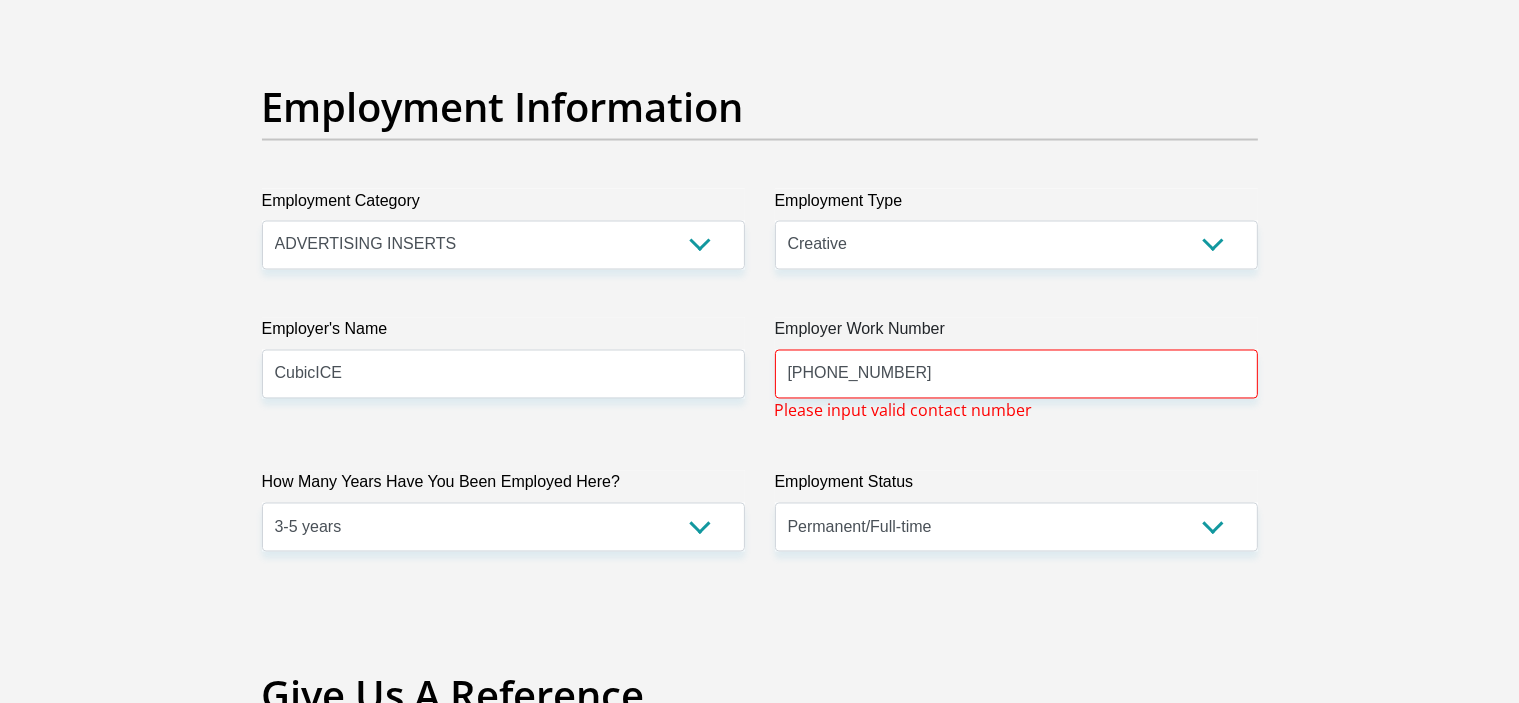 scroll, scrollTop: 3600, scrollLeft: 0, axis: vertical 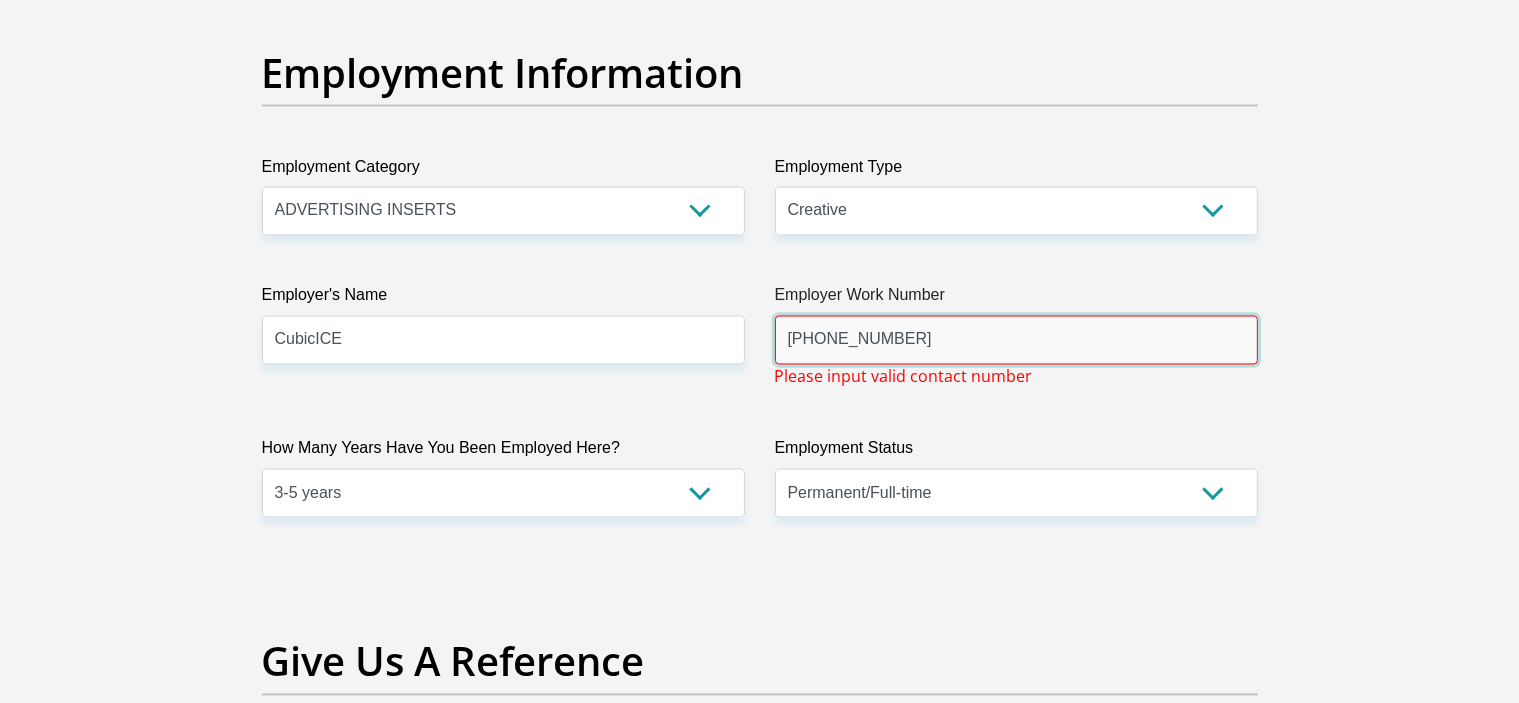 click on "[PHONE_NUMBER]" at bounding box center [1016, 340] 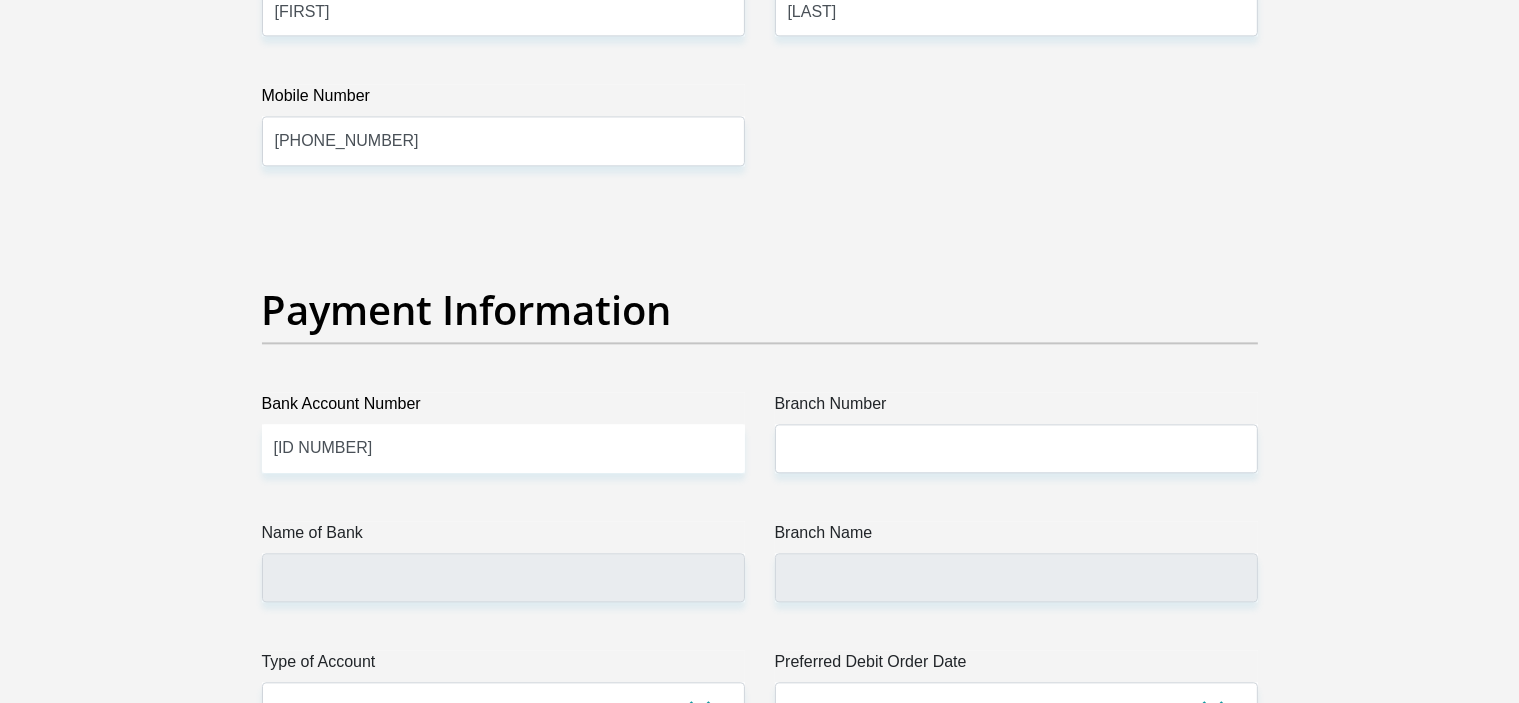 scroll, scrollTop: 4400, scrollLeft: 0, axis: vertical 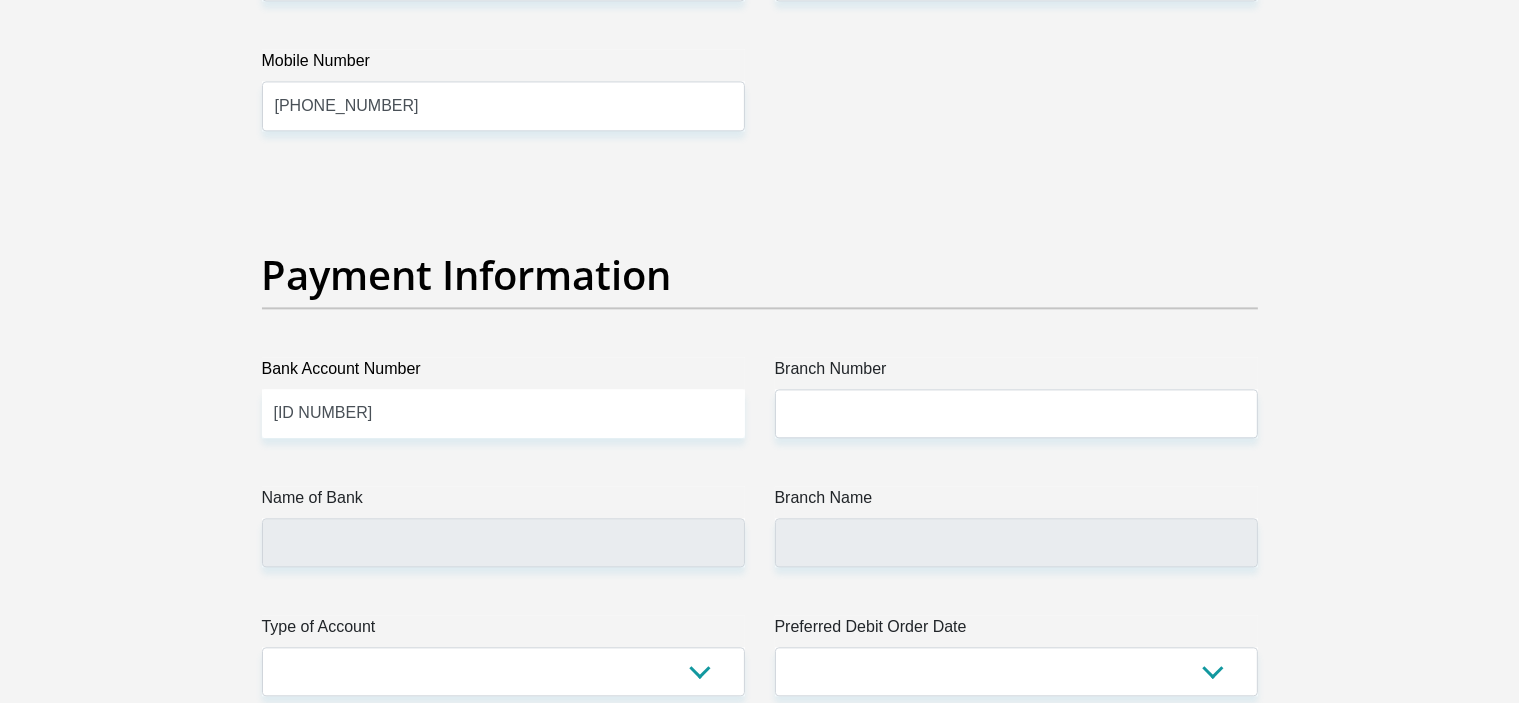 type on "[PHONE_NUMBER]" 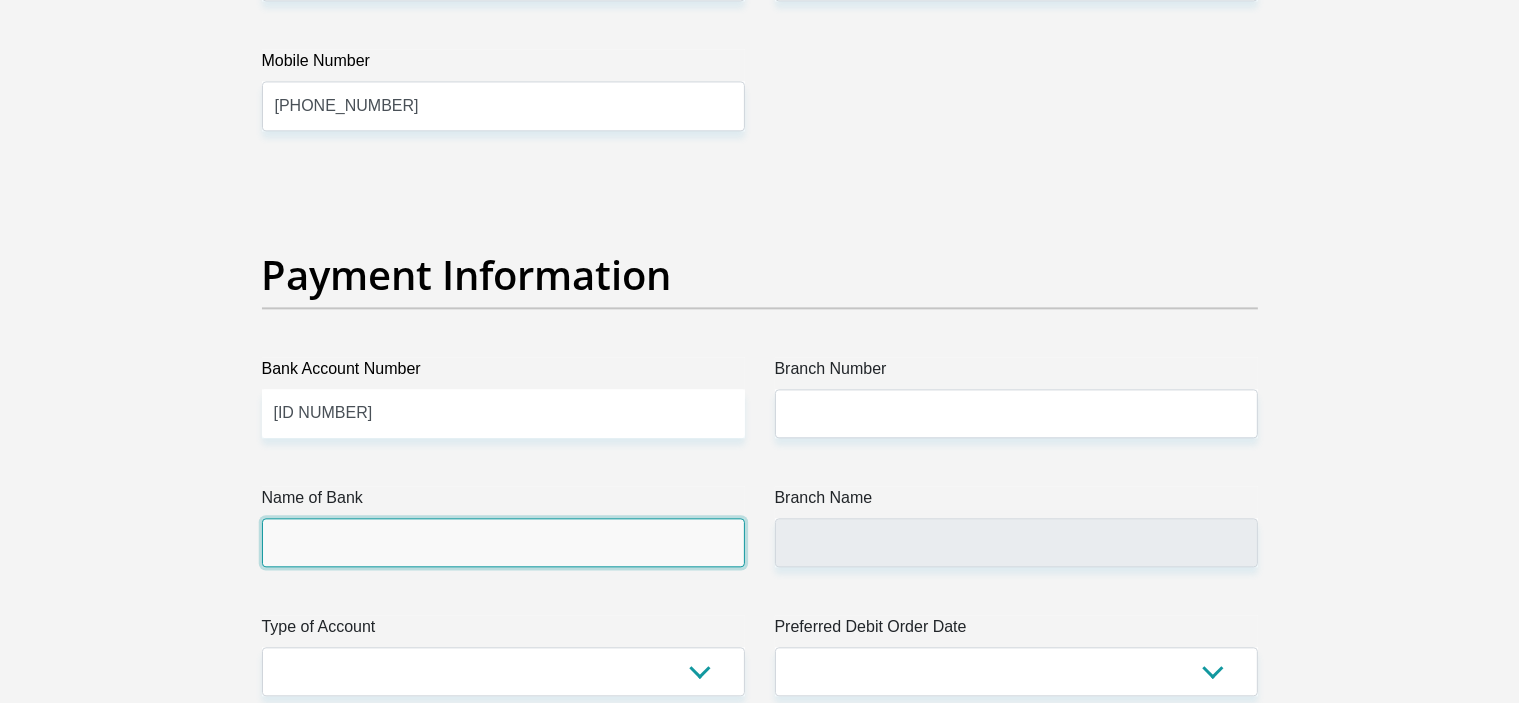 click on "Name of Bank" at bounding box center (503, 542) 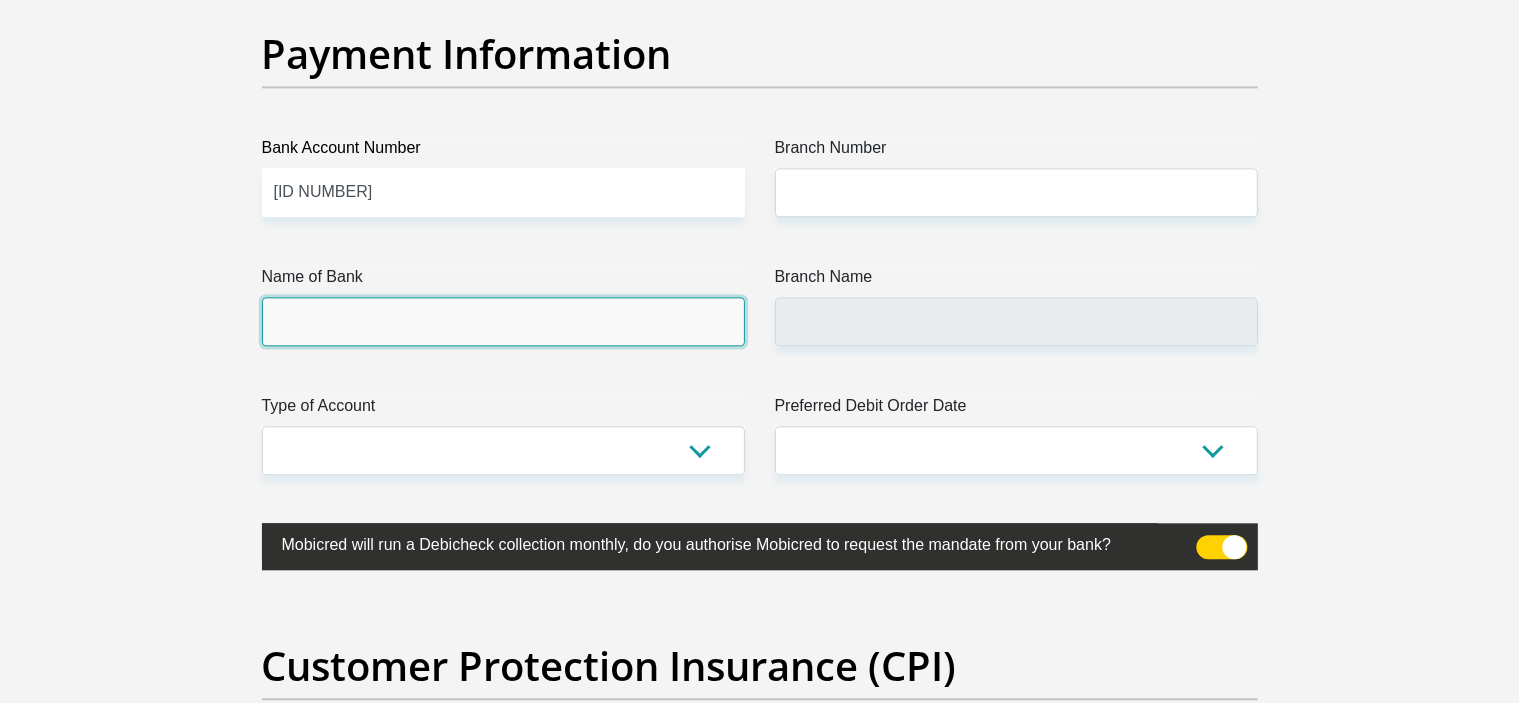 scroll, scrollTop: 4500, scrollLeft: 0, axis: vertical 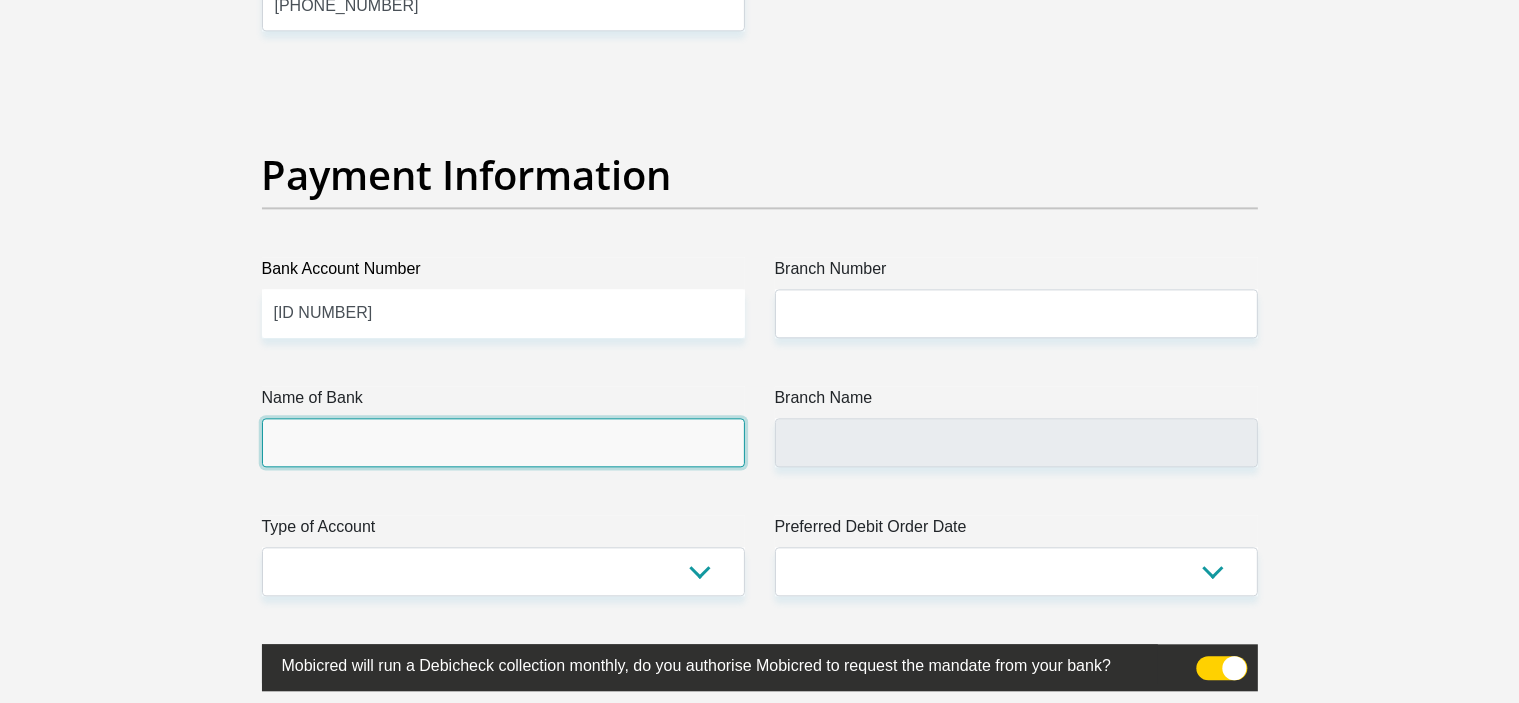 click on "Name of Bank" at bounding box center (503, 442) 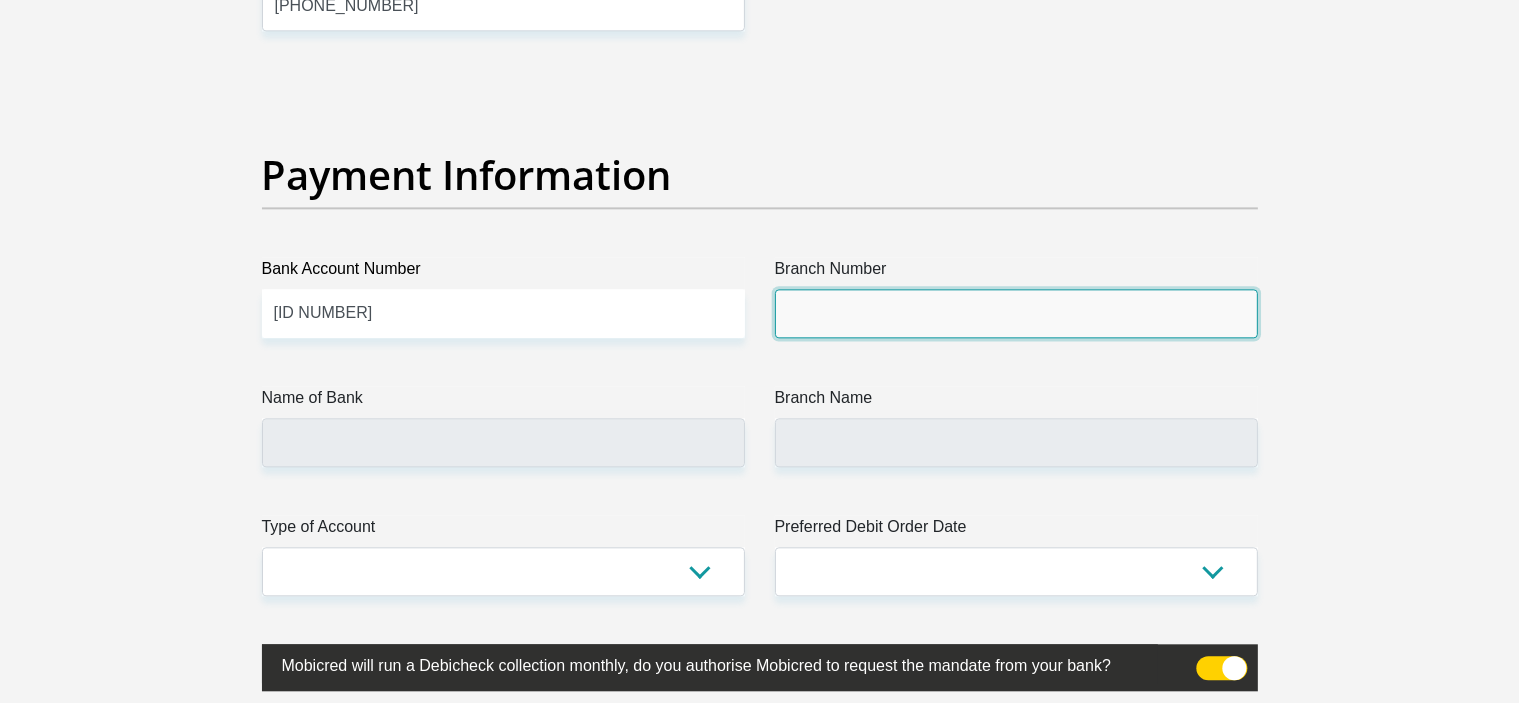 click on "Branch Number" at bounding box center (1016, 313) 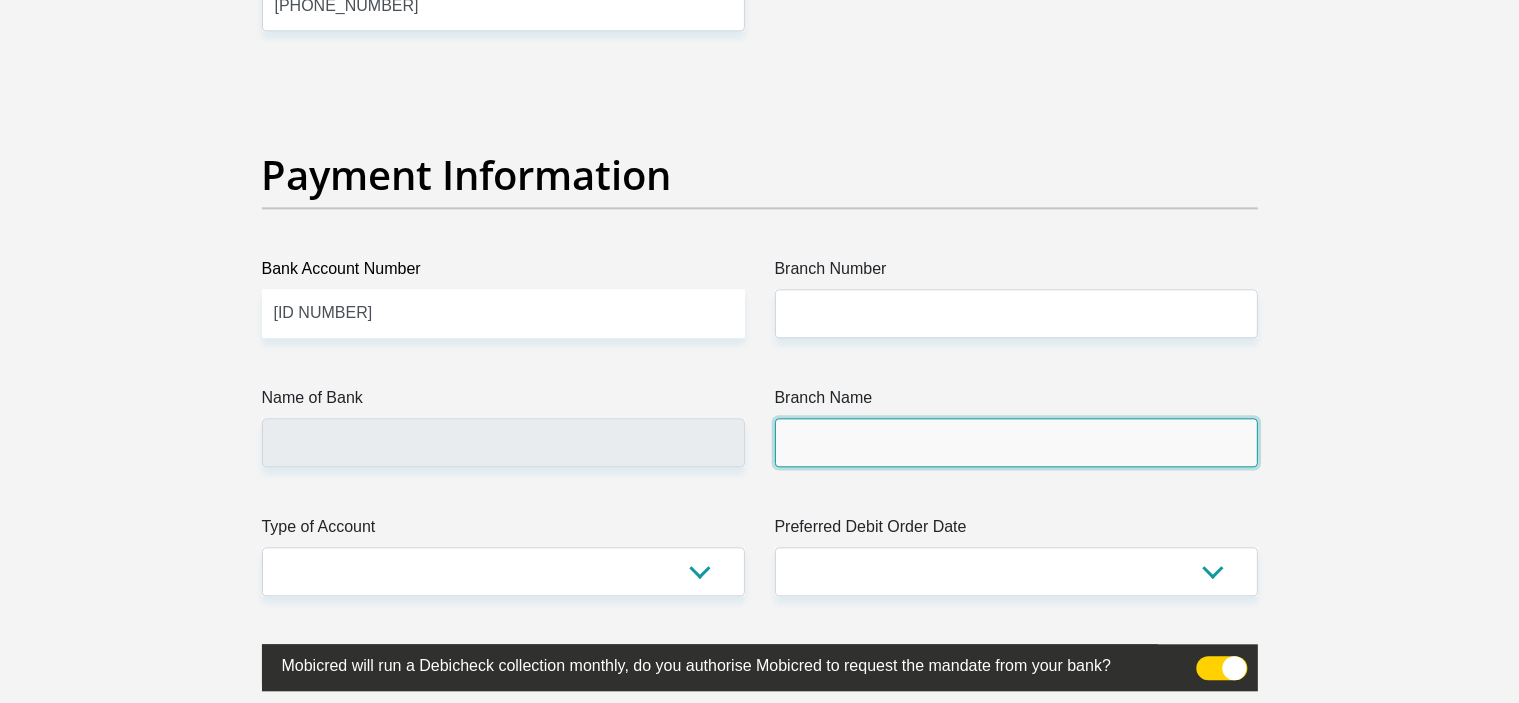 click on "Branch Name" at bounding box center (1016, 442) 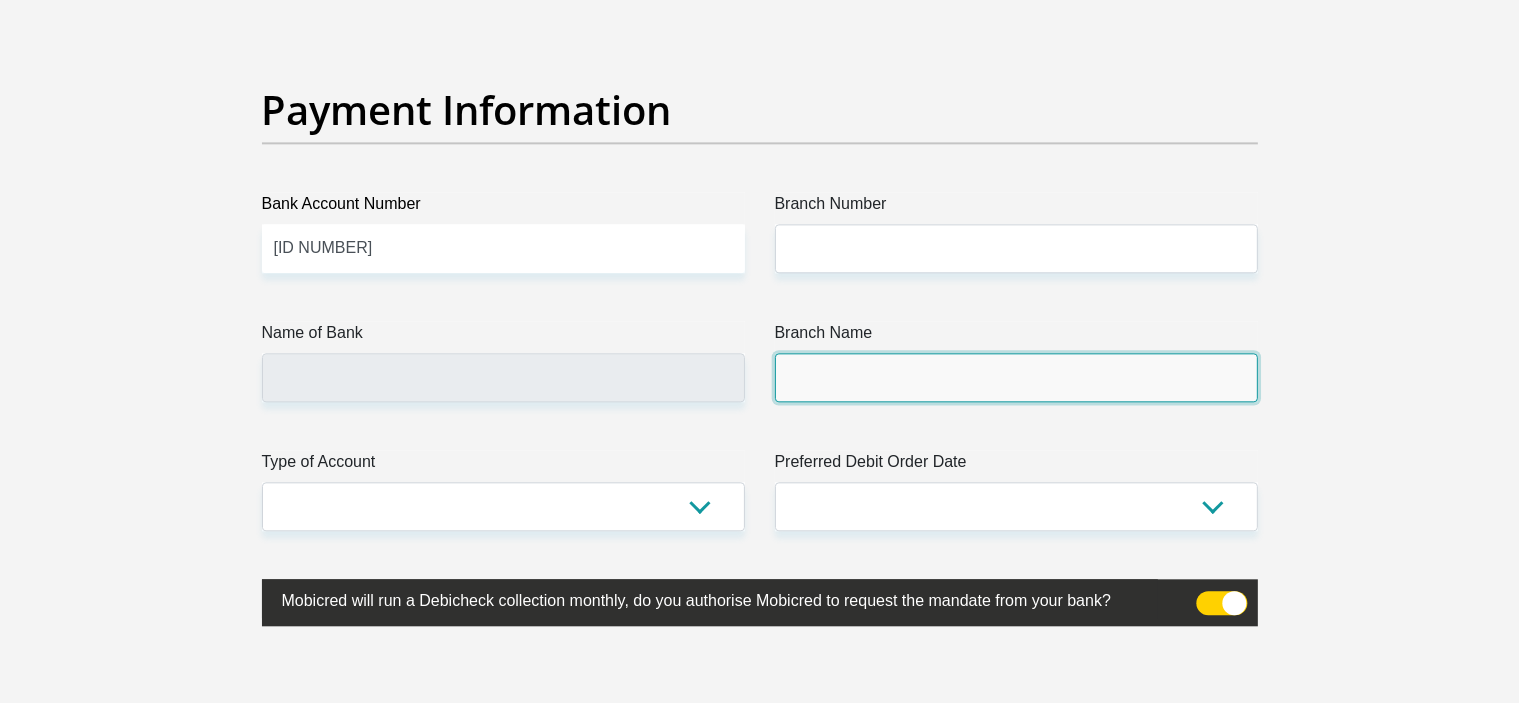 scroll, scrollTop: 4600, scrollLeft: 0, axis: vertical 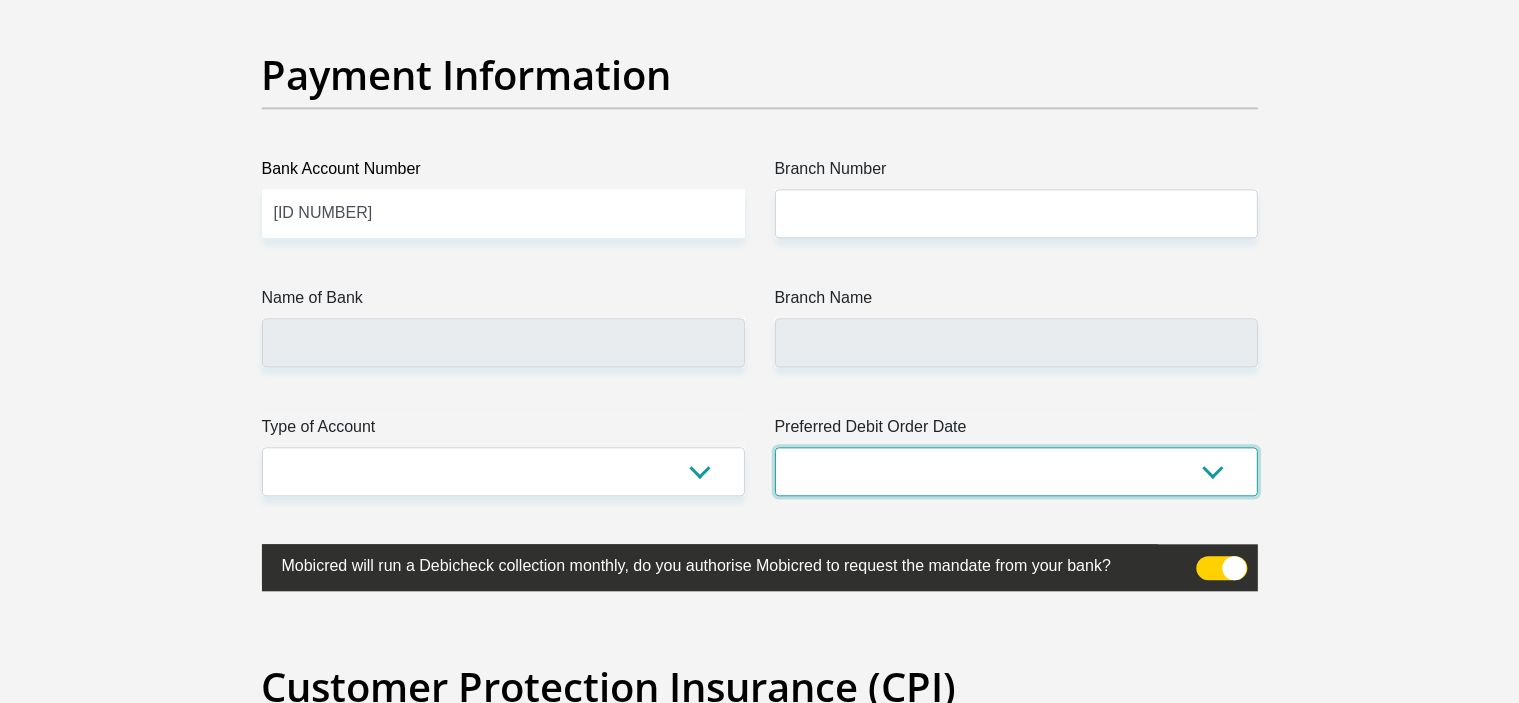 click on "1st
2nd
3rd
4th
5th
7th
18th
19th
20th
21st
22nd
23rd
24th
25th
26th
27th
28th
29th
30th" at bounding box center [1016, 471] 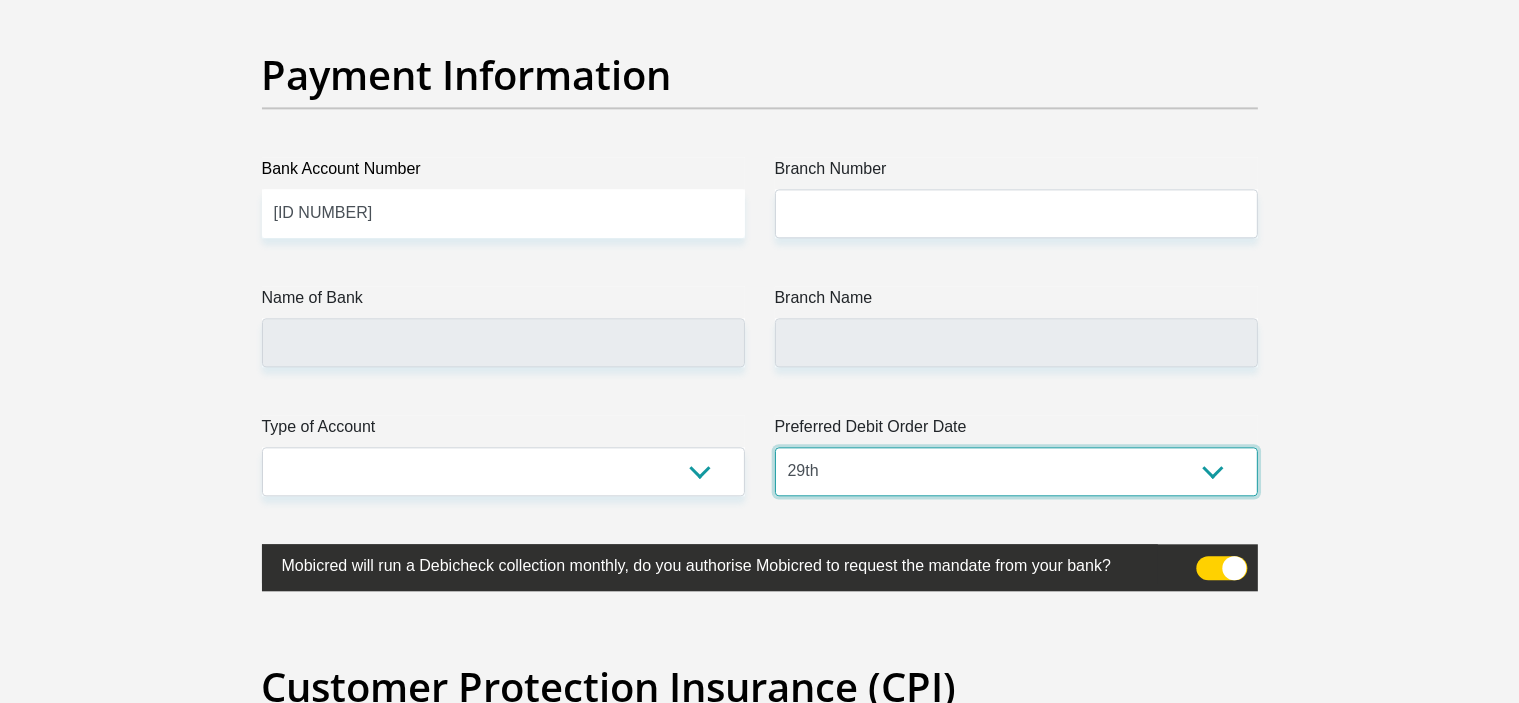 click on "1st
2nd
3rd
4th
5th
7th
18th
19th
20th
21st
22nd
23rd
24th
25th
26th
27th
28th
29th
30th" at bounding box center (1016, 471) 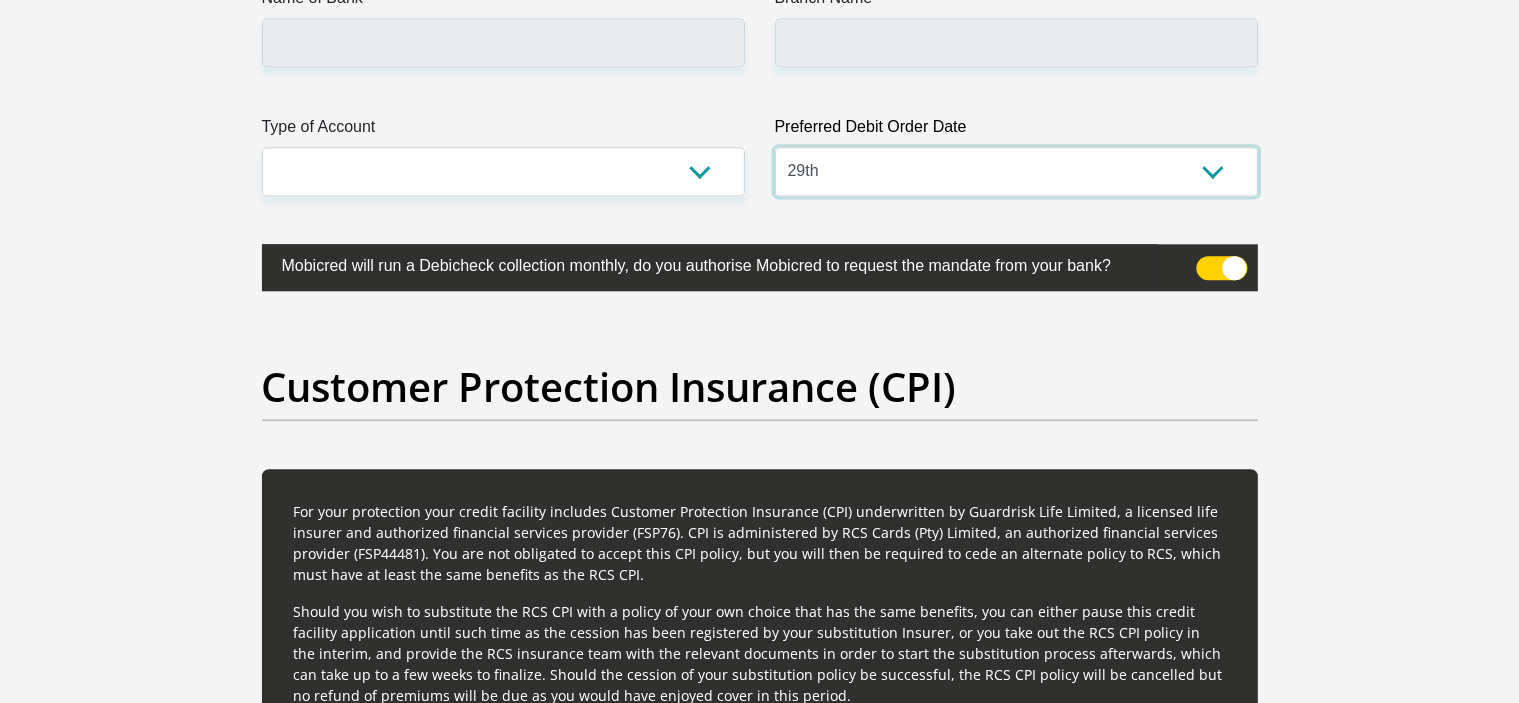 scroll, scrollTop: 4900, scrollLeft: 0, axis: vertical 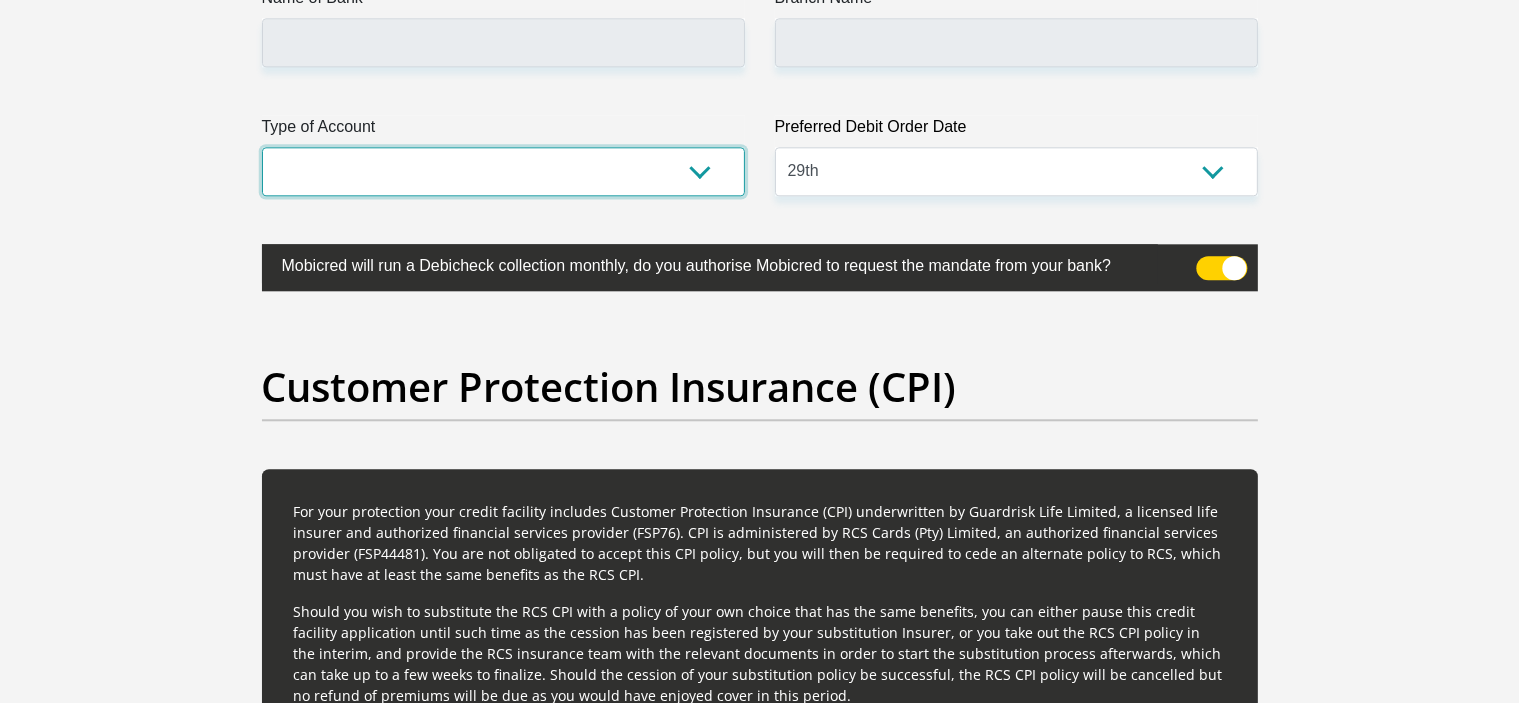 click on "Cheque
Savings" at bounding box center [503, 171] 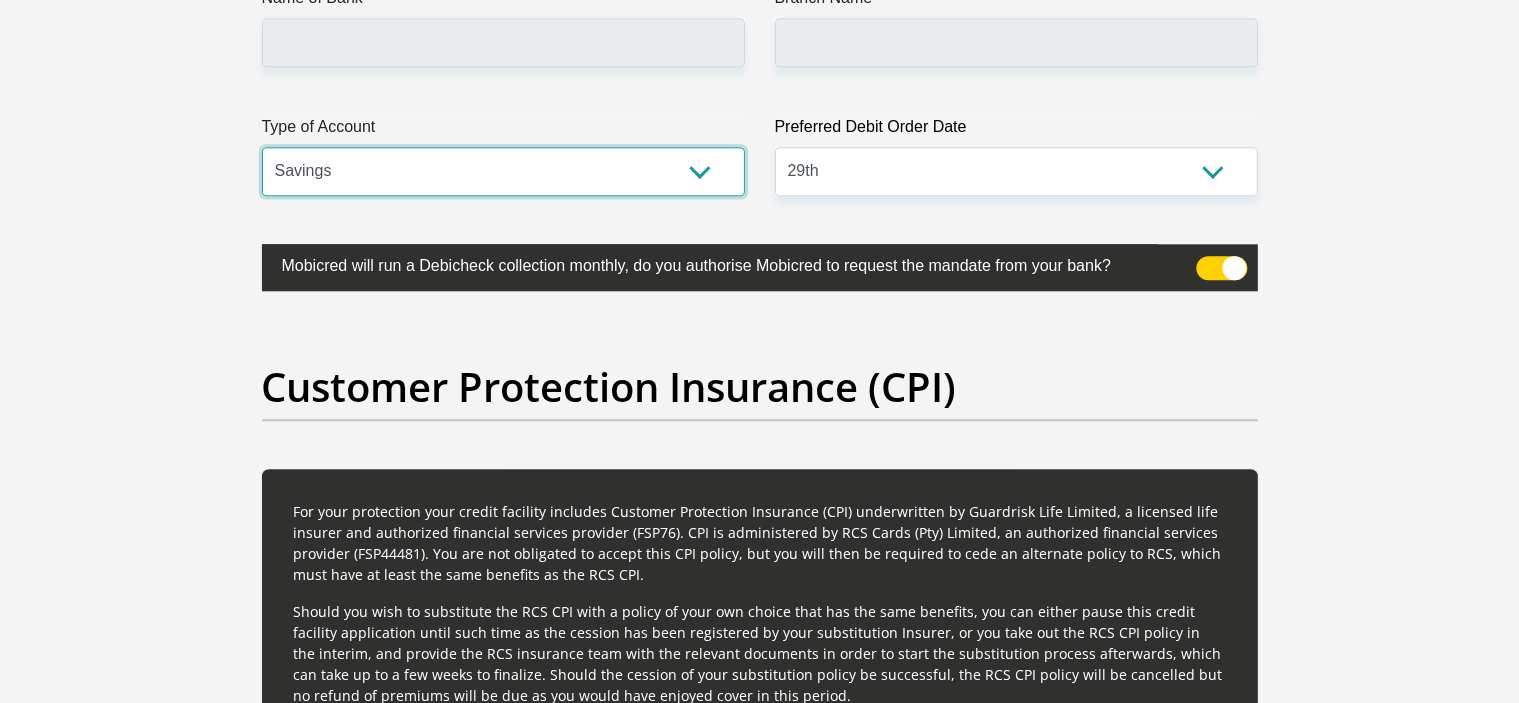 click on "Cheque
Savings" at bounding box center [503, 171] 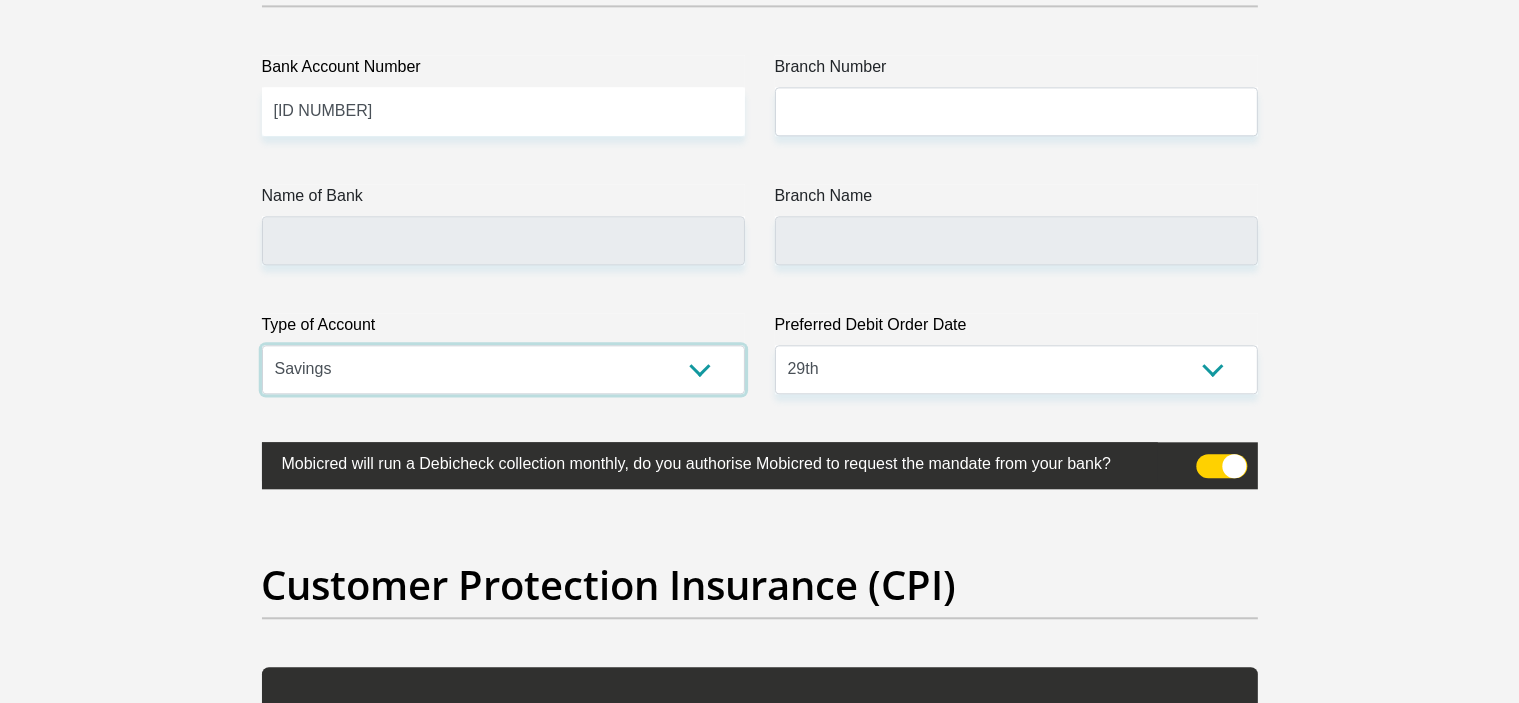 scroll, scrollTop: 4700, scrollLeft: 0, axis: vertical 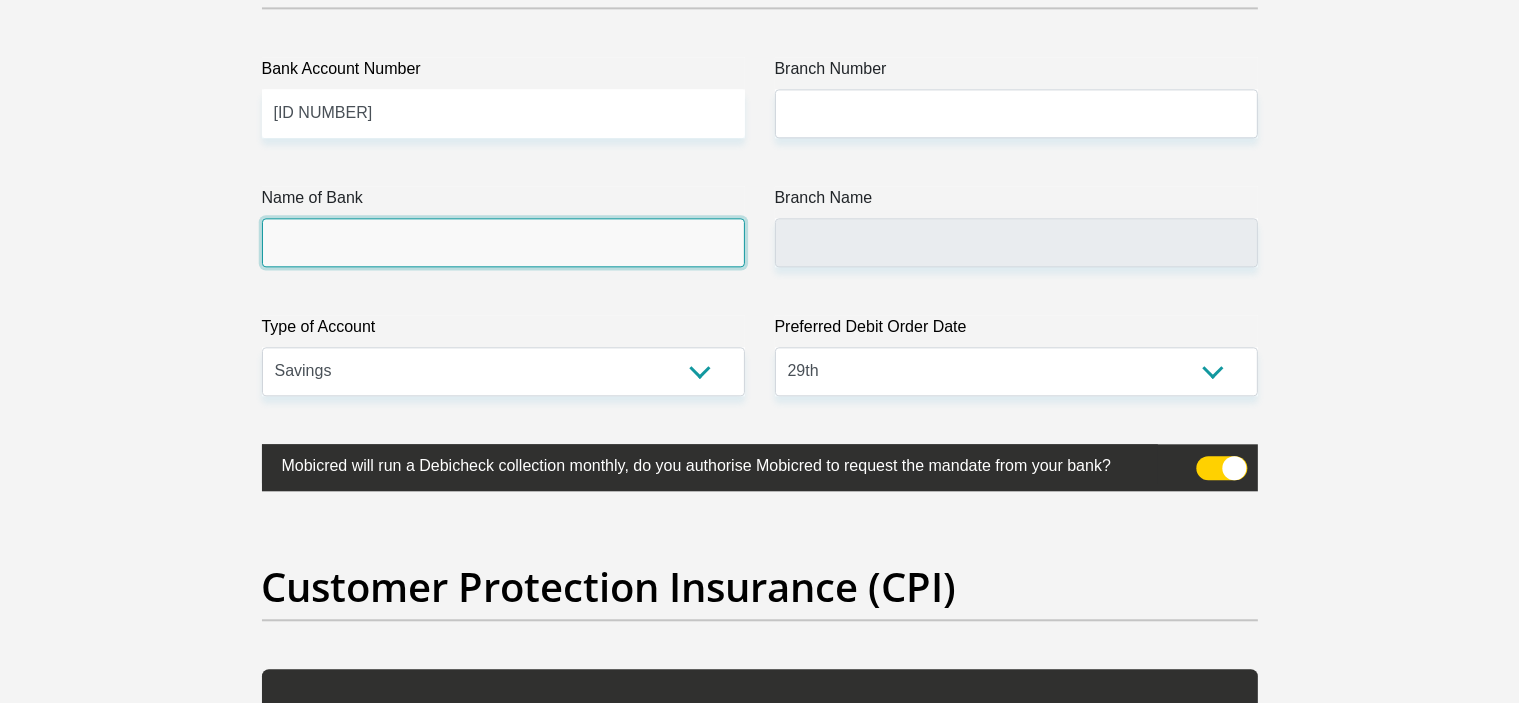 click on "Name of Bank" at bounding box center (503, 242) 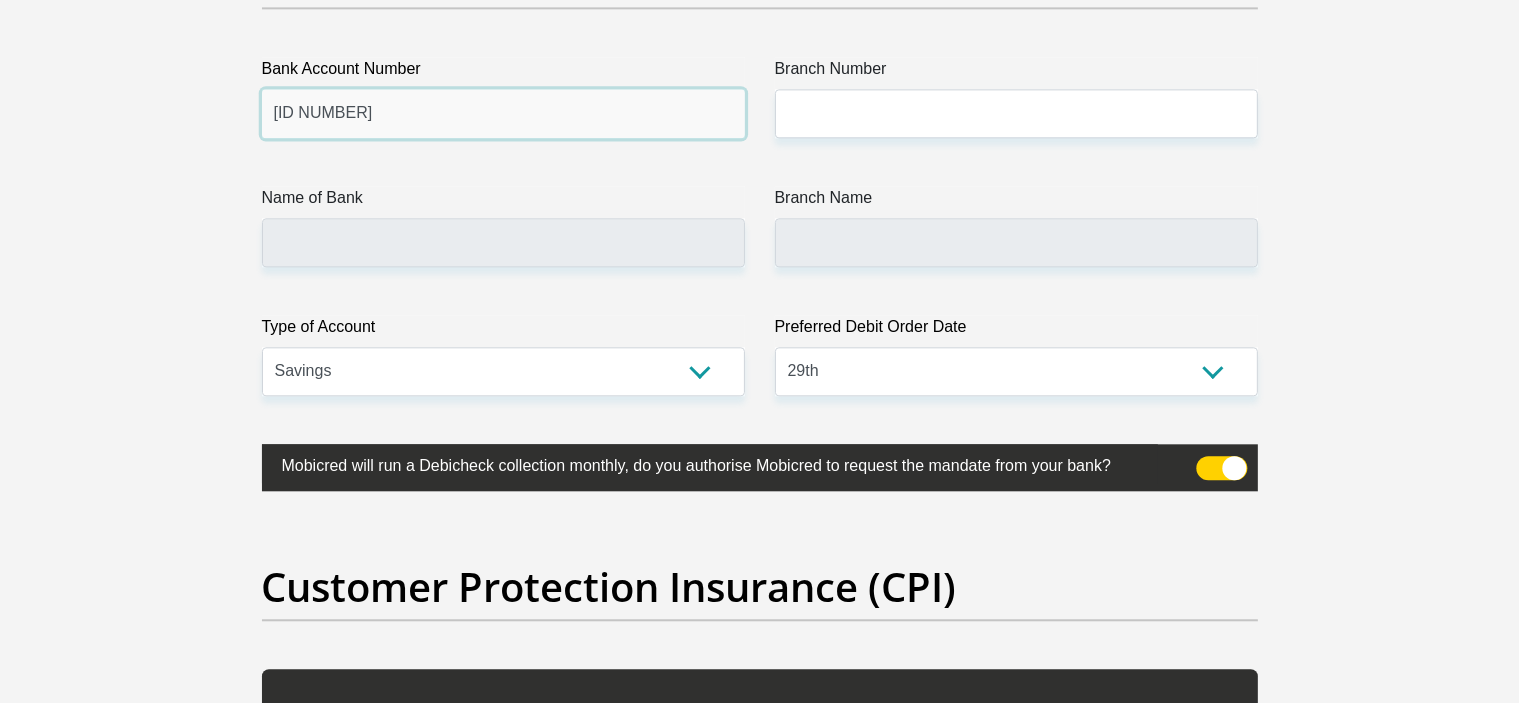 drag, startPoint x: 376, startPoint y: 101, endPoint x: 268, endPoint y: 100, distance: 108.00463 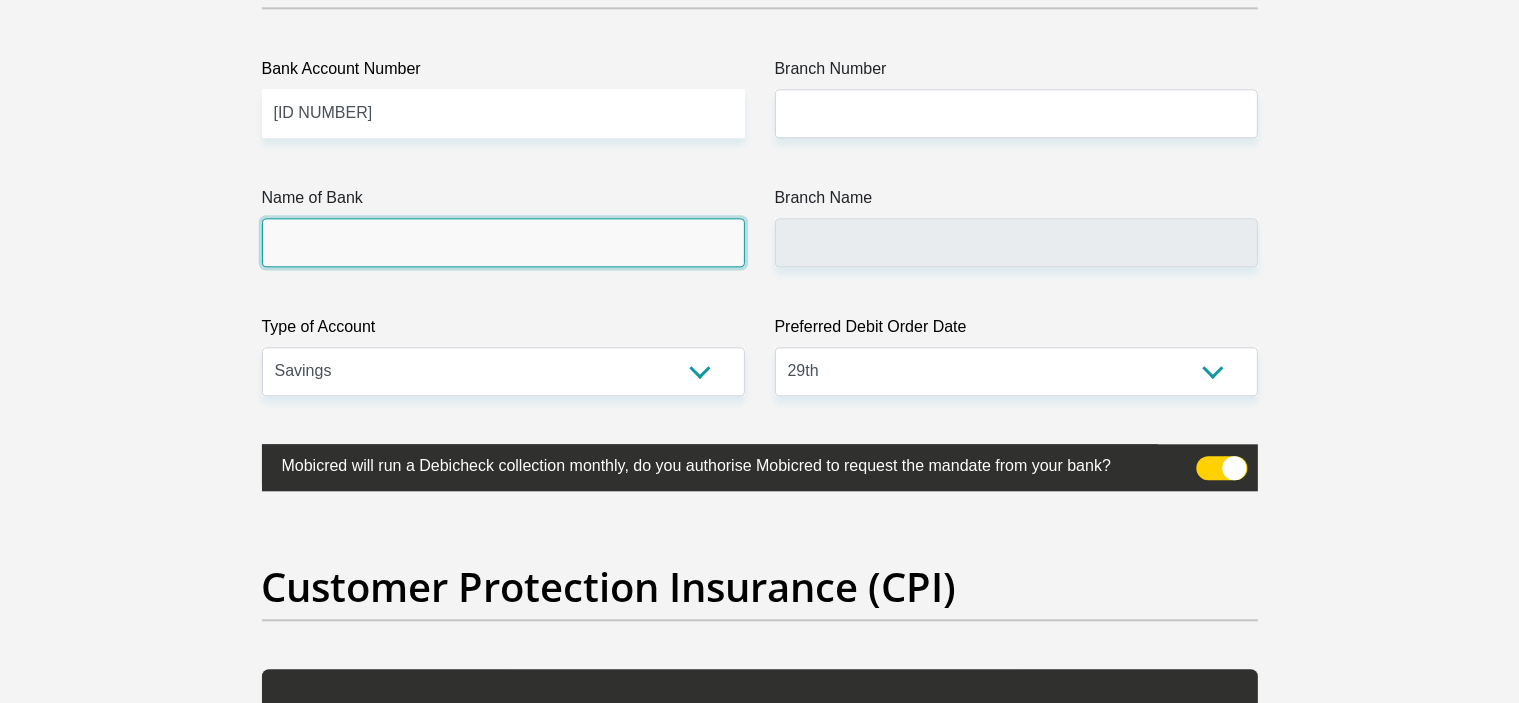 click on "Name of Bank" at bounding box center (503, 242) 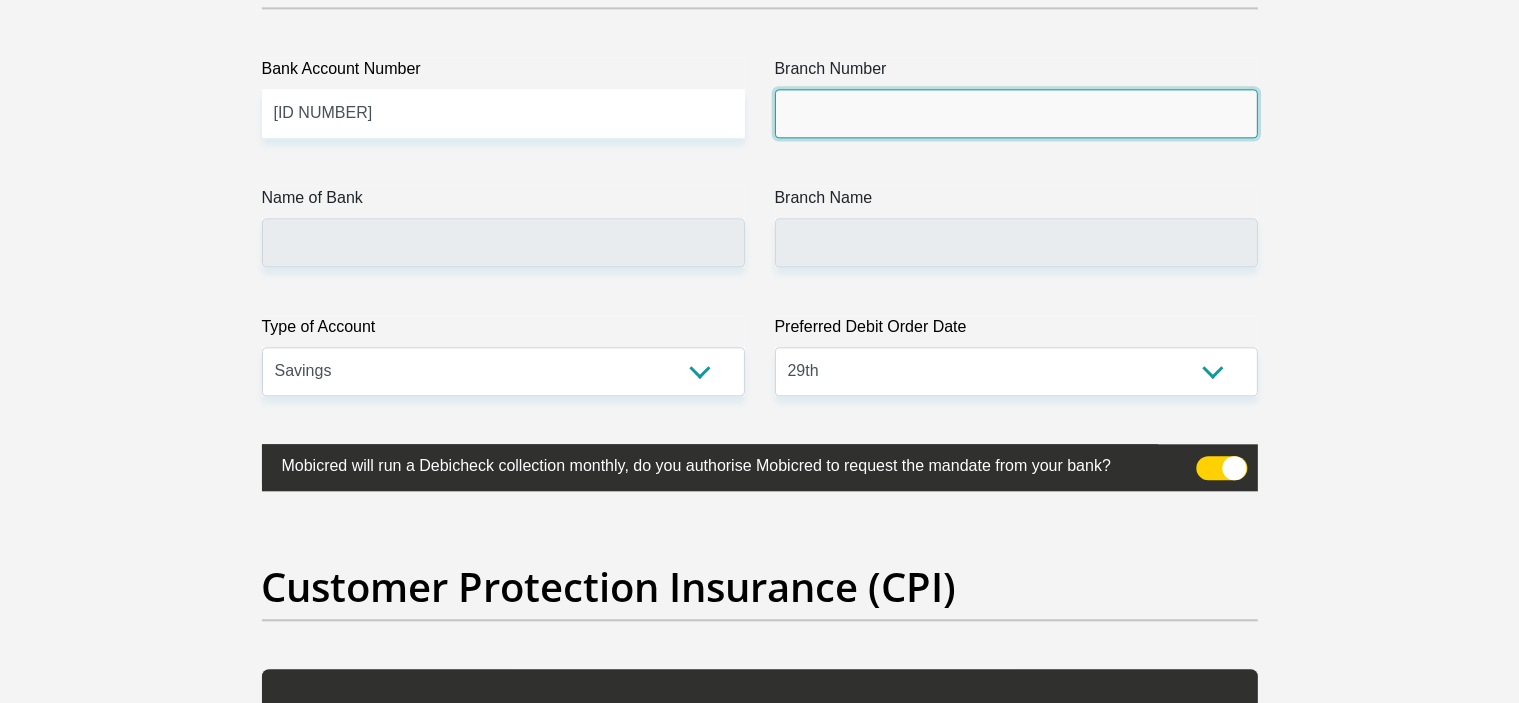 click on "Branch Number" at bounding box center [1016, 113] 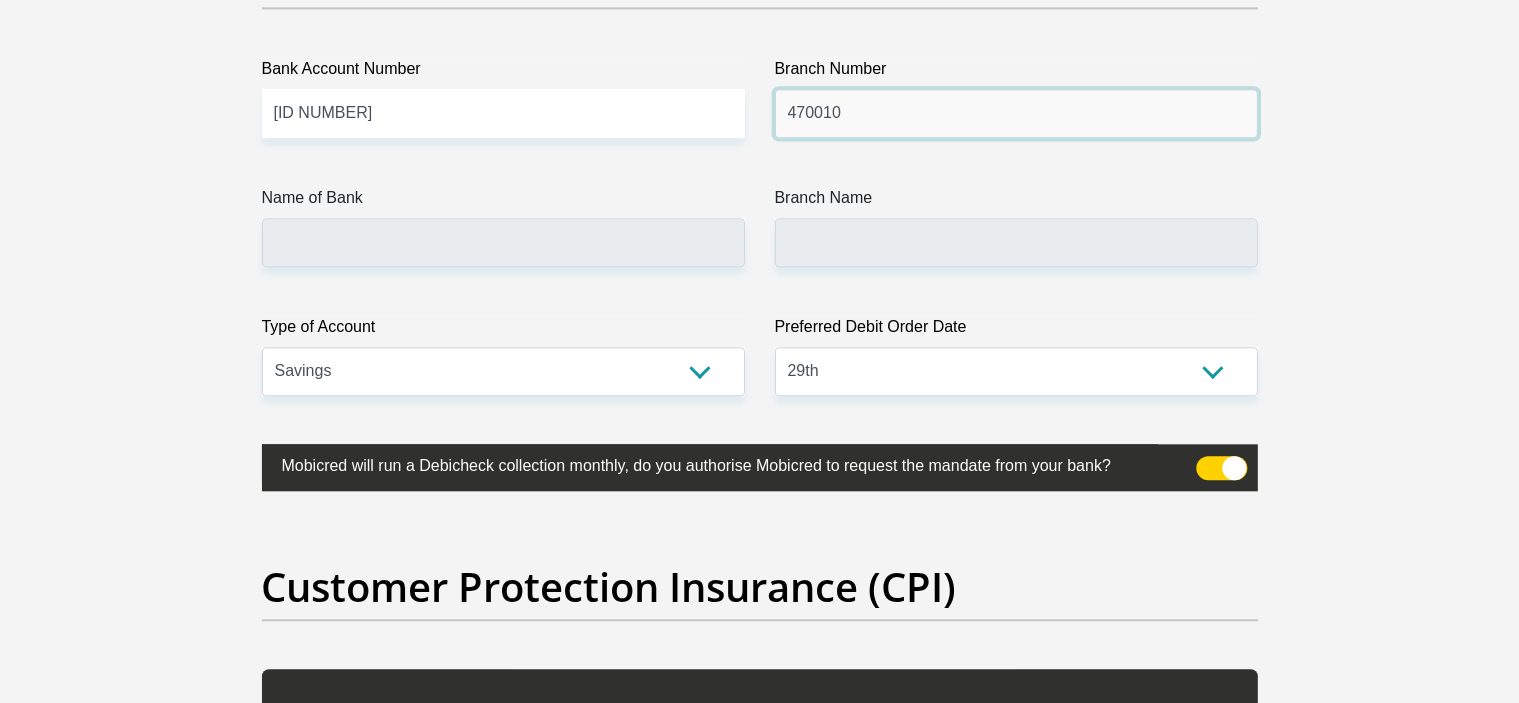 type on "470010" 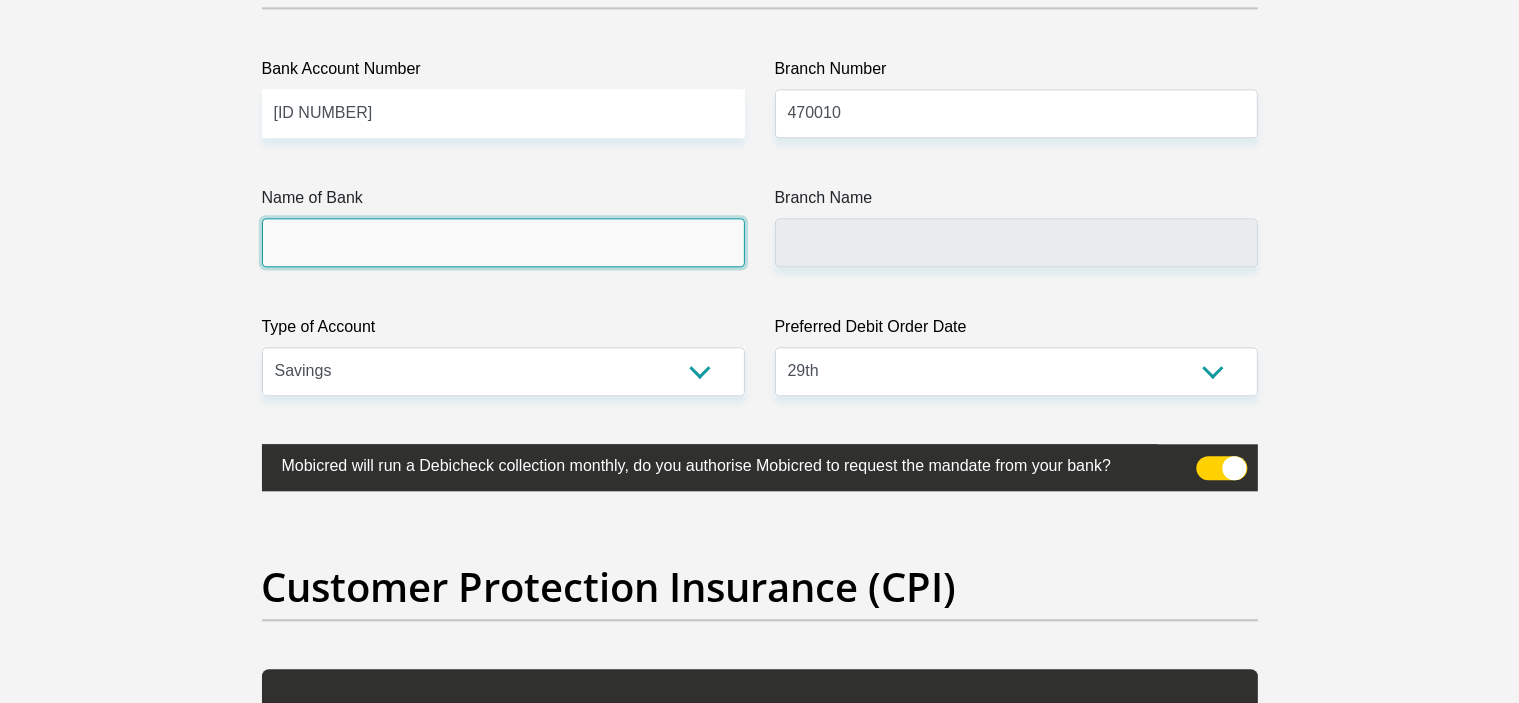 drag, startPoint x: 421, startPoint y: 242, endPoint x: 395, endPoint y: 252, distance: 27.856777 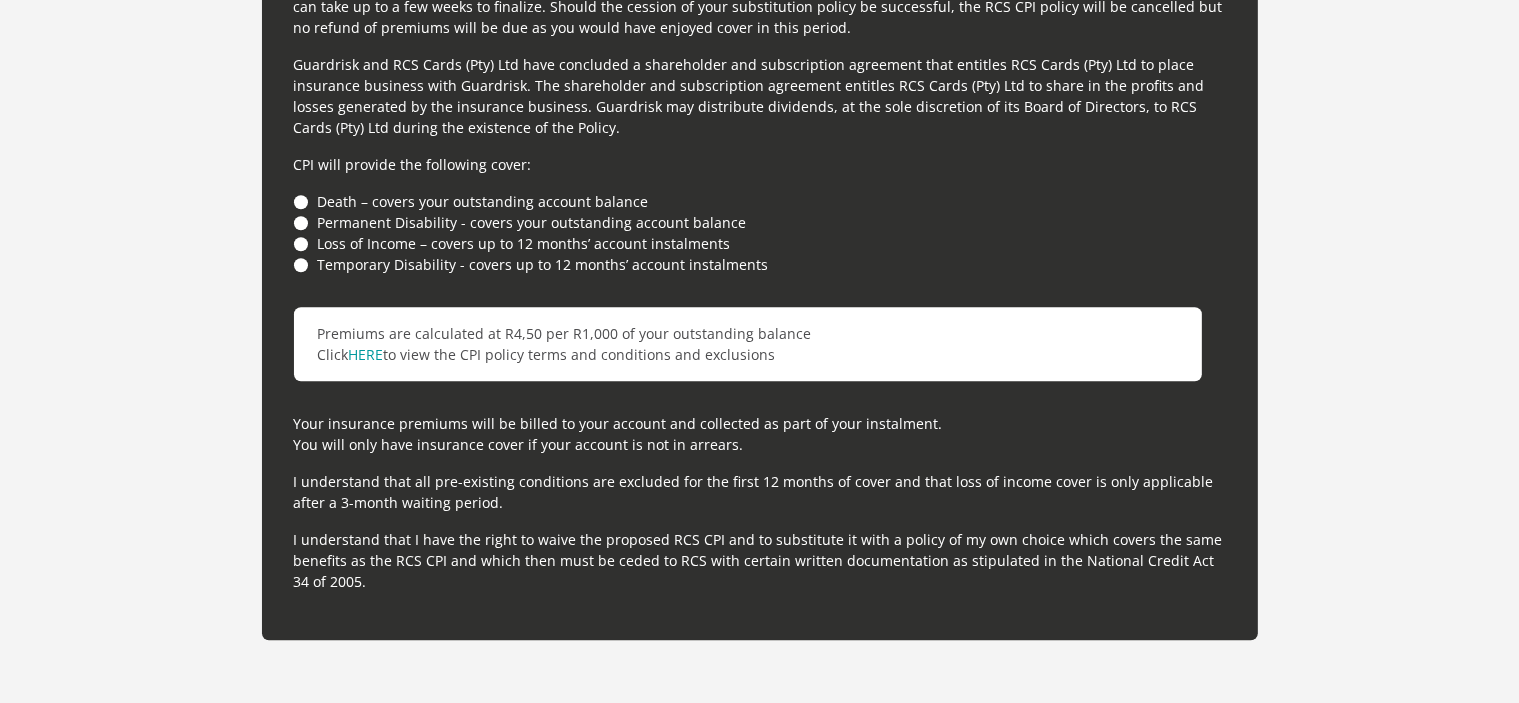 scroll, scrollTop: 5600, scrollLeft: 0, axis: vertical 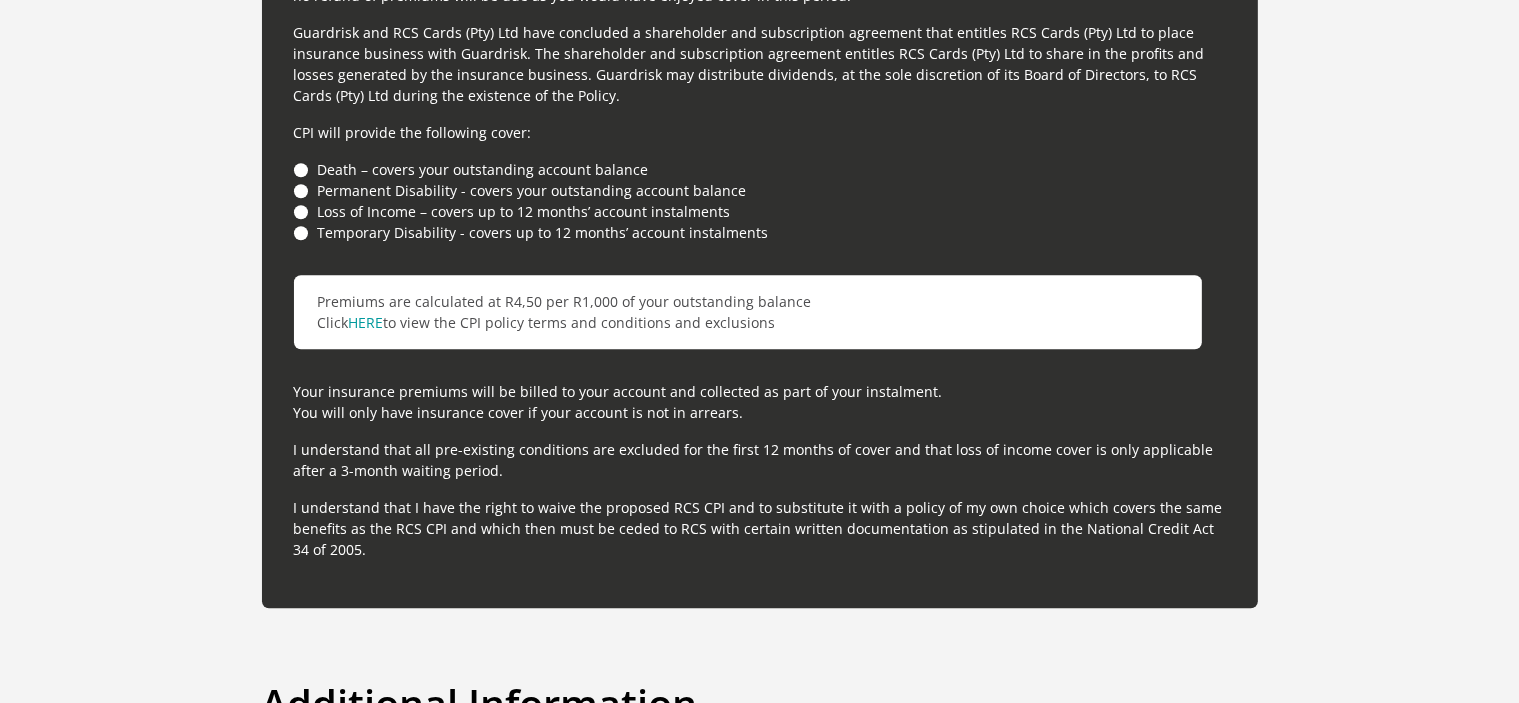 click on "Premiums are calculated at R4,50 per R1,000 of your outstanding balance
Click  HERE
to view the CPI policy terms and conditions and exclusions" at bounding box center (748, 312) 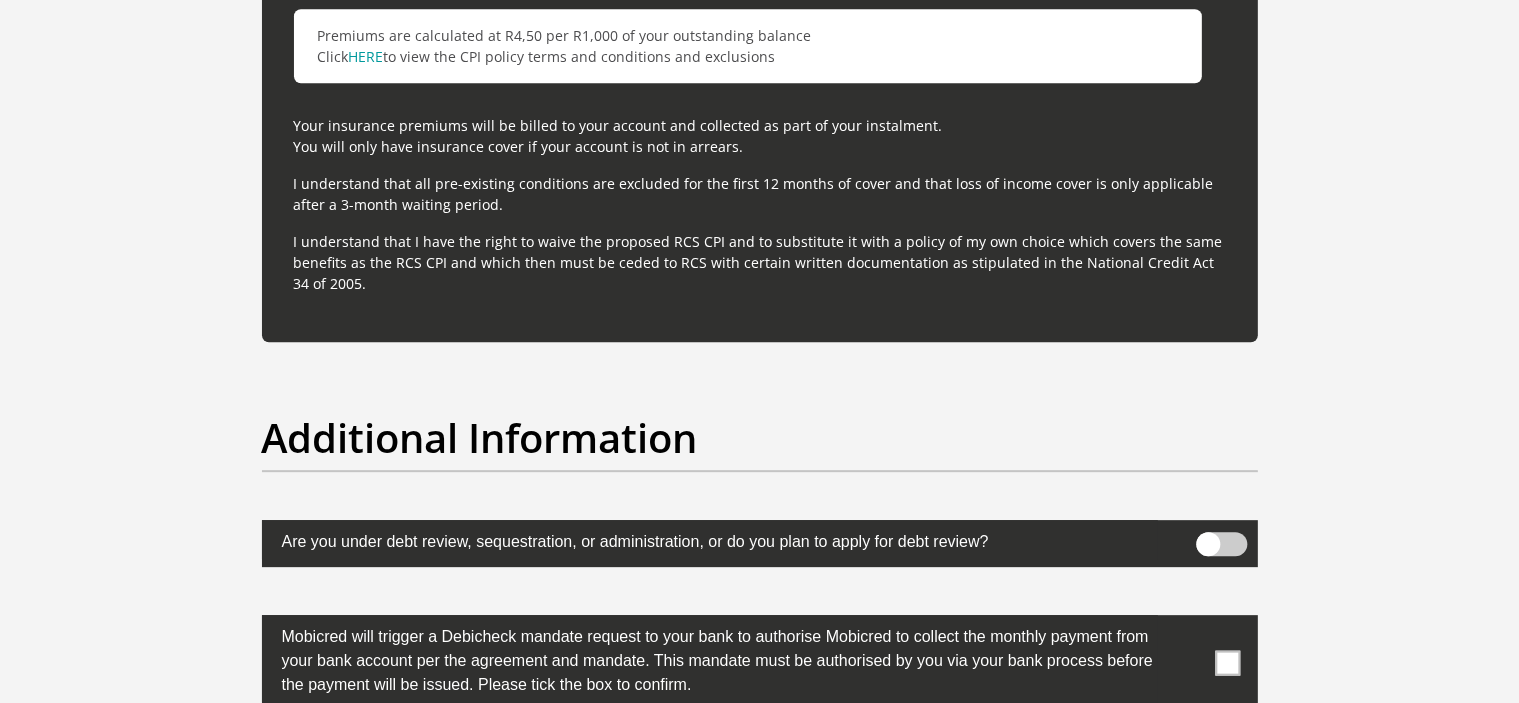 scroll, scrollTop: 6000, scrollLeft: 0, axis: vertical 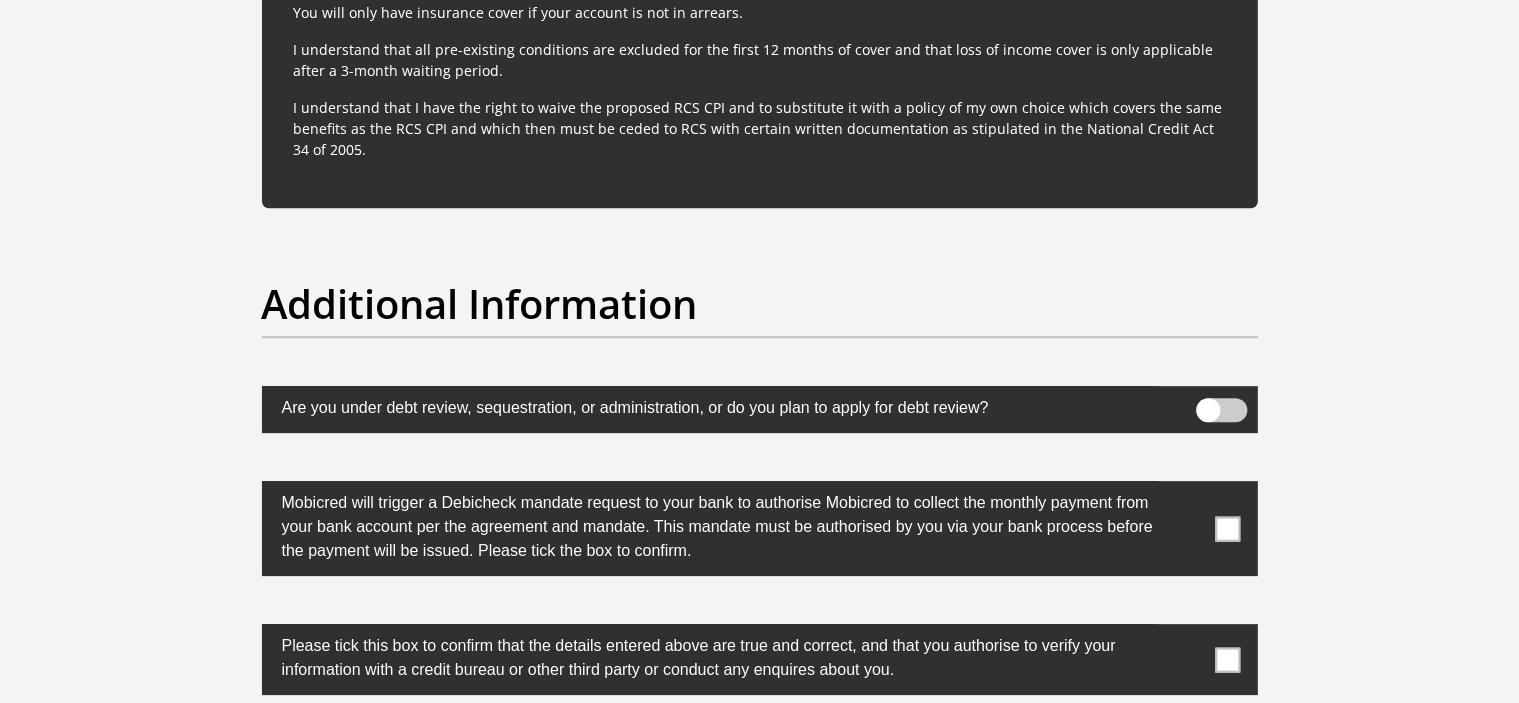 click at bounding box center (1221, 410) 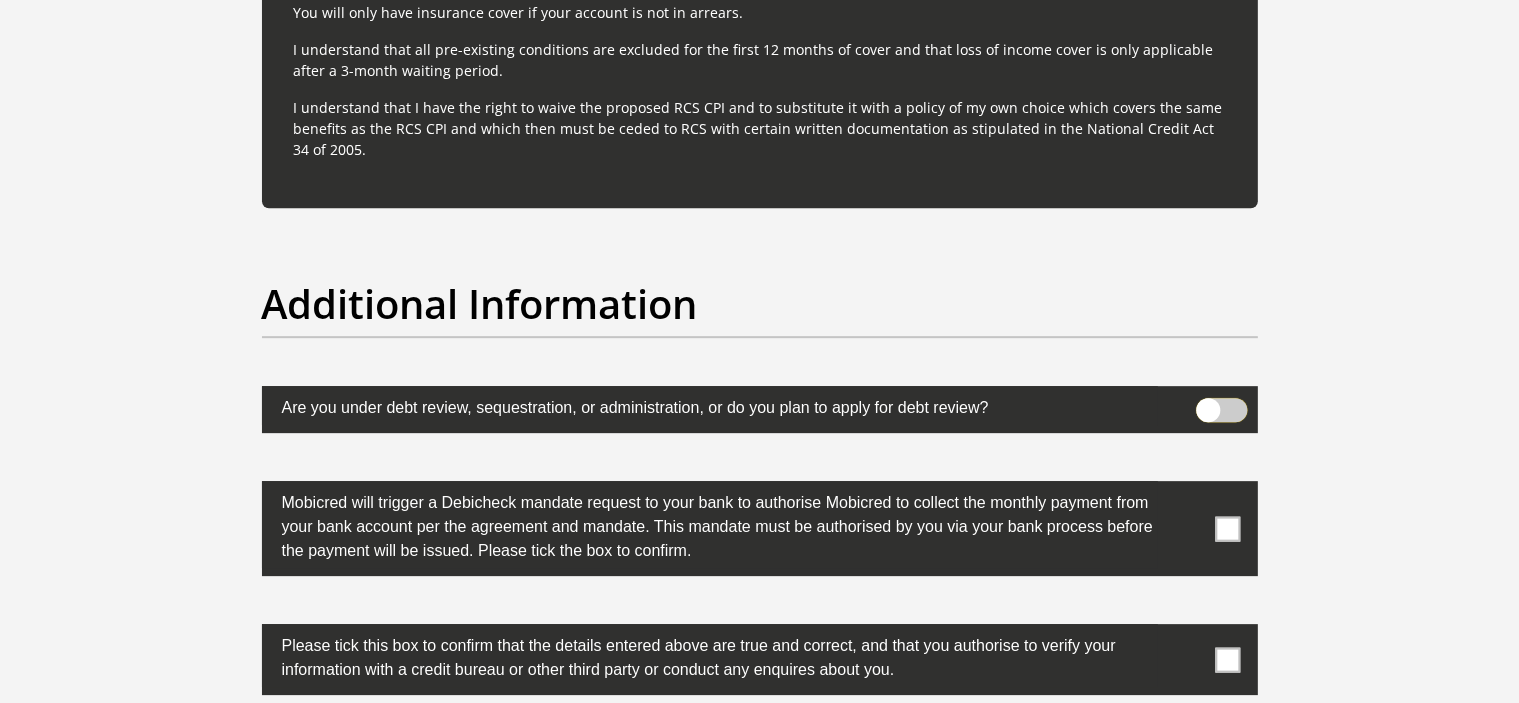 click at bounding box center [1208, 403] 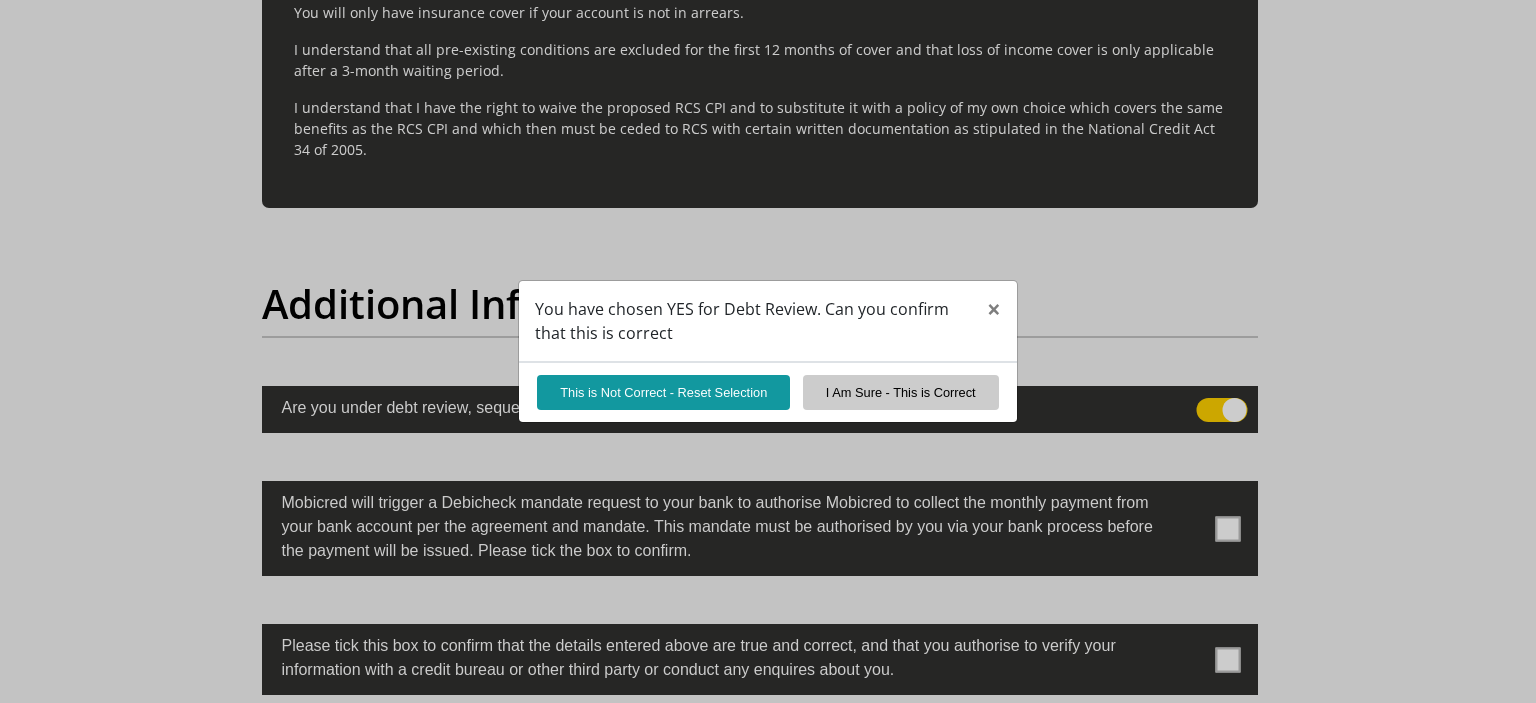 click on "You have chosen YES for Debt Review.
Can you confirm that this is correct
×
This is Not Correct - Reset Selection
I Am Sure - This is Correct" at bounding box center (768, 351) 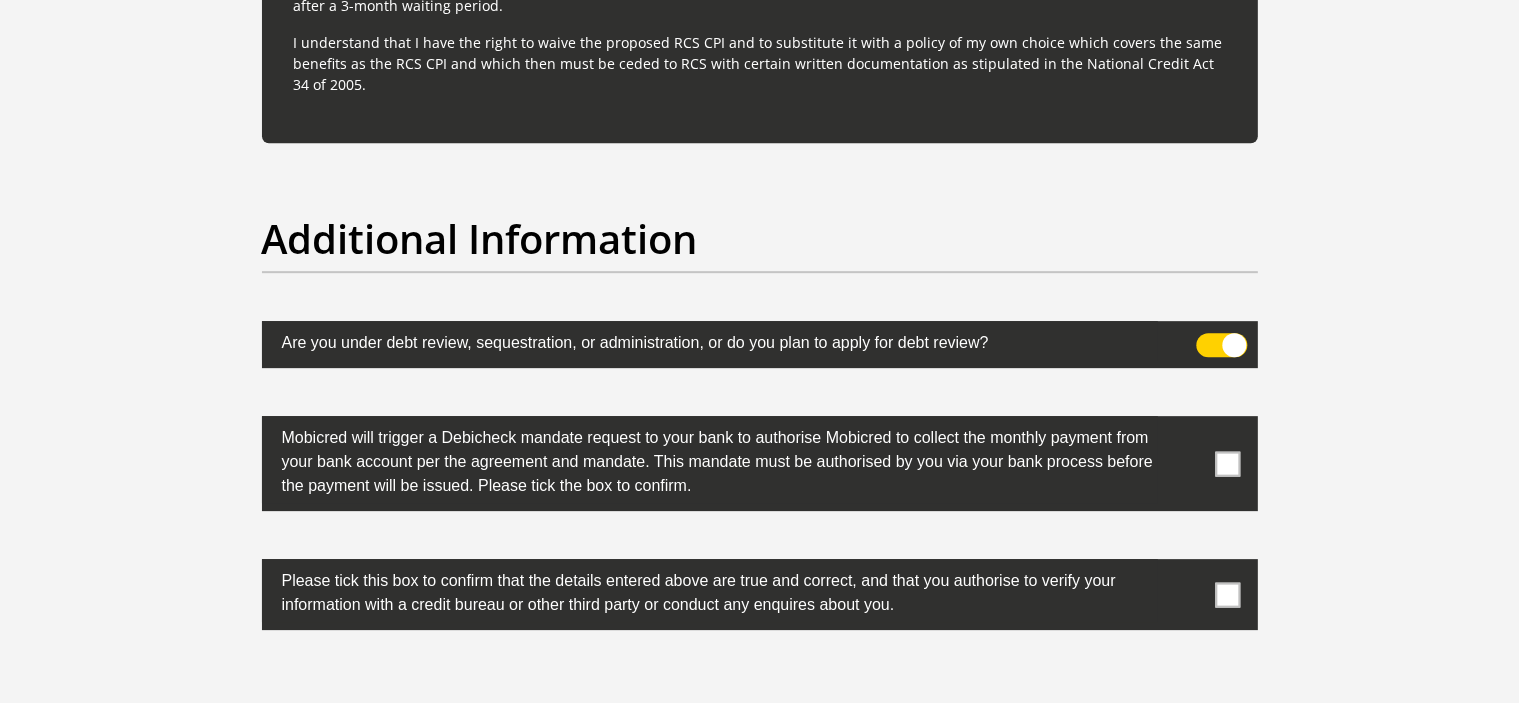scroll, scrollTop: 6100, scrollLeft: 0, axis: vertical 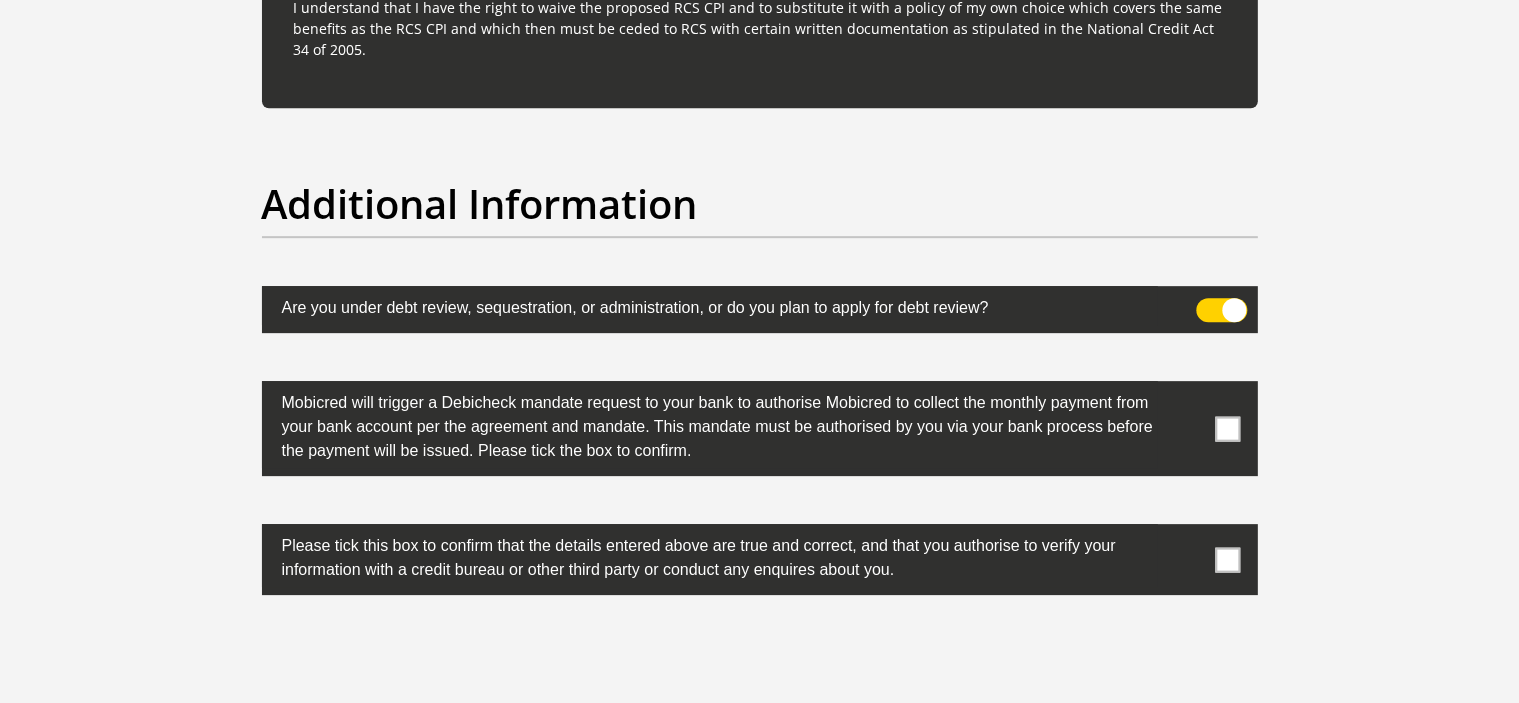 click at bounding box center (1227, 428) 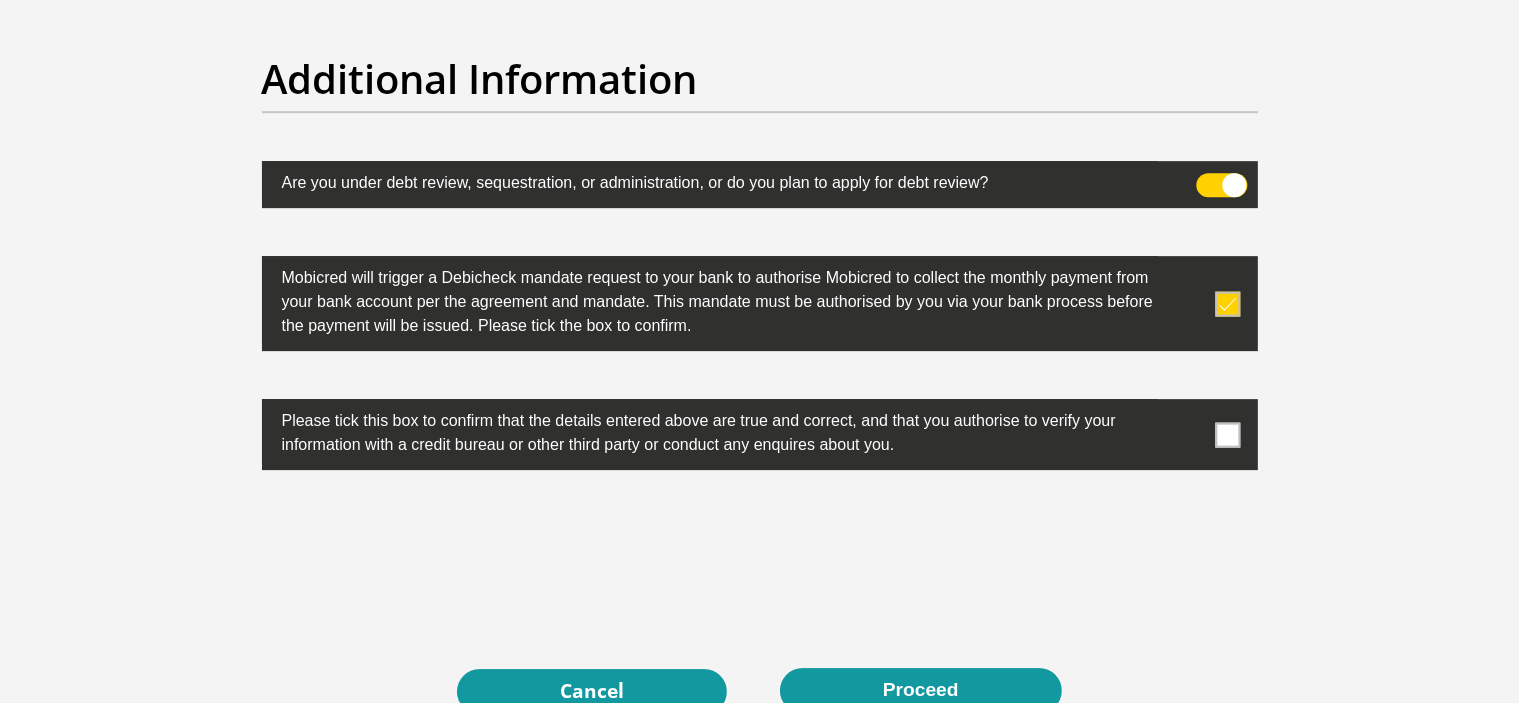 scroll, scrollTop: 6468, scrollLeft: 0, axis: vertical 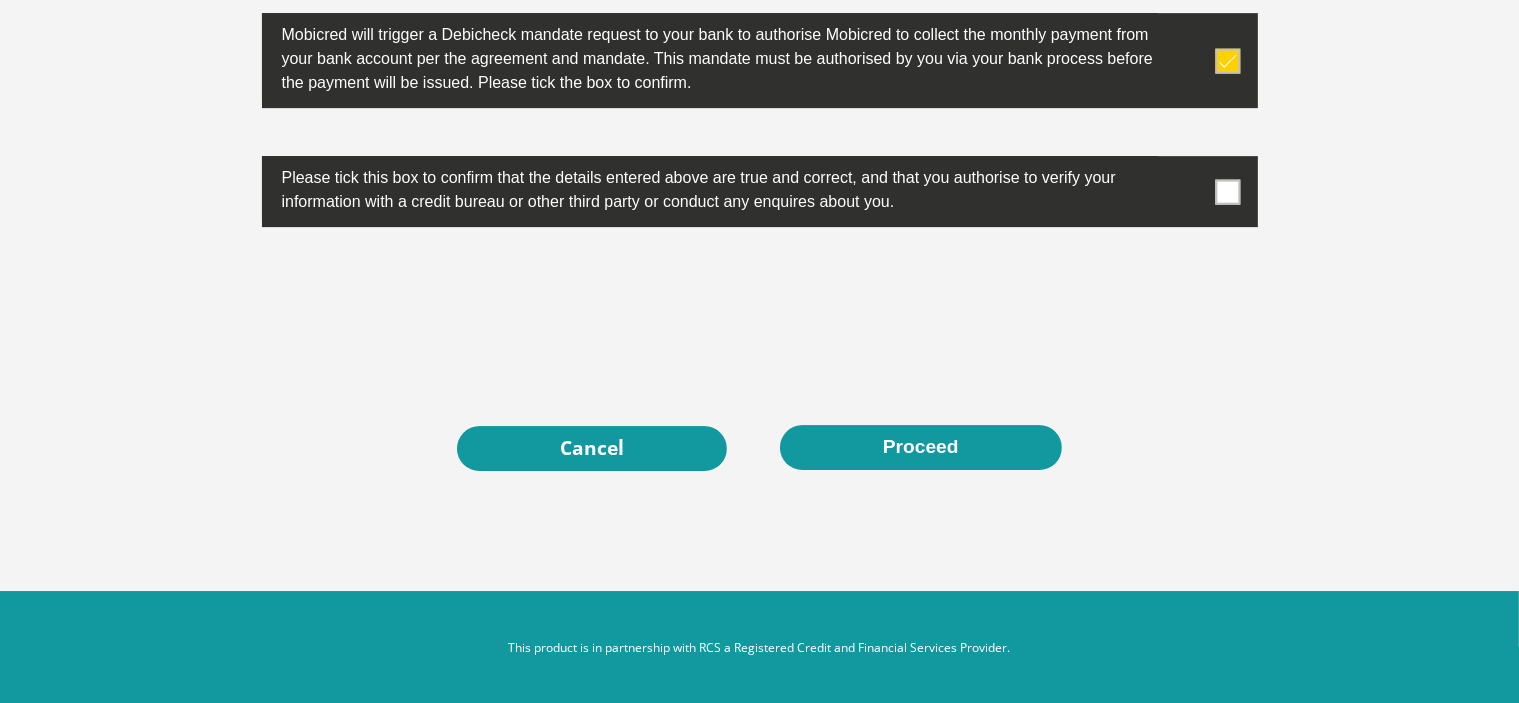 click at bounding box center [1227, 191] 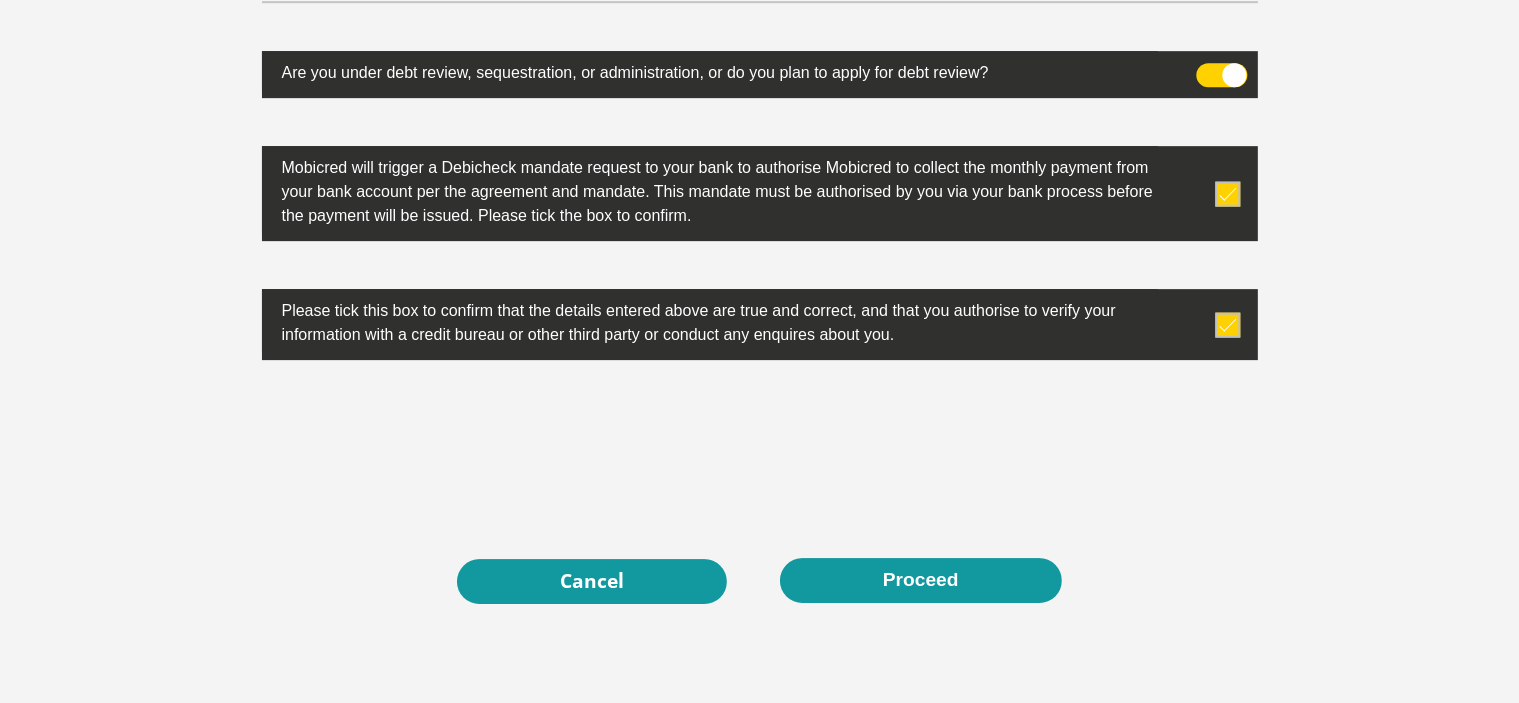 scroll, scrollTop: 6368, scrollLeft: 0, axis: vertical 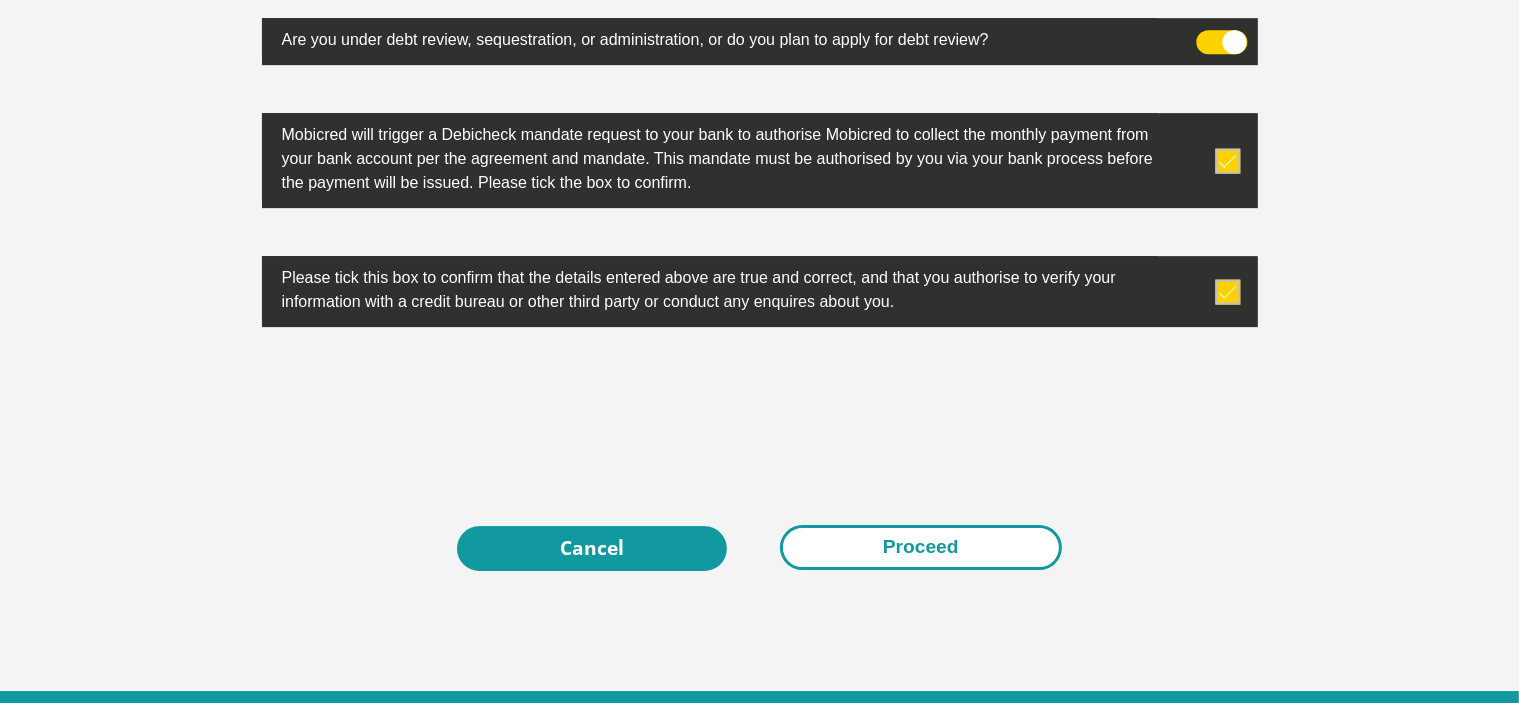 click on "Proceed" at bounding box center [921, 547] 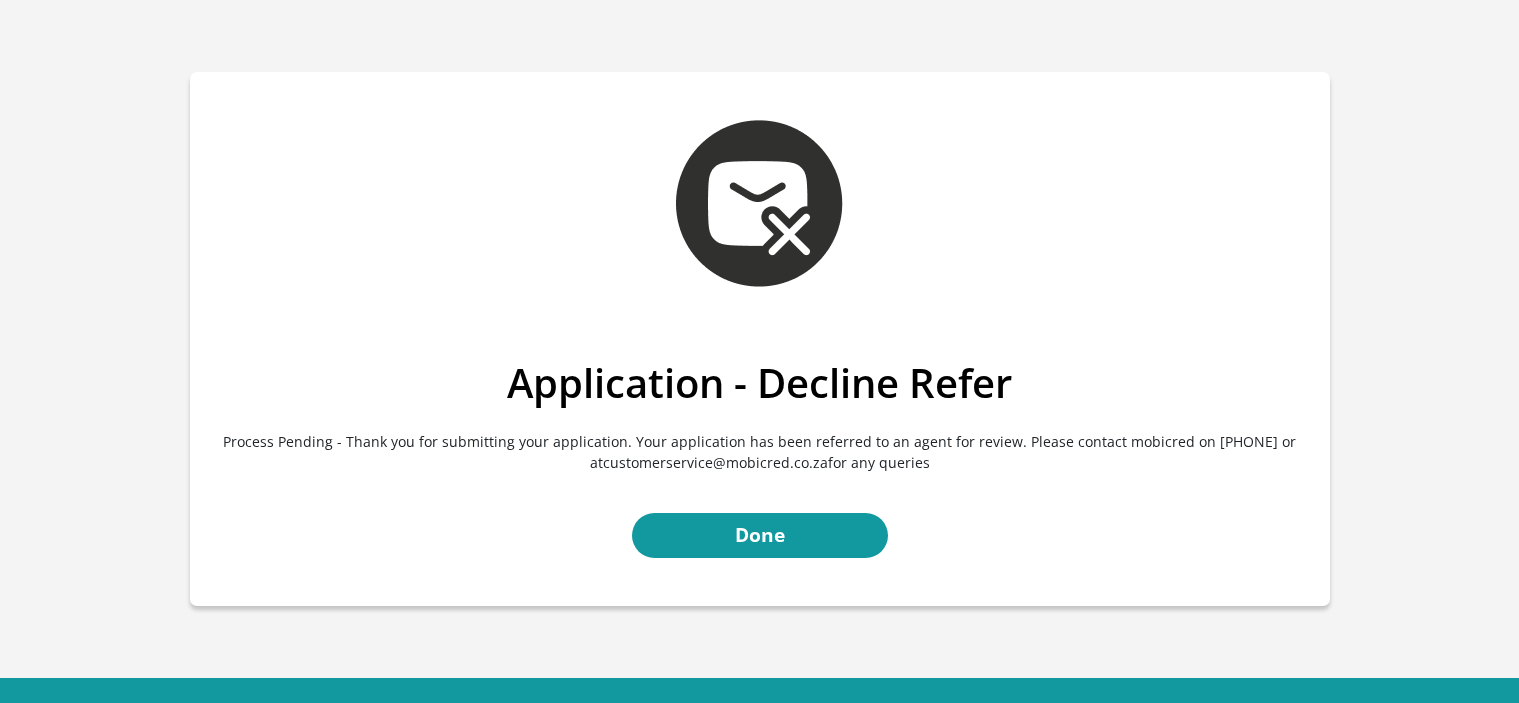 scroll, scrollTop: 0, scrollLeft: 0, axis: both 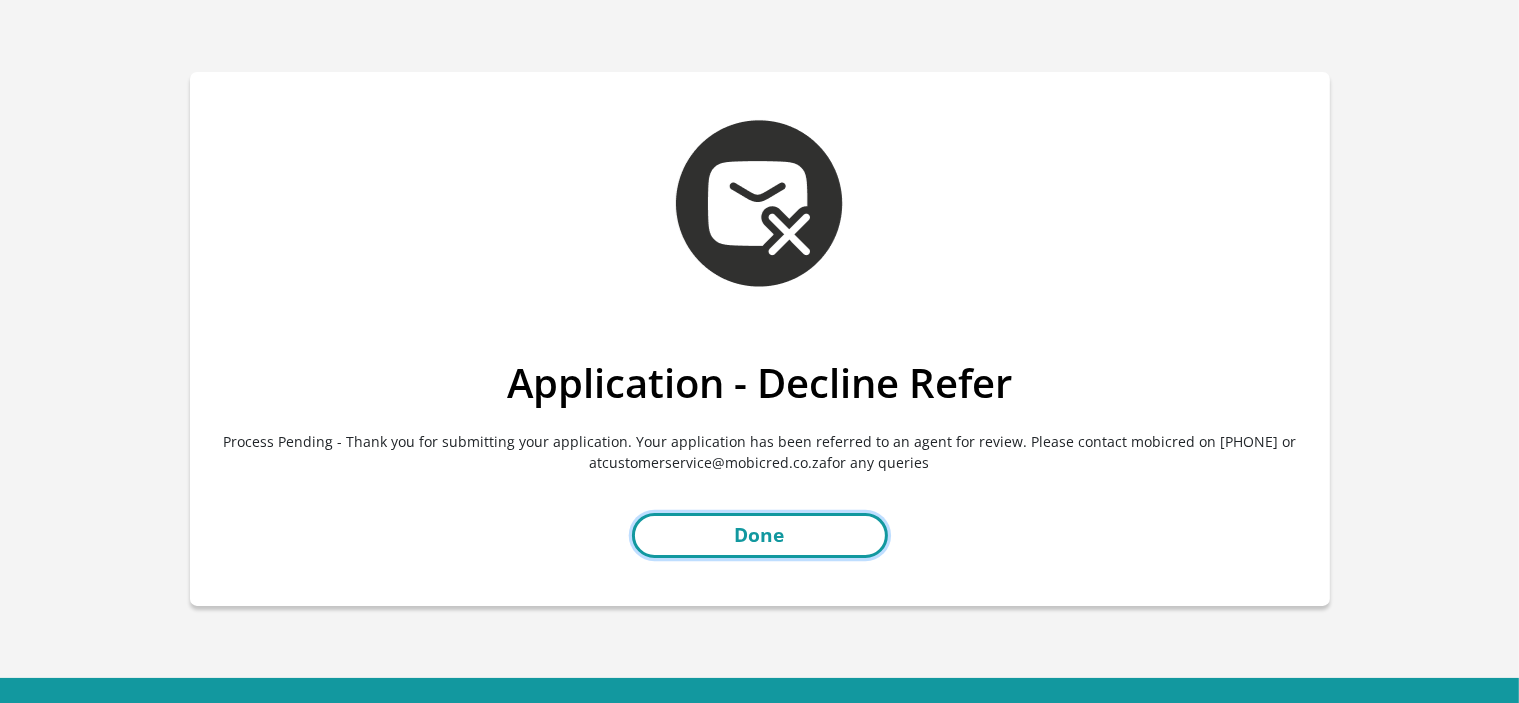 click on "Done" at bounding box center (760, 535) 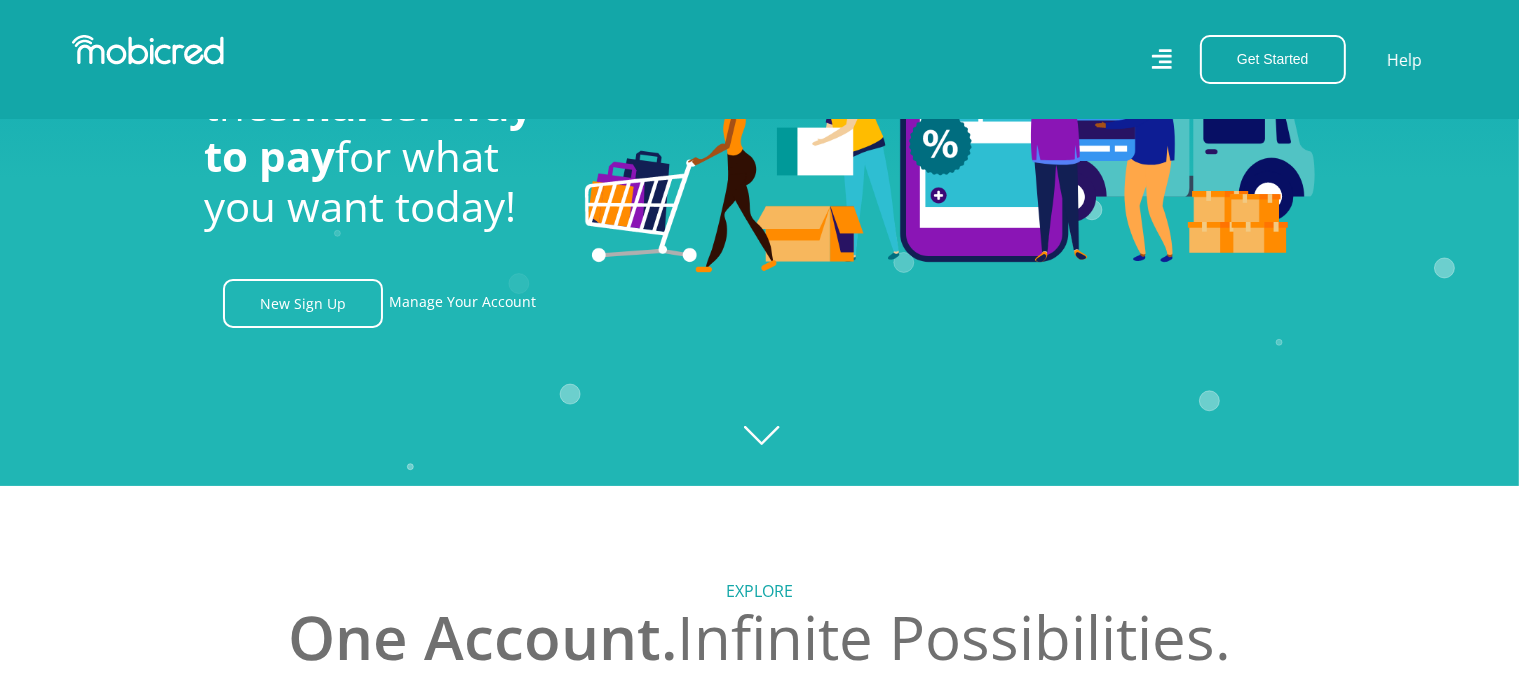 scroll, scrollTop: 344, scrollLeft: 0, axis: vertical 